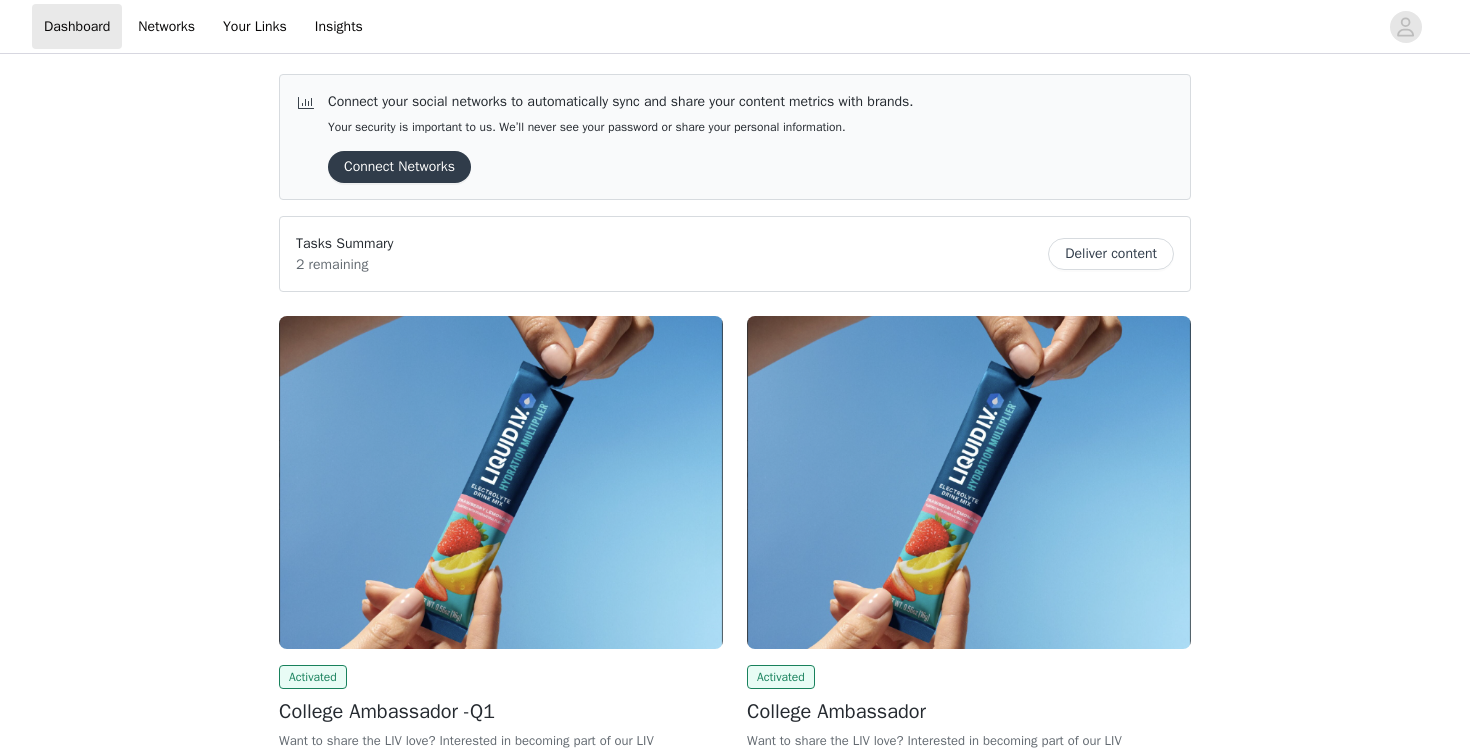 scroll, scrollTop: 0, scrollLeft: 0, axis: both 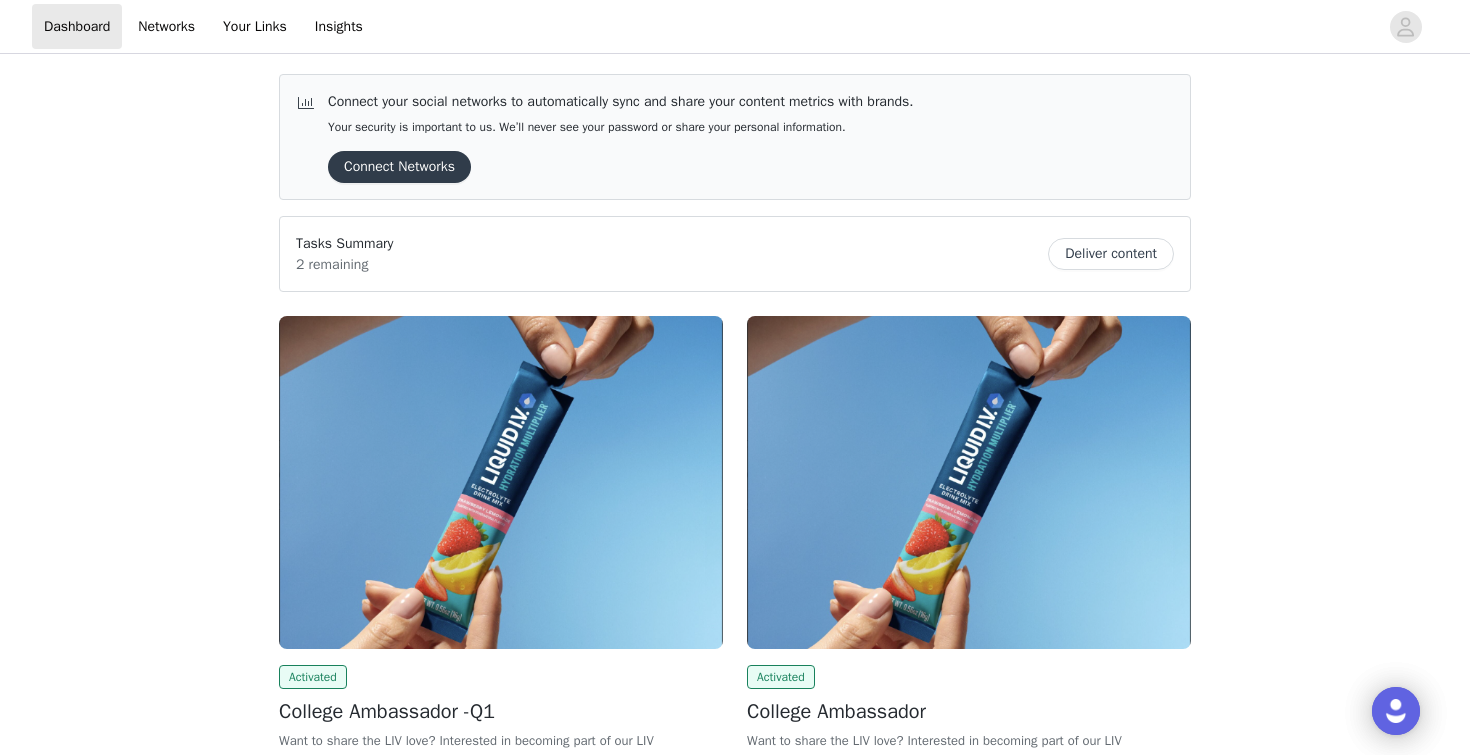 click on "Deliver content" at bounding box center [1111, 254] 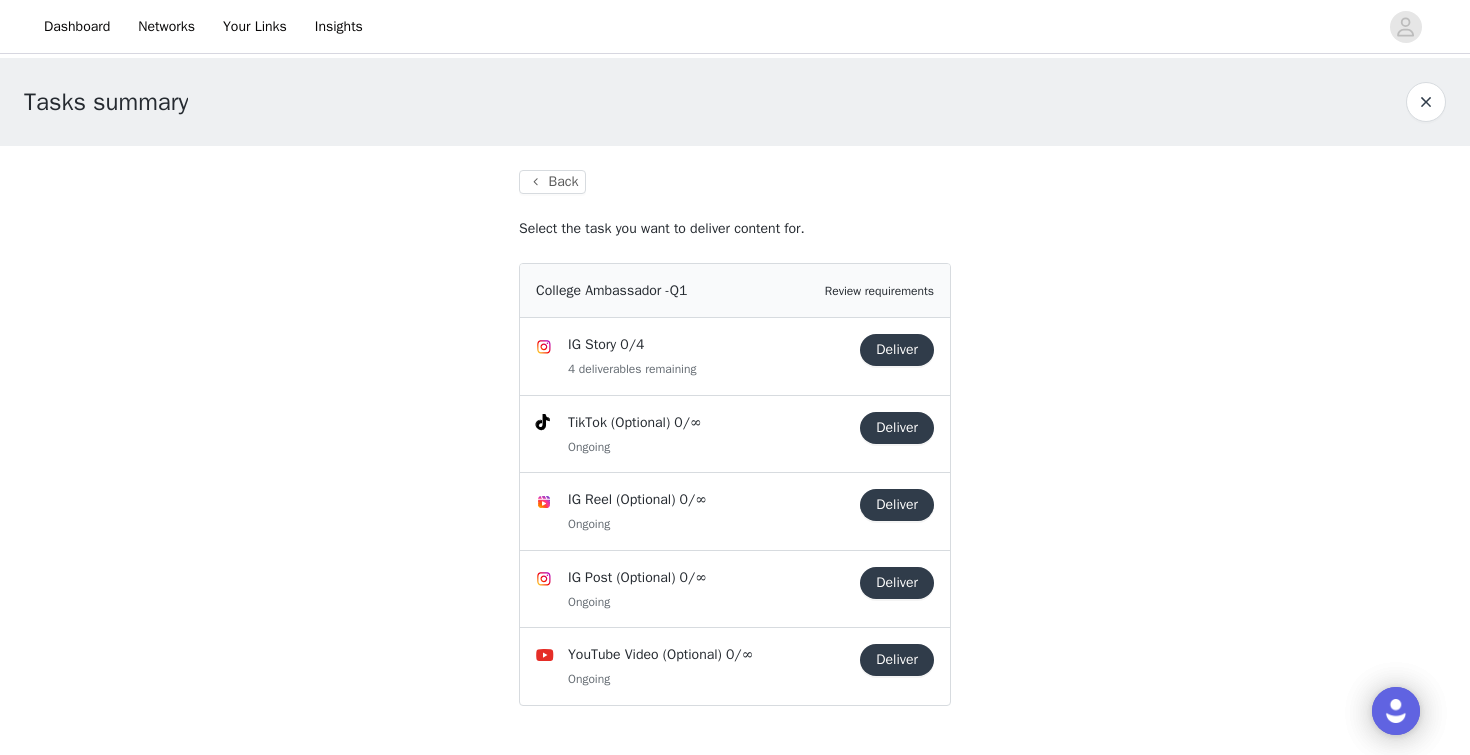 click on "Deliver" at bounding box center (897, 350) 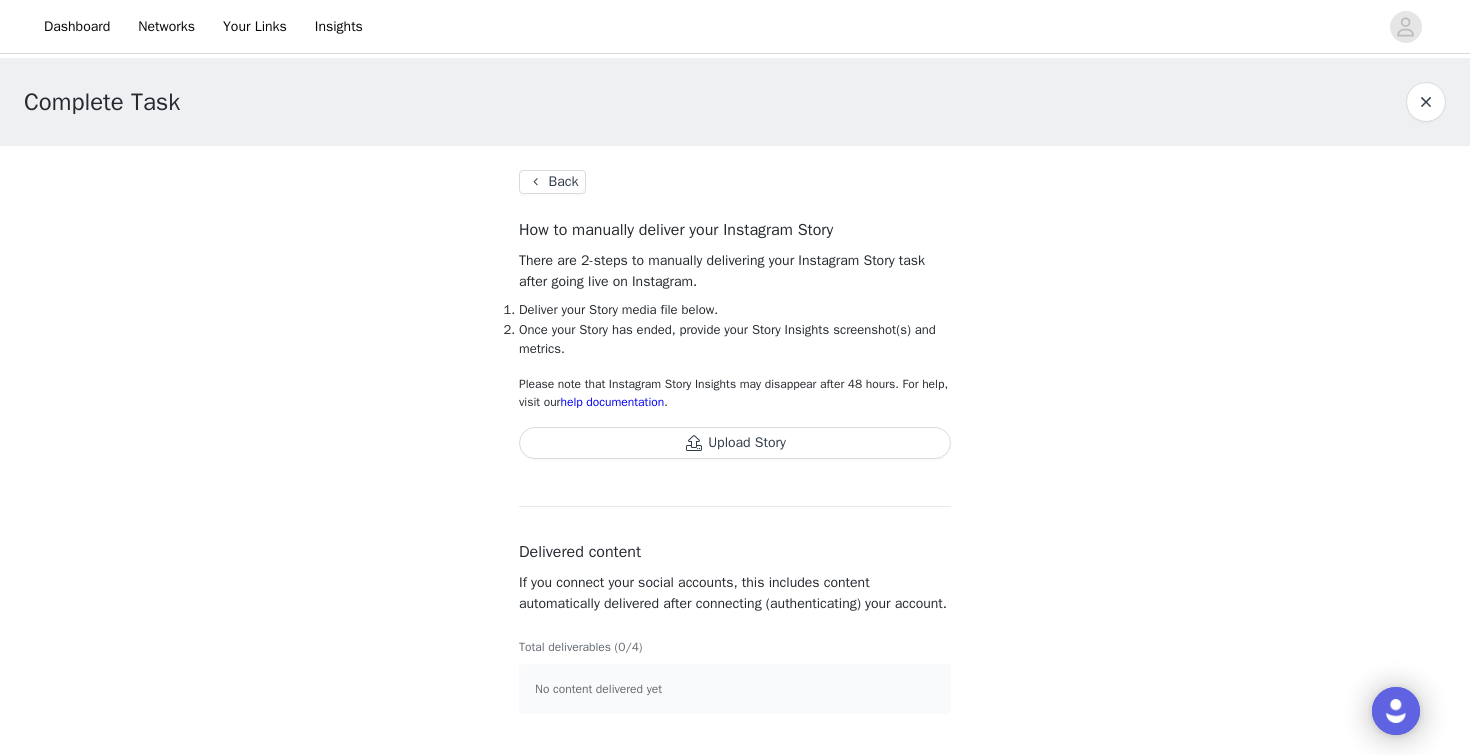 scroll, scrollTop: 3, scrollLeft: 0, axis: vertical 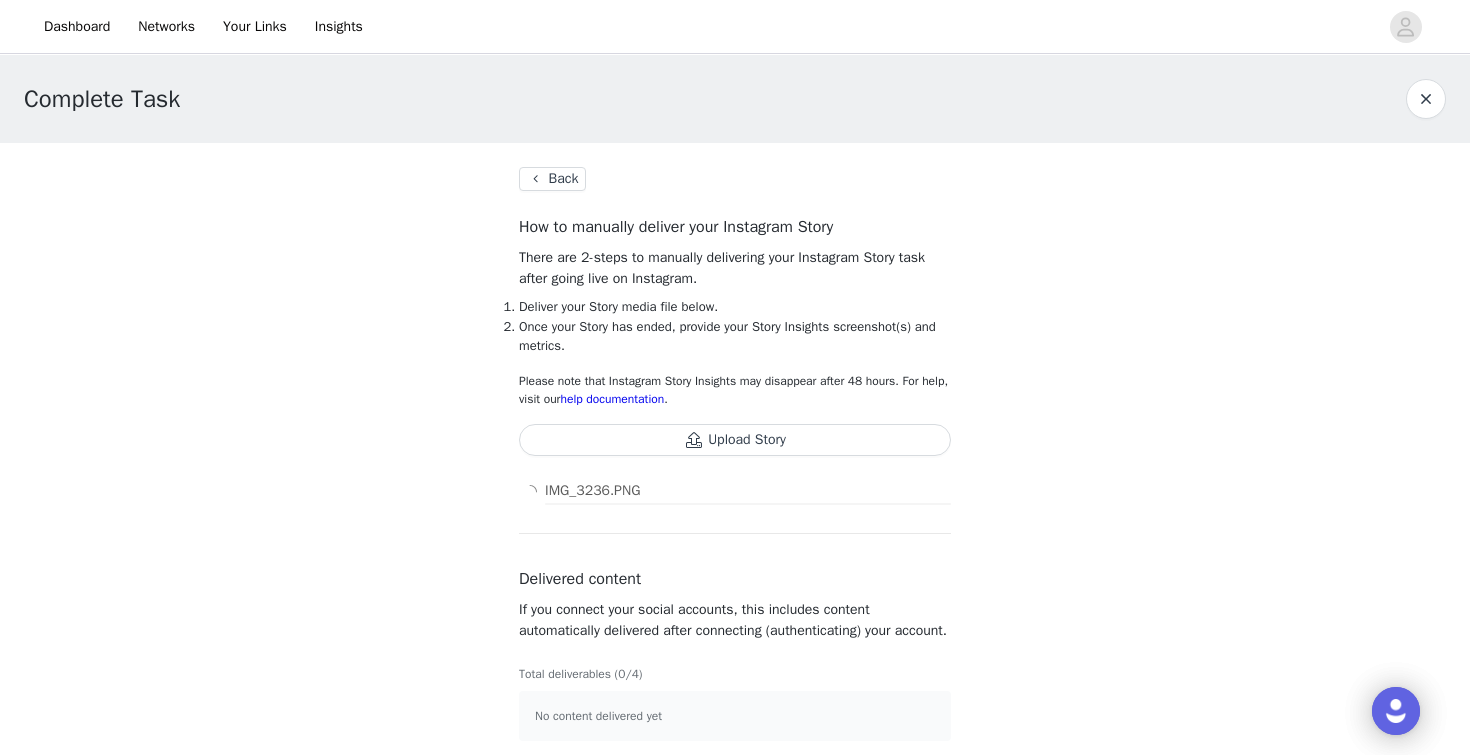 click on "Upload Story" at bounding box center [735, 440] 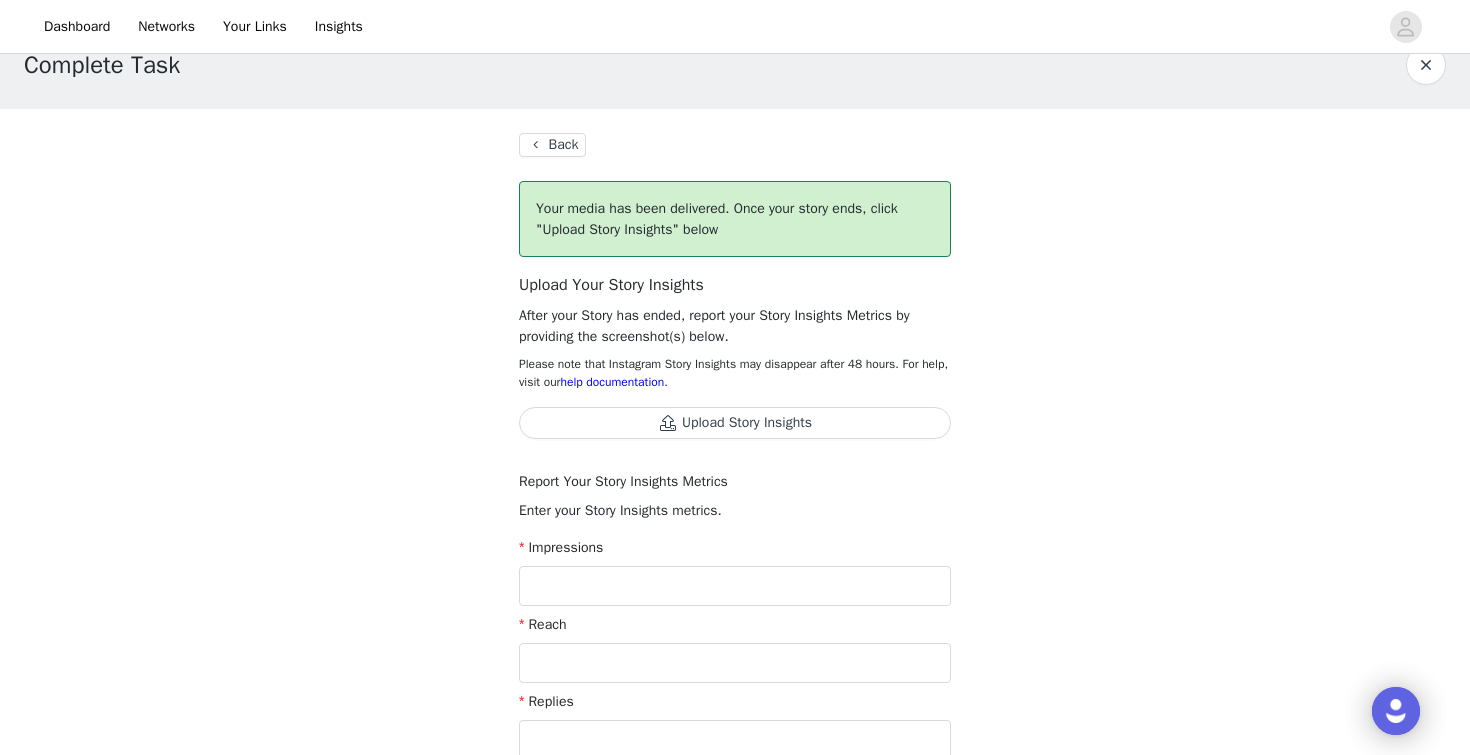 scroll, scrollTop: 38, scrollLeft: 0, axis: vertical 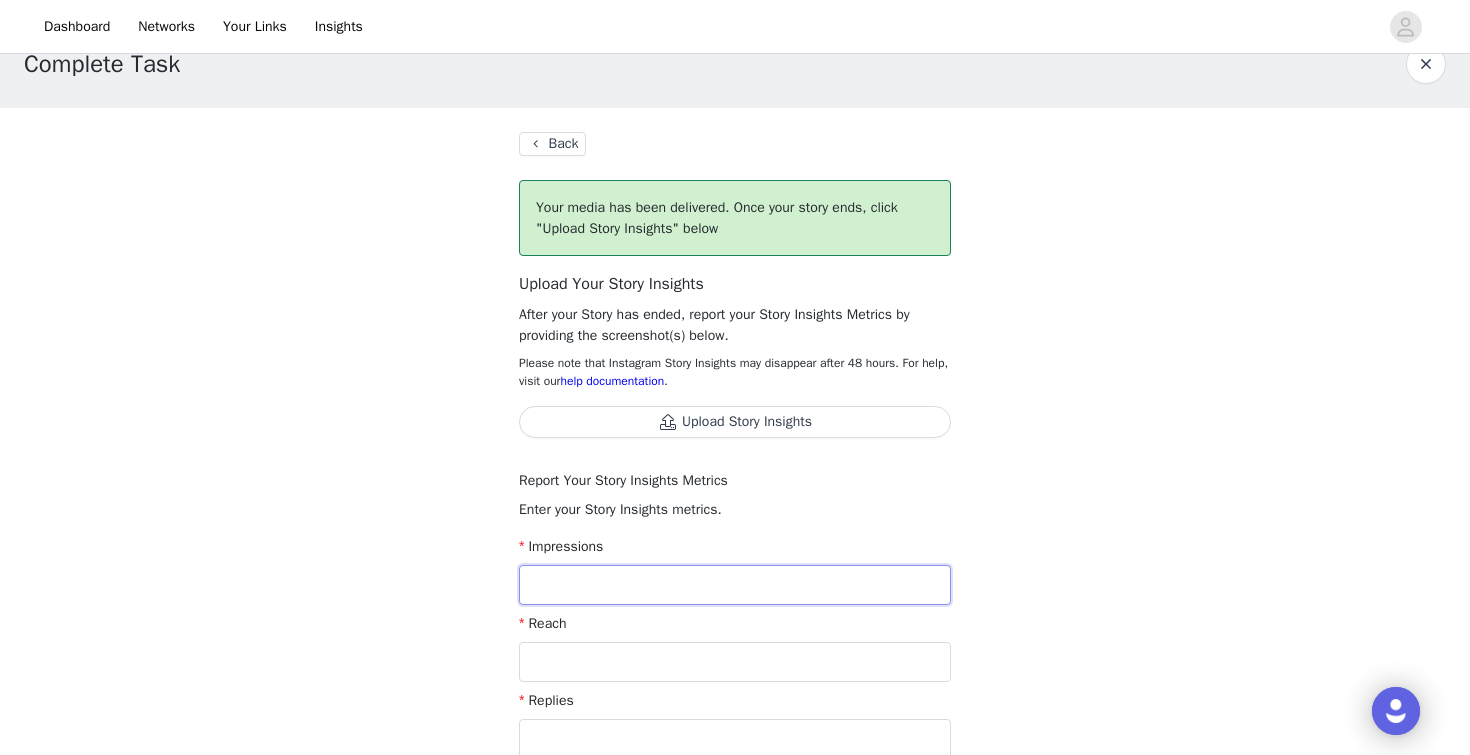 click at bounding box center [735, 585] 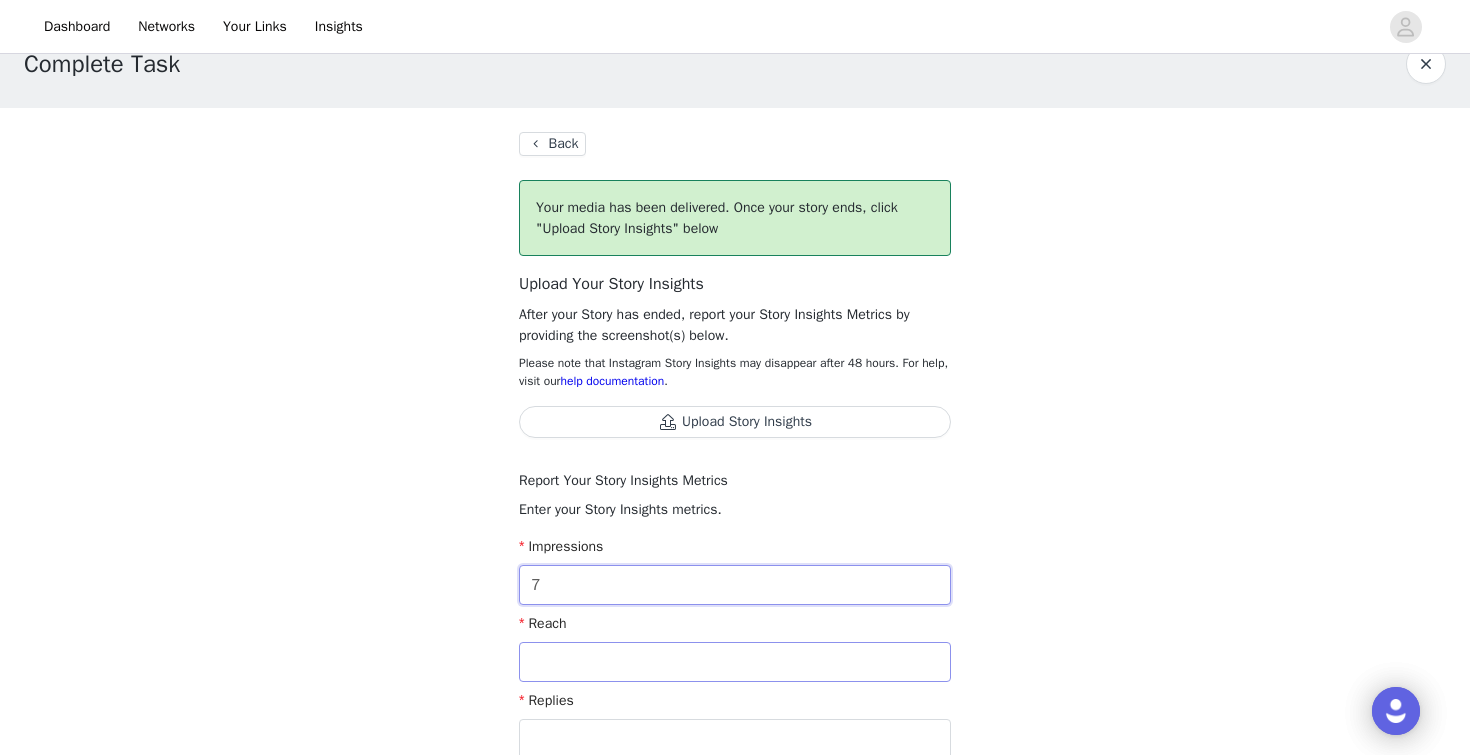 type on "7" 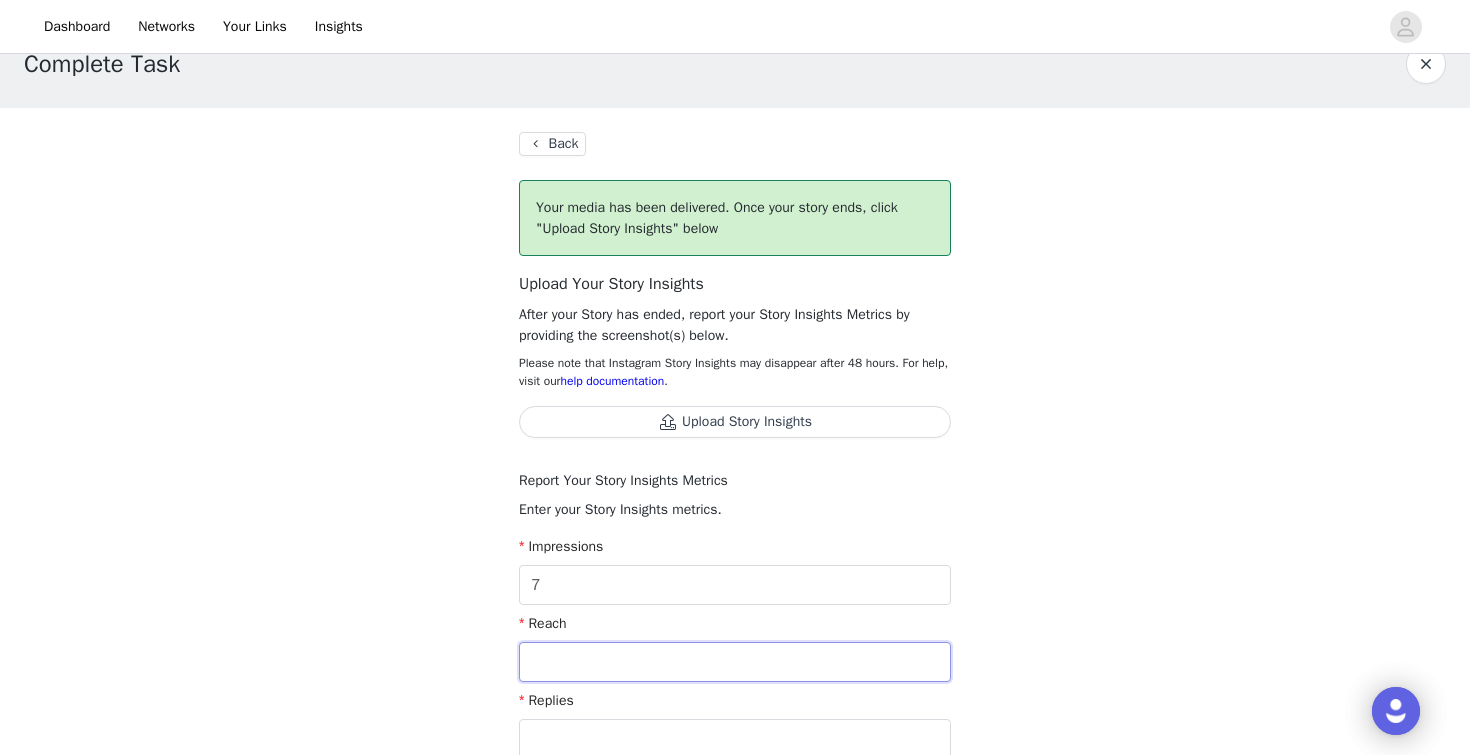 click at bounding box center (735, 662) 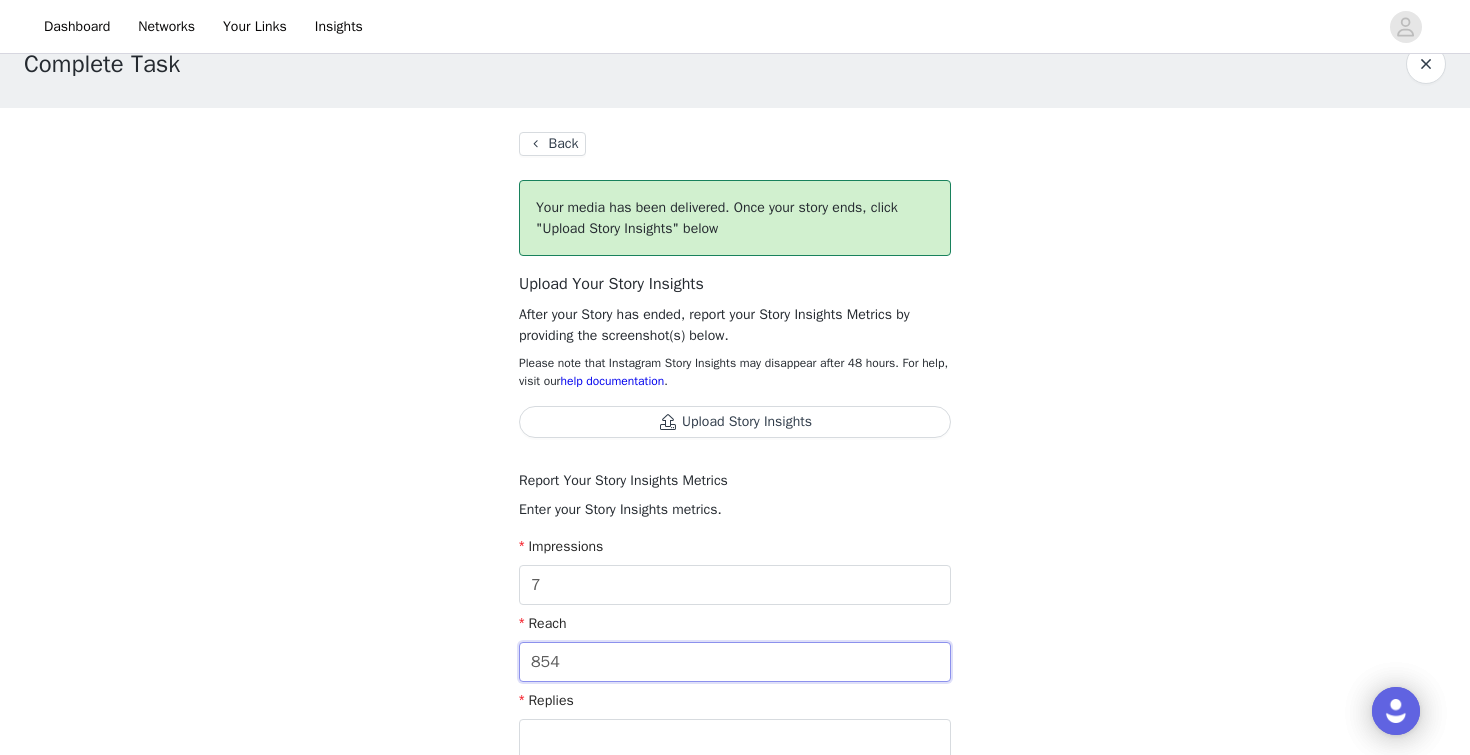 scroll, scrollTop: 217, scrollLeft: 0, axis: vertical 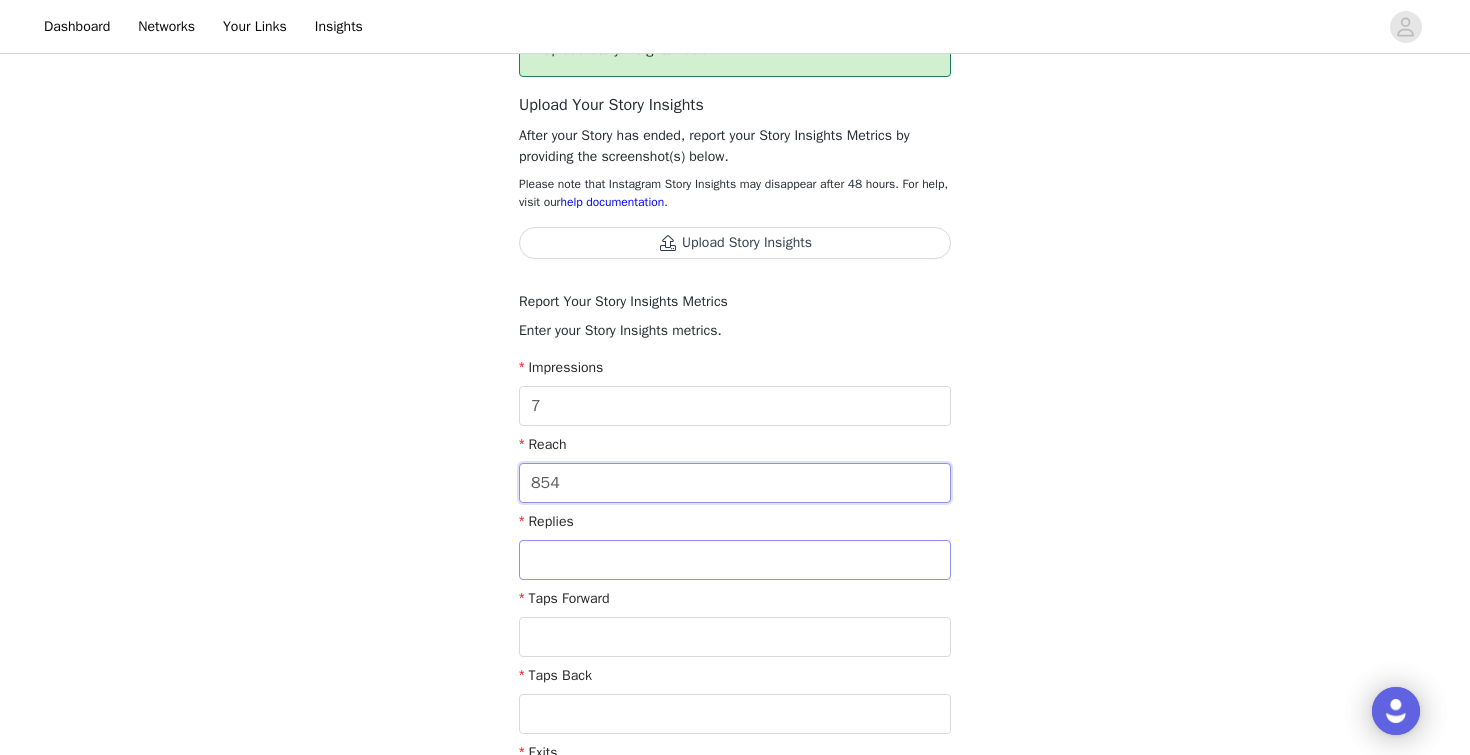 type on "854" 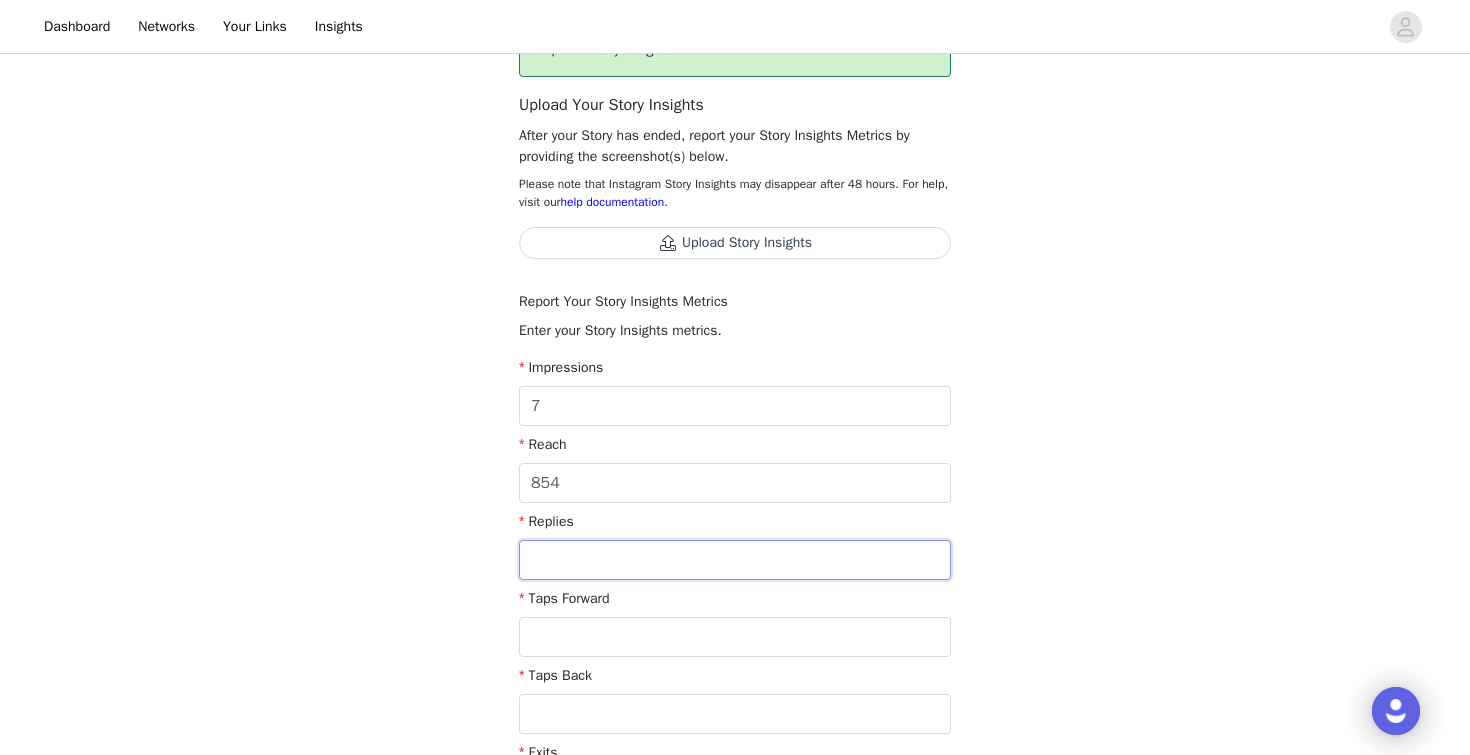 click at bounding box center [735, 560] 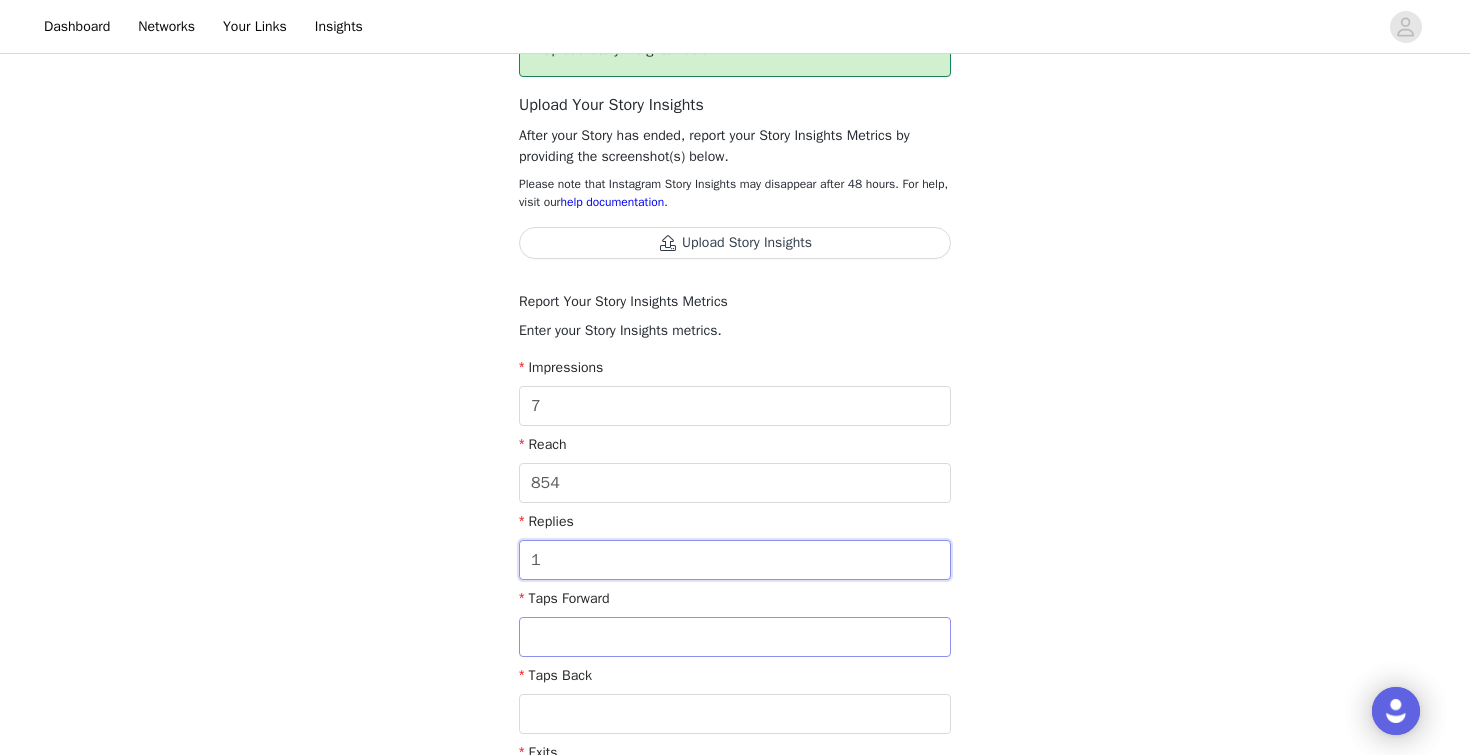 type on "1" 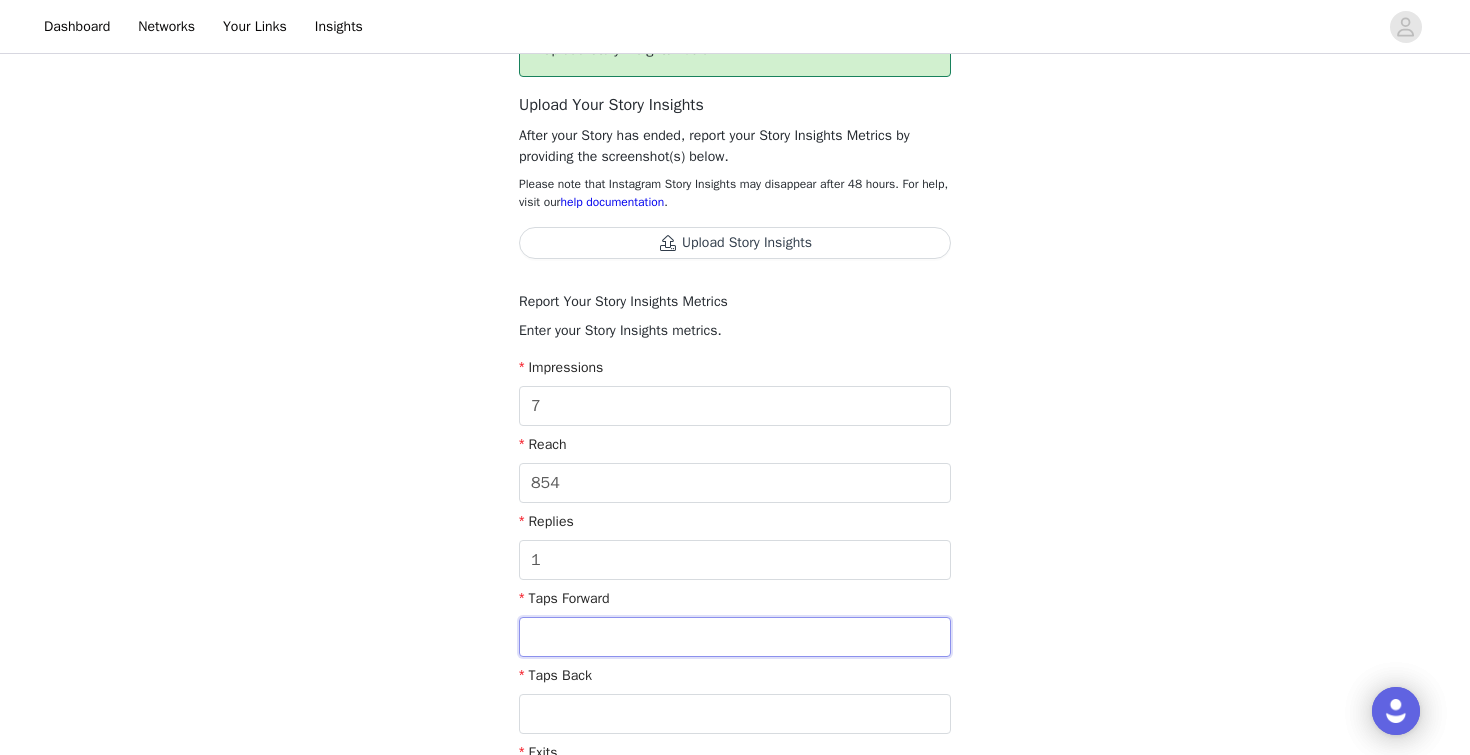 click at bounding box center (735, 637) 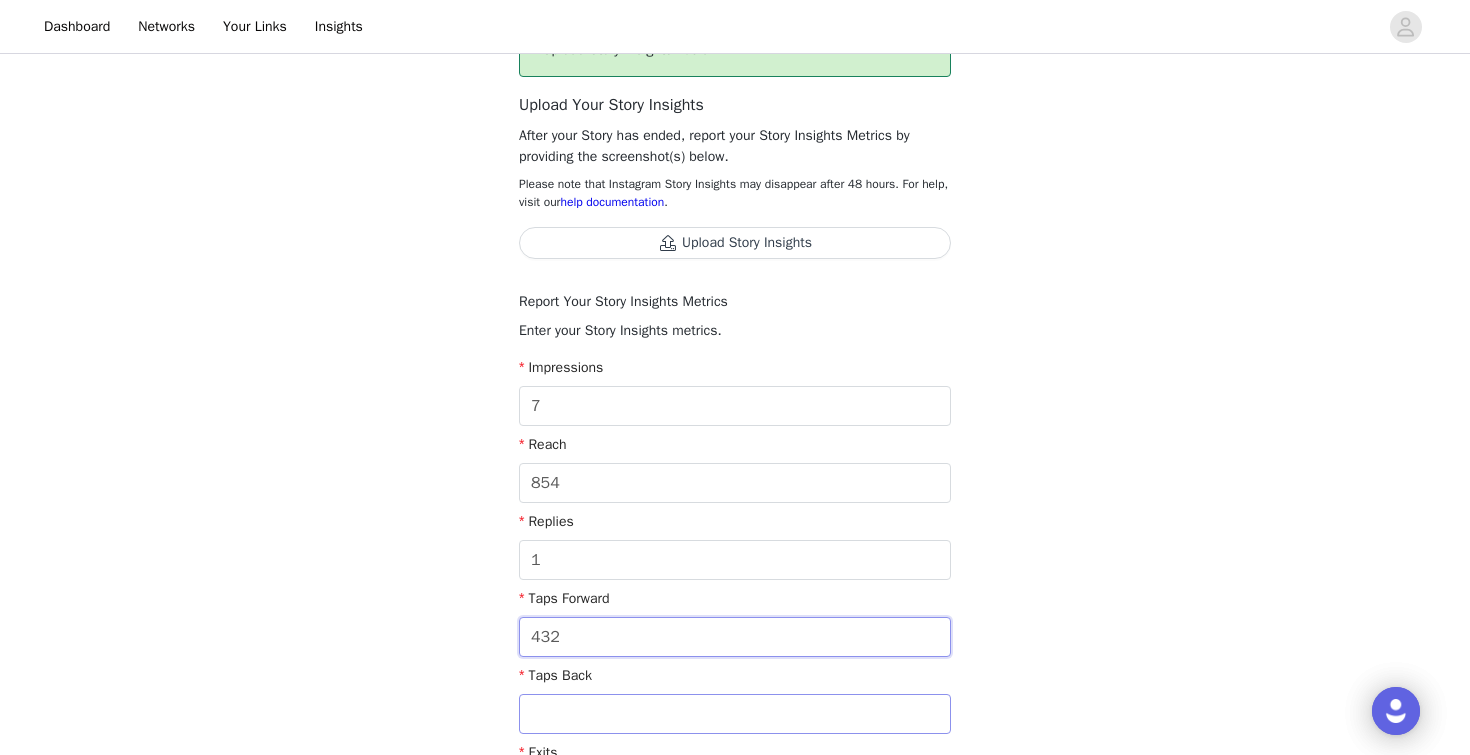 type on "432" 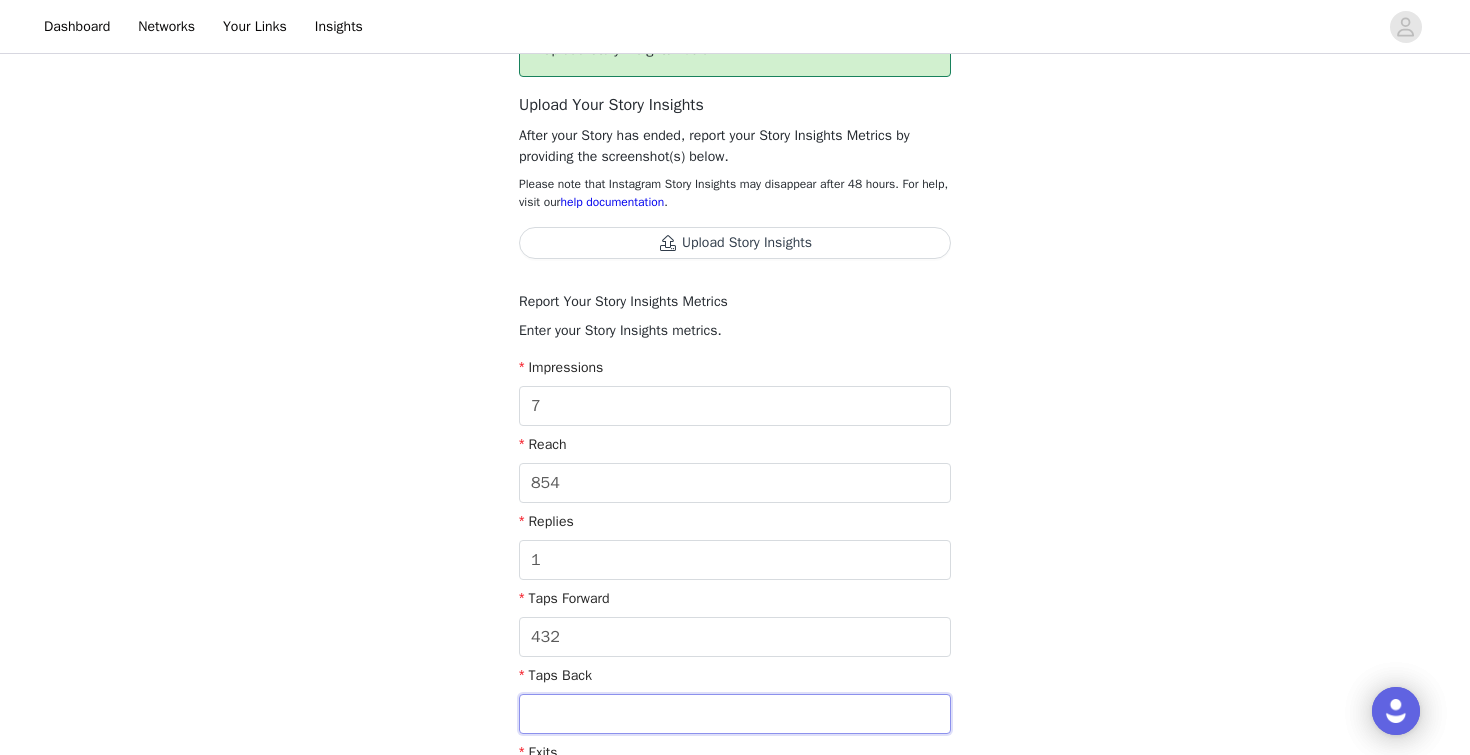 click at bounding box center (735, 714) 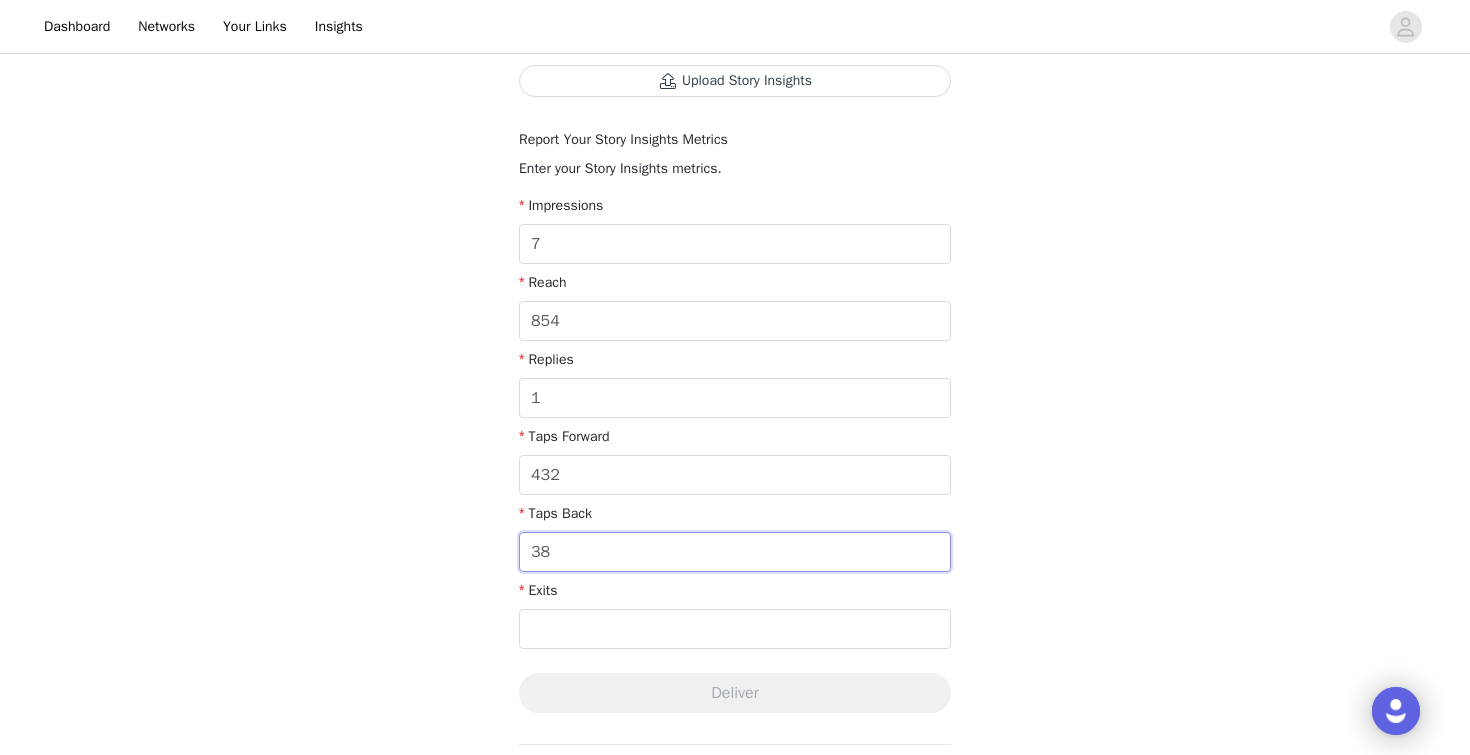 scroll, scrollTop: 394, scrollLeft: 0, axis: vertical 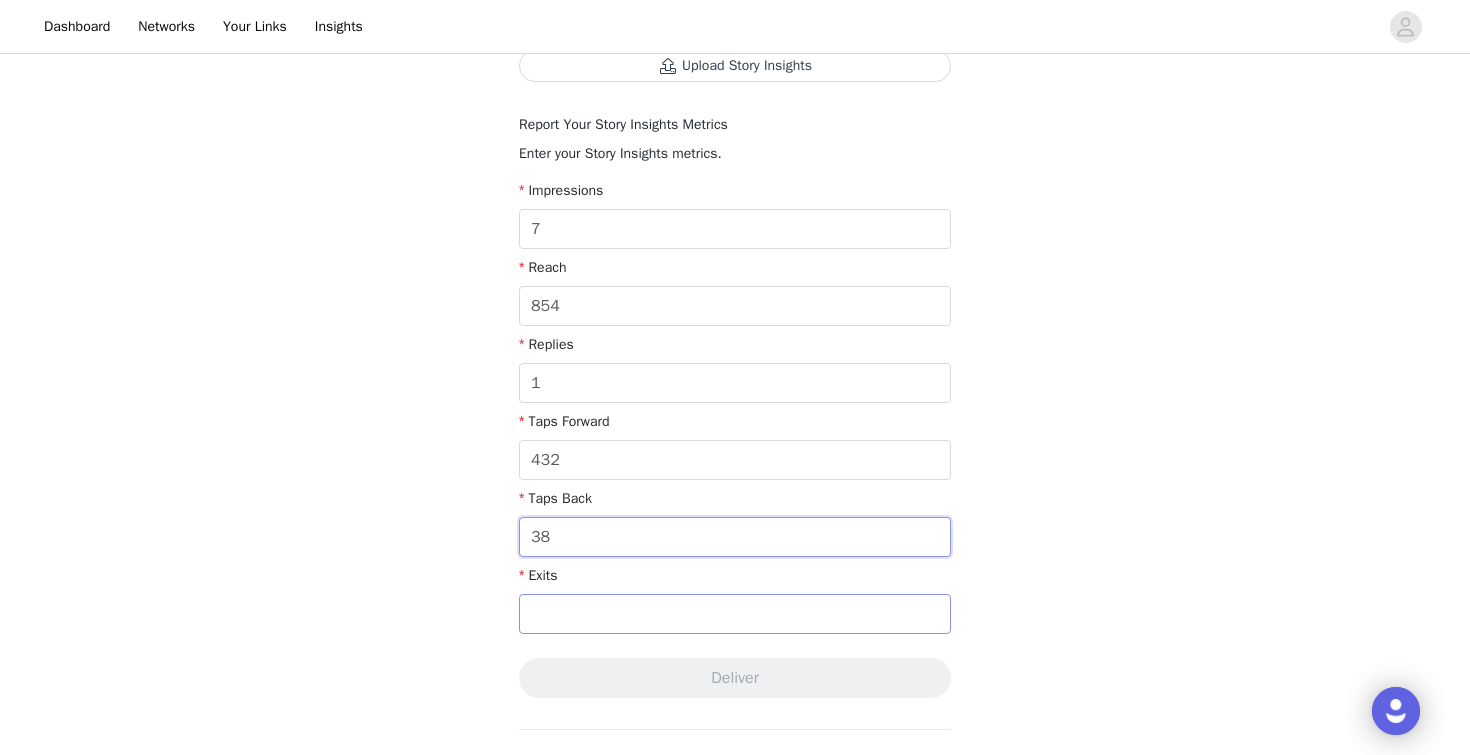 type on "38" 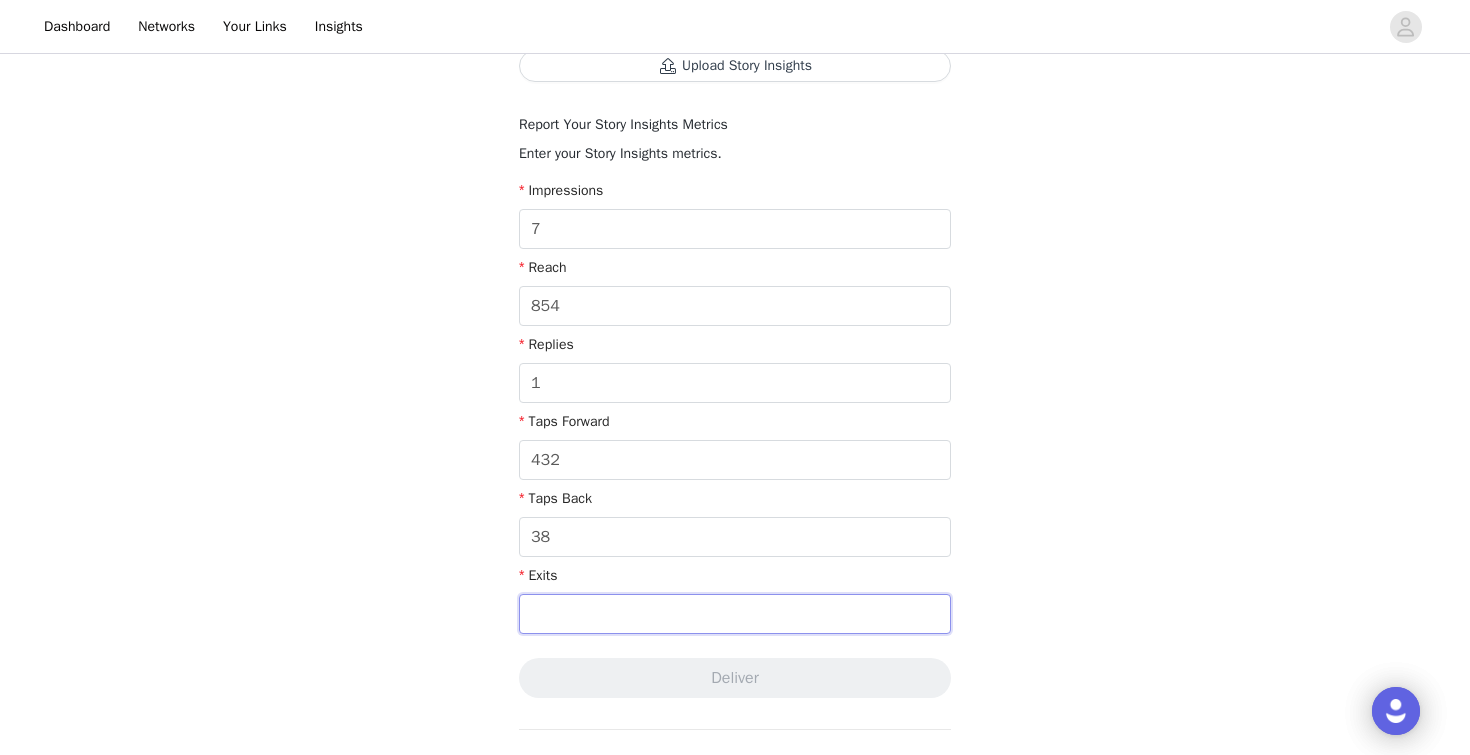 click at bounding box center [735, 614] 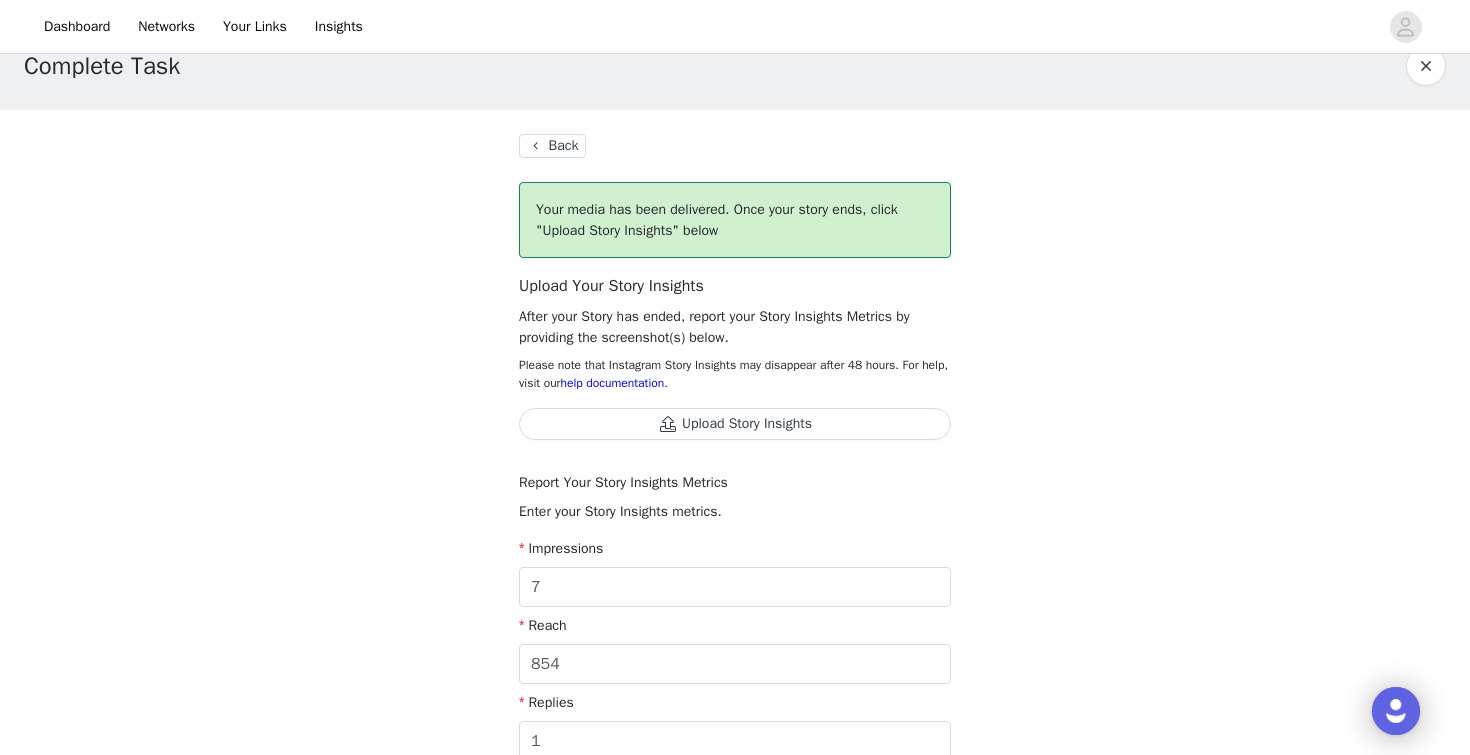 scroll, scrollTop: 37, scrollLeft: 0, axis: vertical 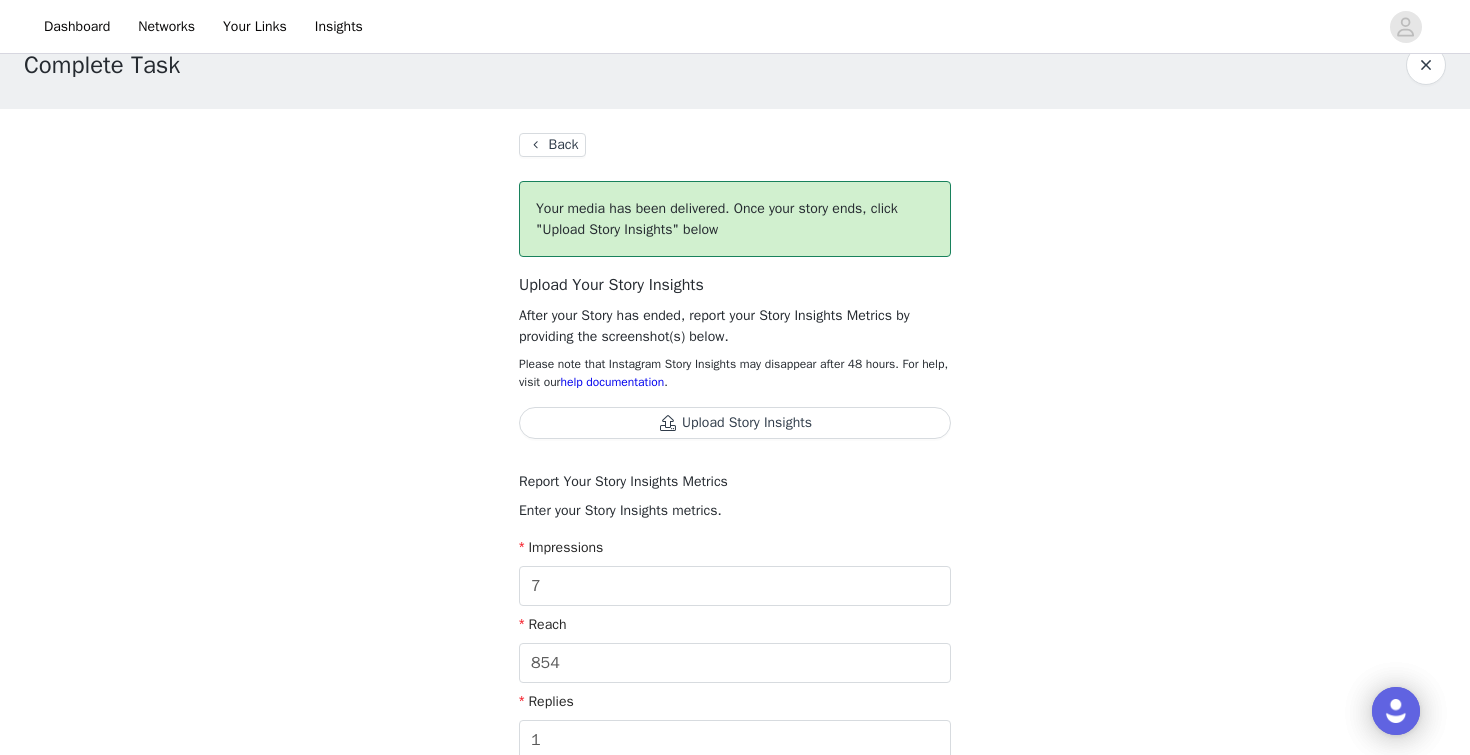 type on "6" 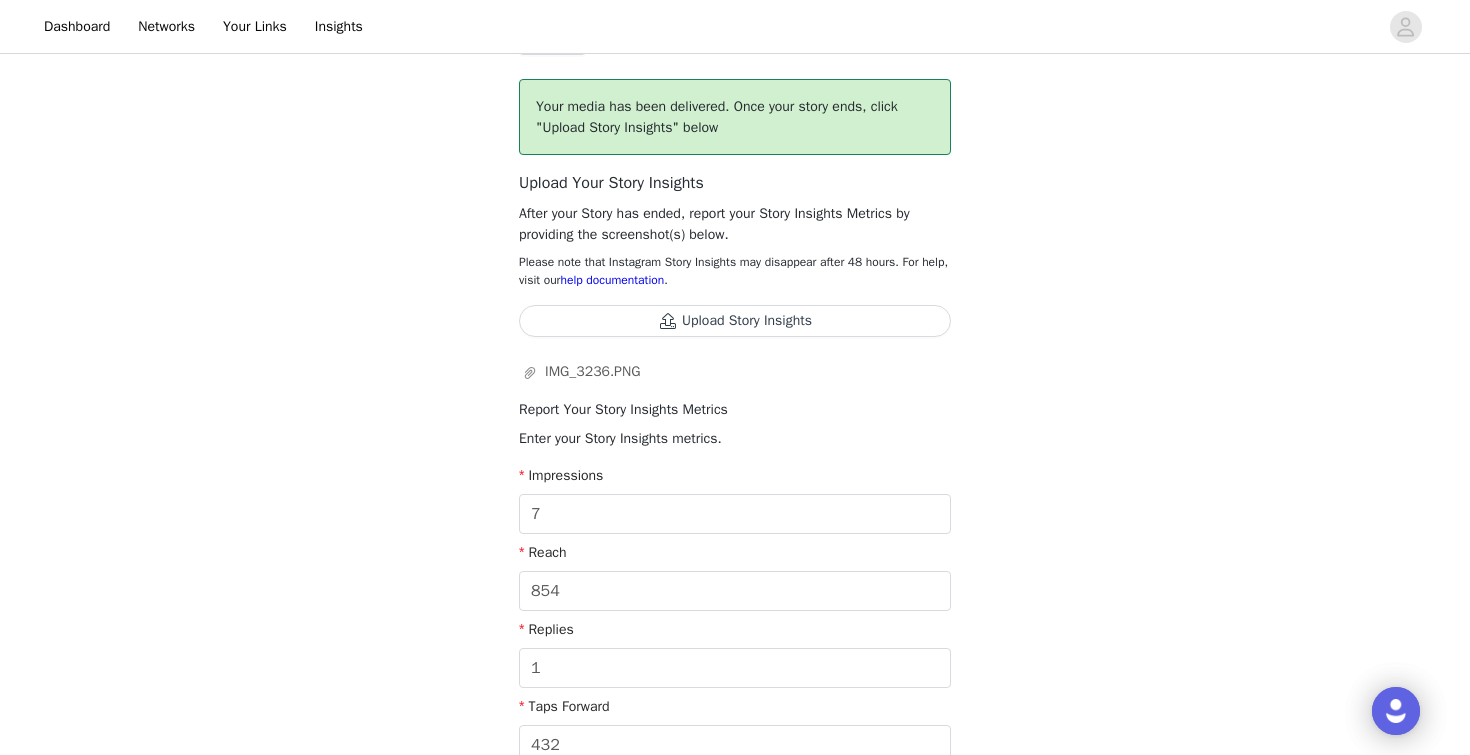 scroll, scrollTop: 760, scrollLeft: 0, axis: vertical 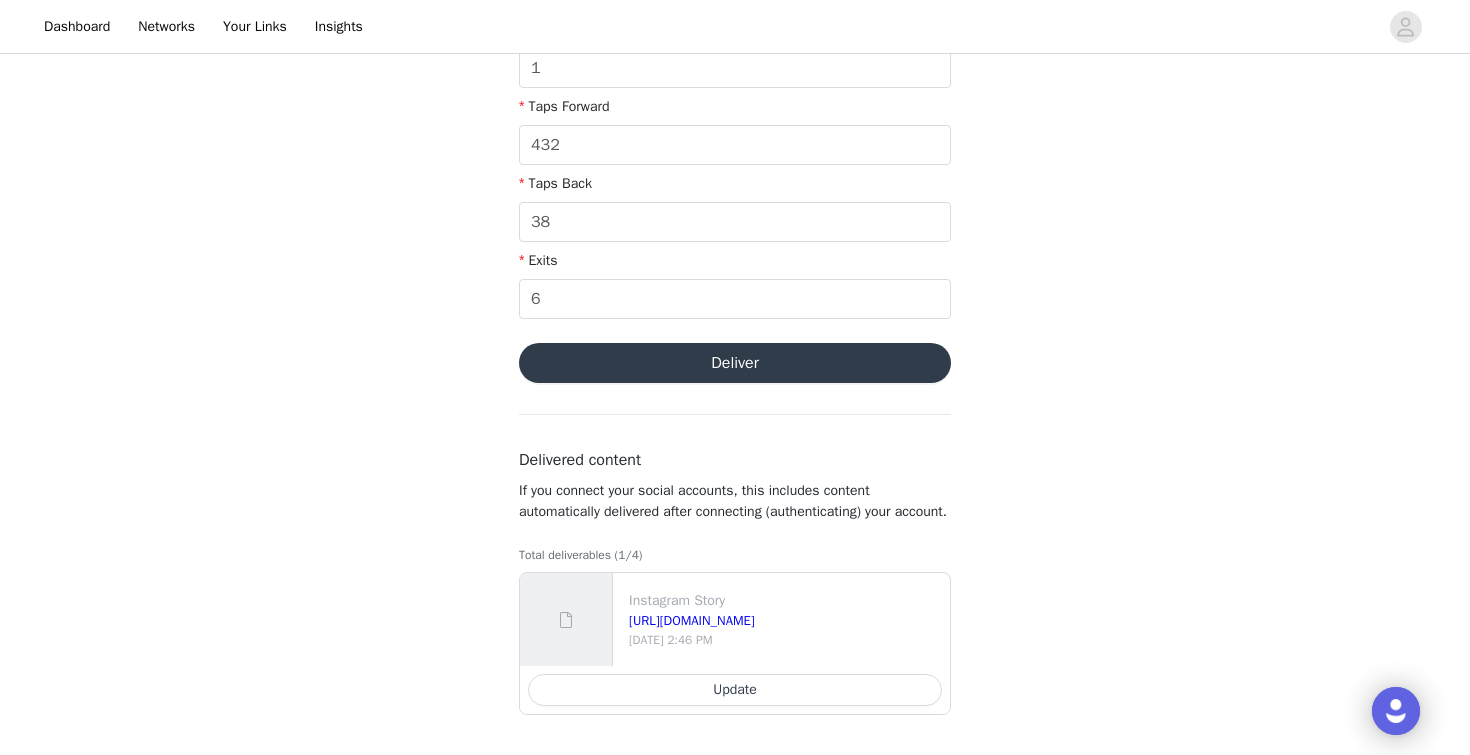 click on "Deliver" at bounding box center (735, 363) 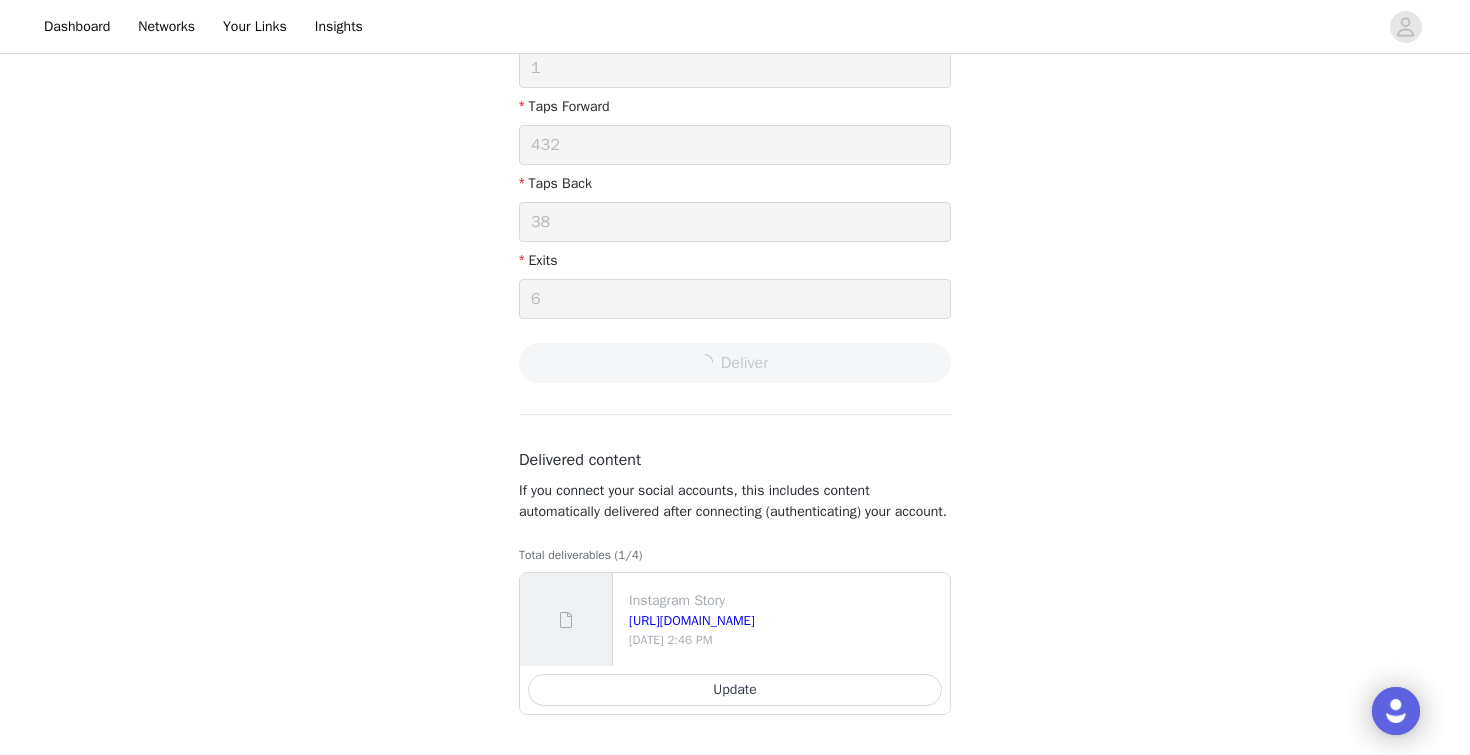 scroll, scrollTop: 0, scrollLeft: 0, axis: both 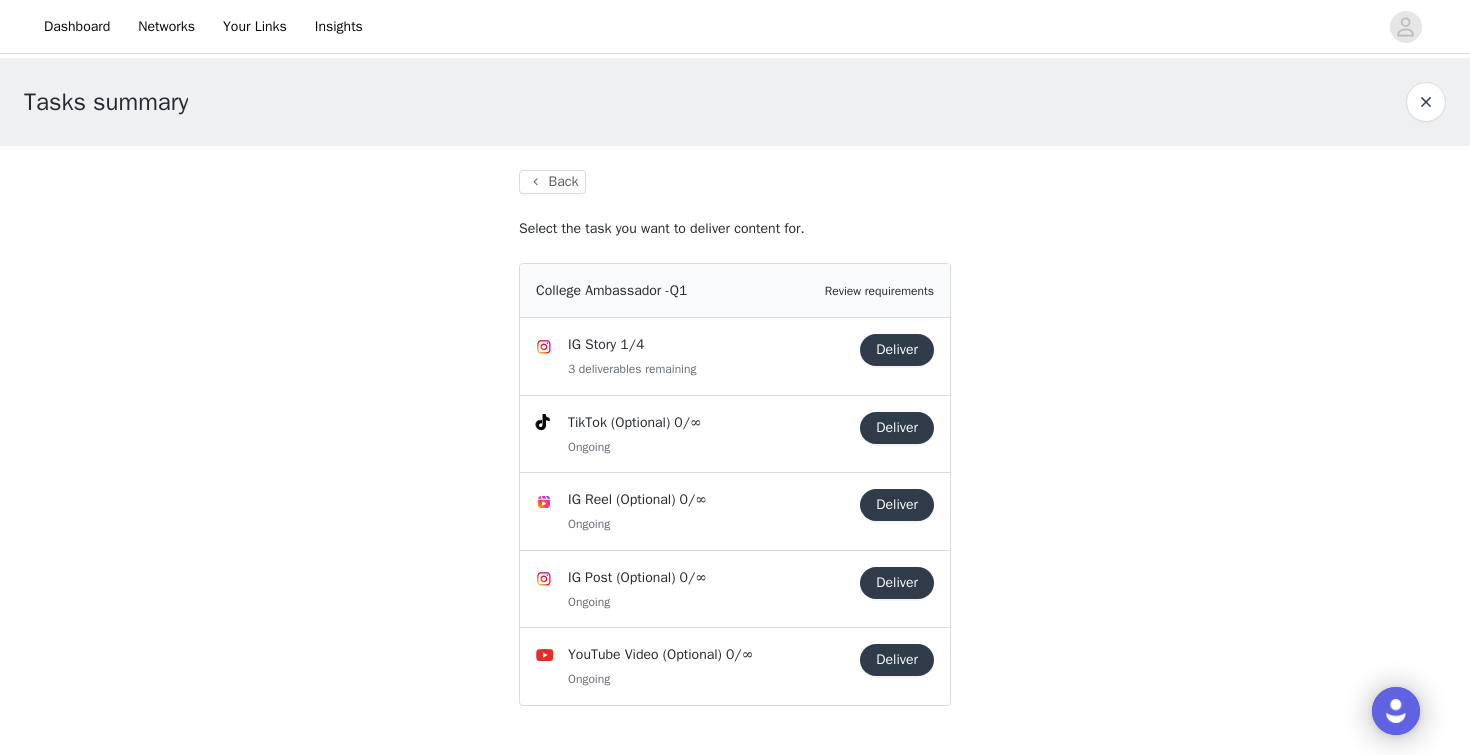click on "Deliver" at bounding box center (897, 350) 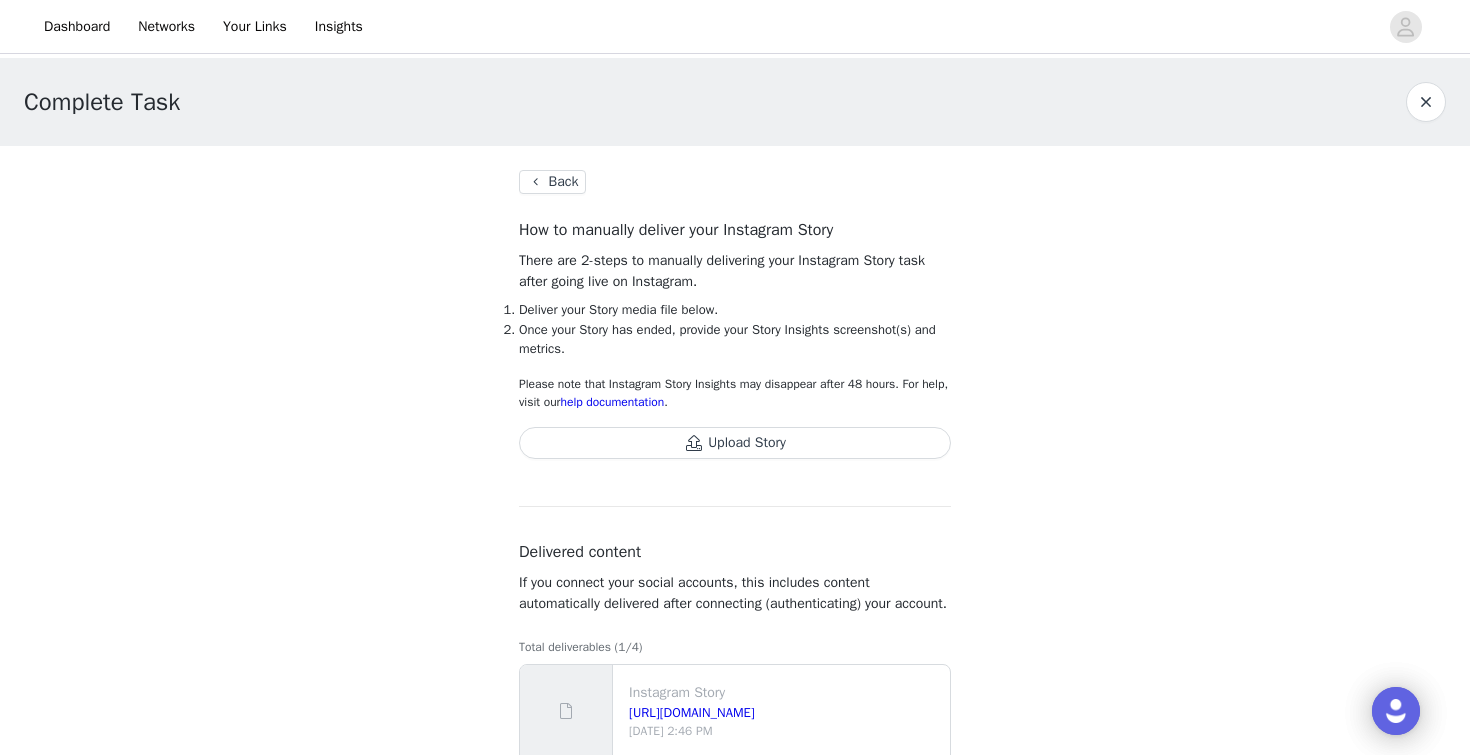 click on "Upload Story" at bounding box center (735, 443) 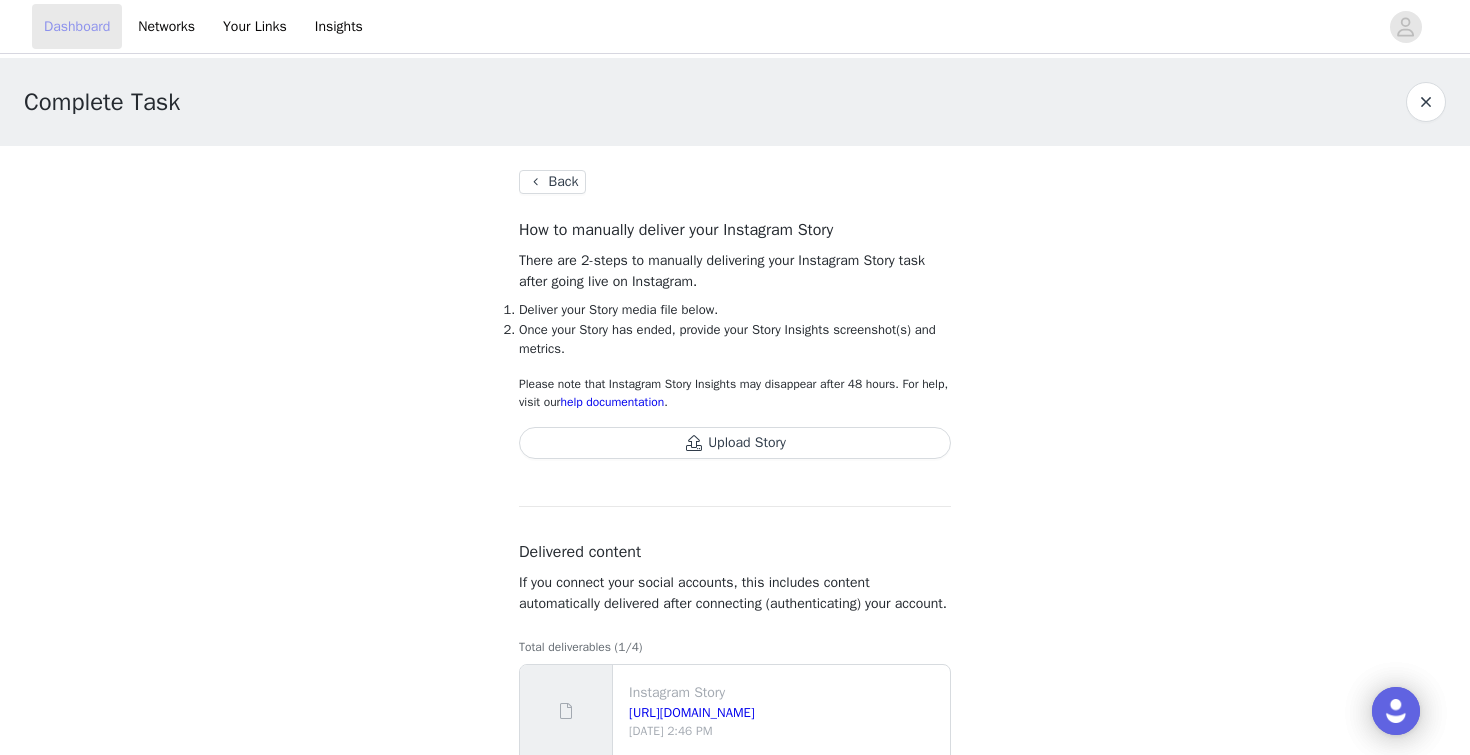click on "Dashboard" at bounding box center [77, 26] 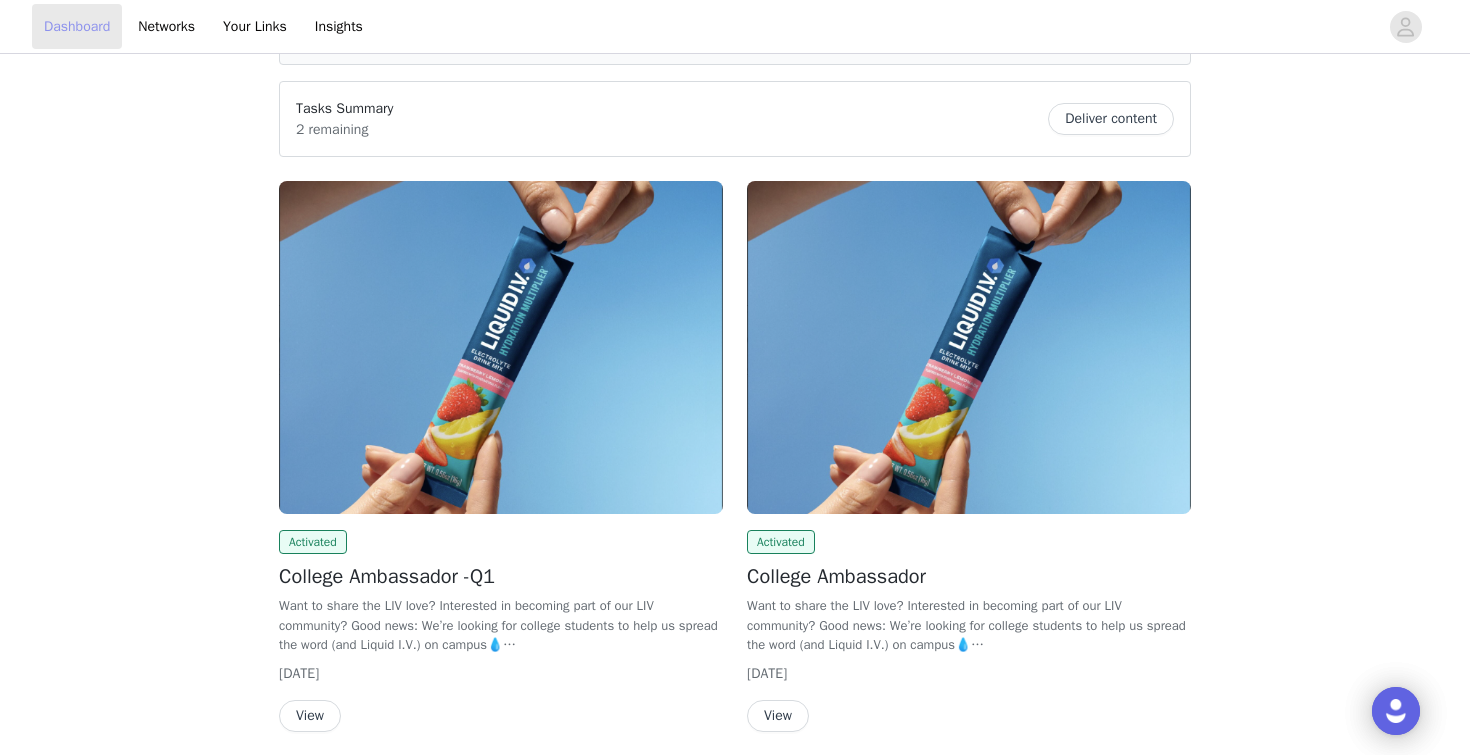 scroll, scrollTop: 212, scrollLeft: 0, axis: vertical 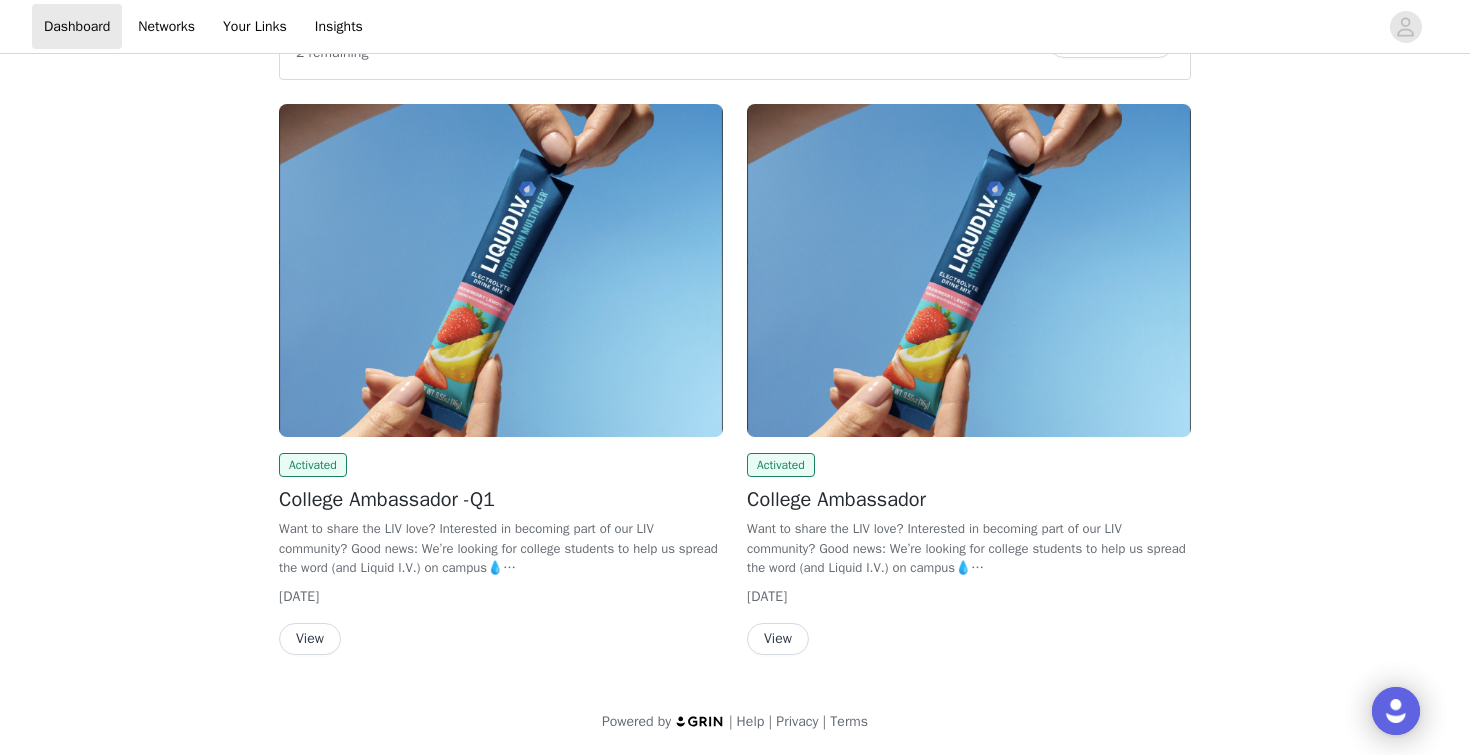 click on "View" at bounding box center (310, 639) 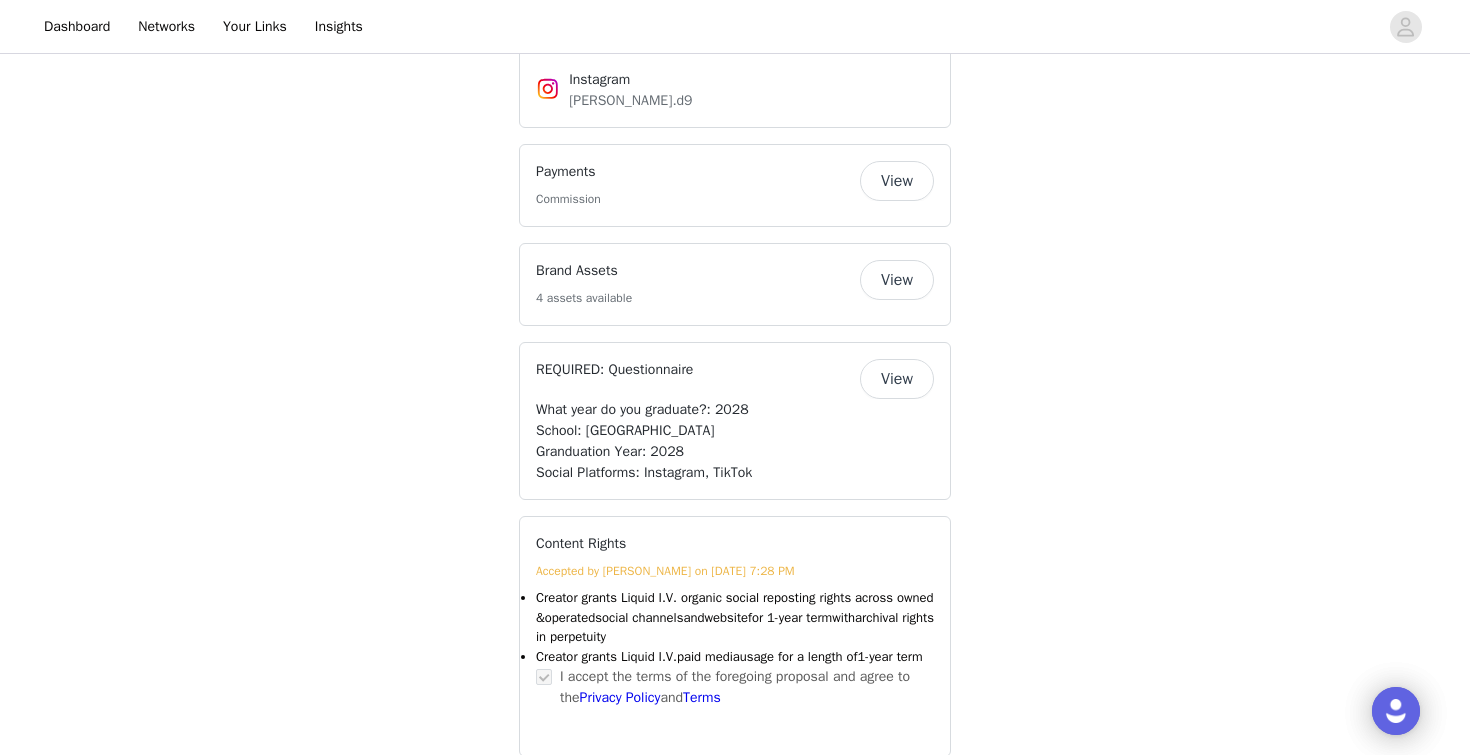 scroll, scrollTop: 1956, scrollLeft: 0, axis: vertical 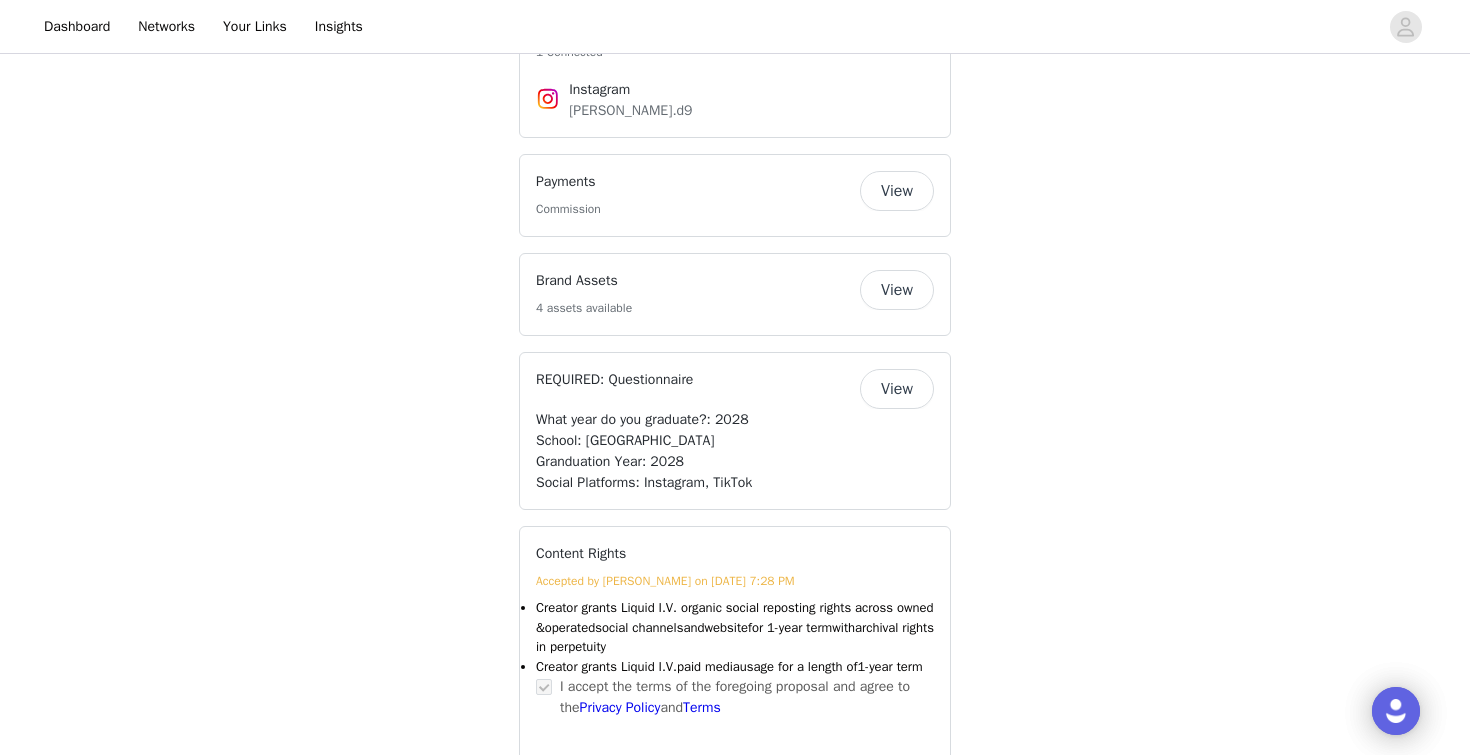 click on "Payments   Commission" at bounding box center (698, 195) 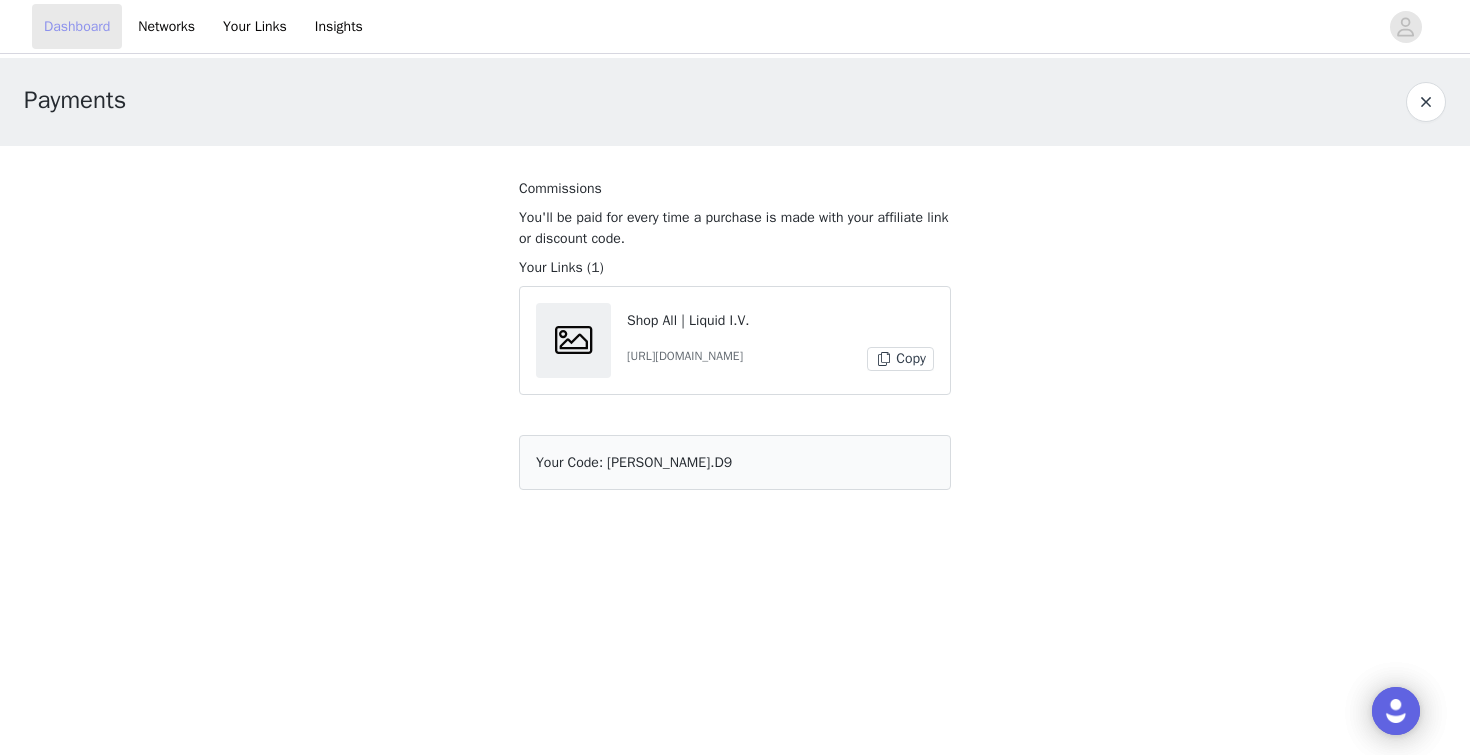 click on "Dashboard" at bounding box center (77, 26) 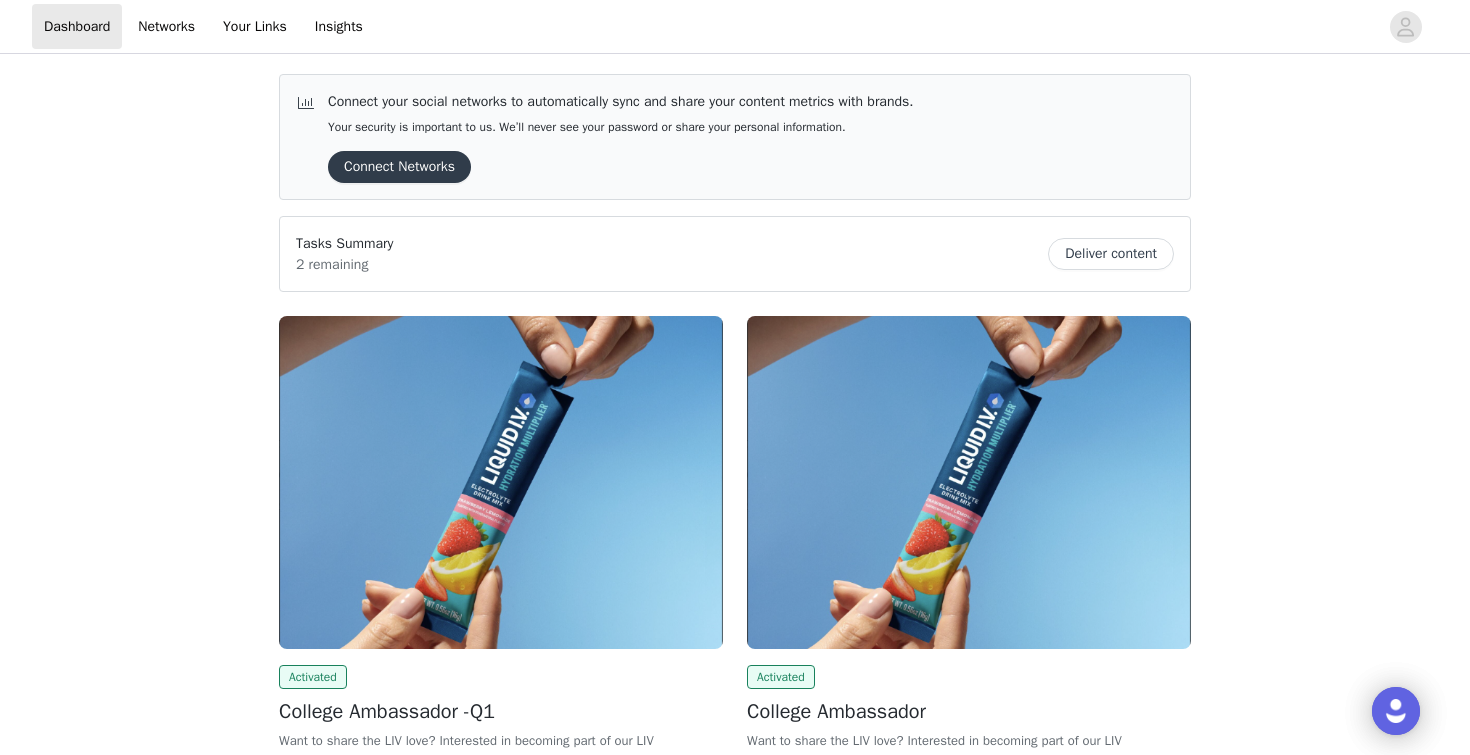 click on "Deliver content" at bounding box center (1111, 254) 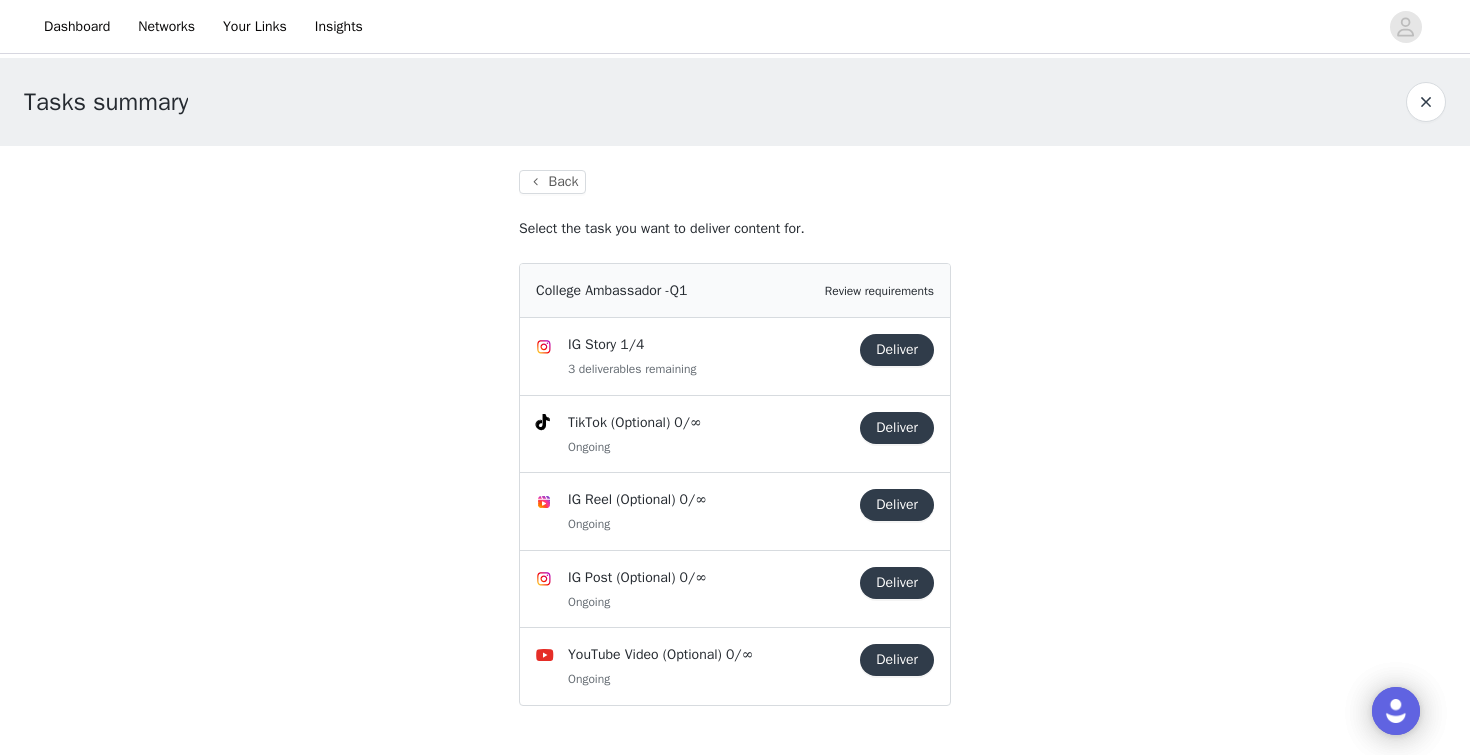 click on "Deliver" at bounding box center [897, 350] 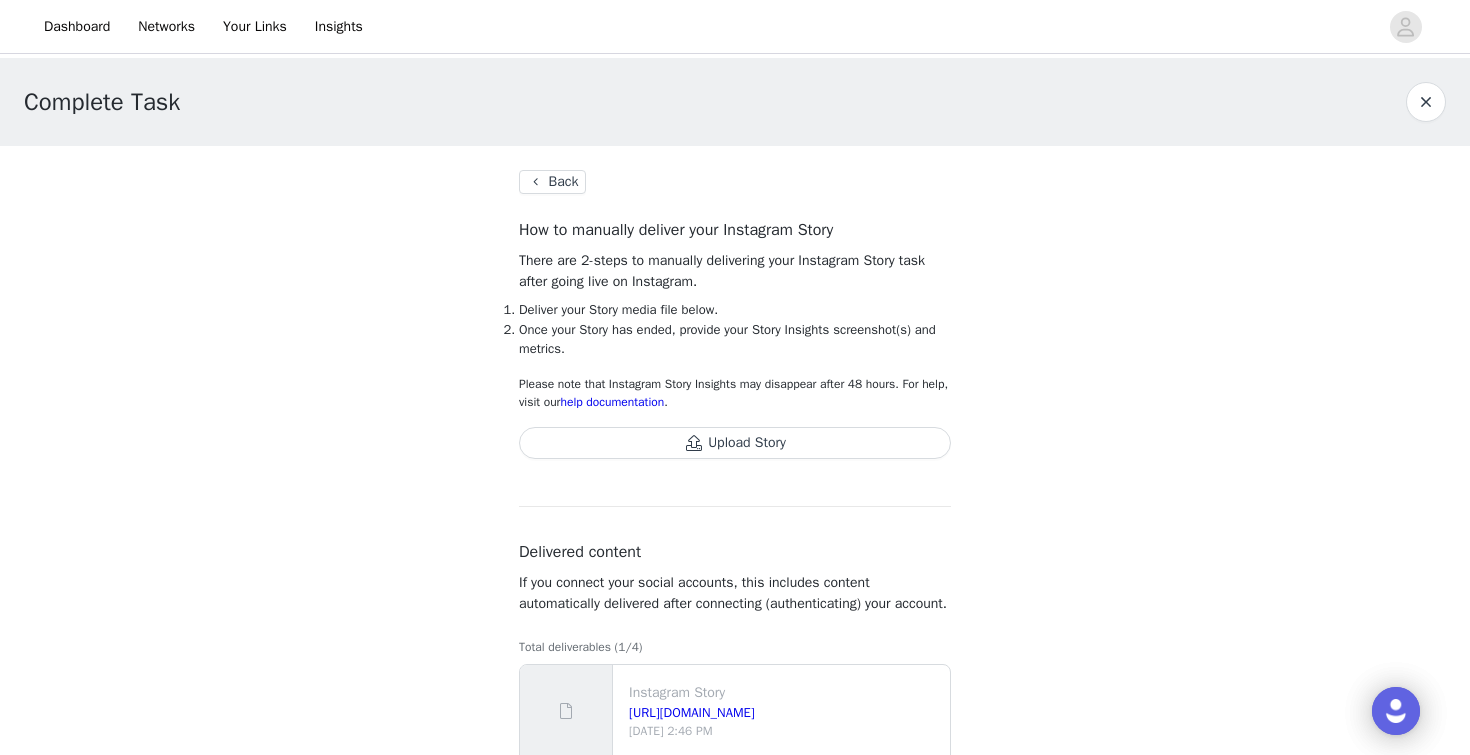 click on "Upload Story" at bounding box center (735, 443) 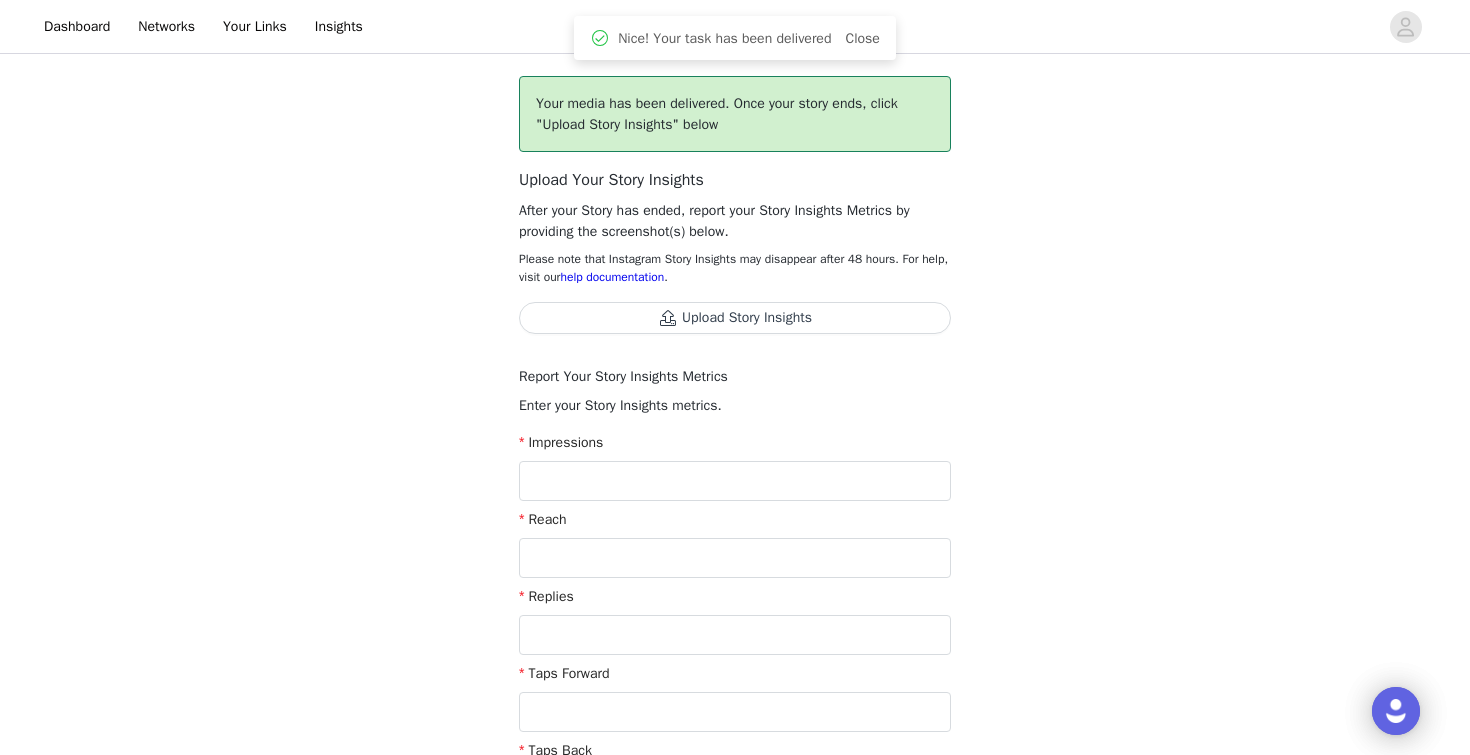 scroll, scrollTop: 211, scrollLeft: 0, axis: vertical 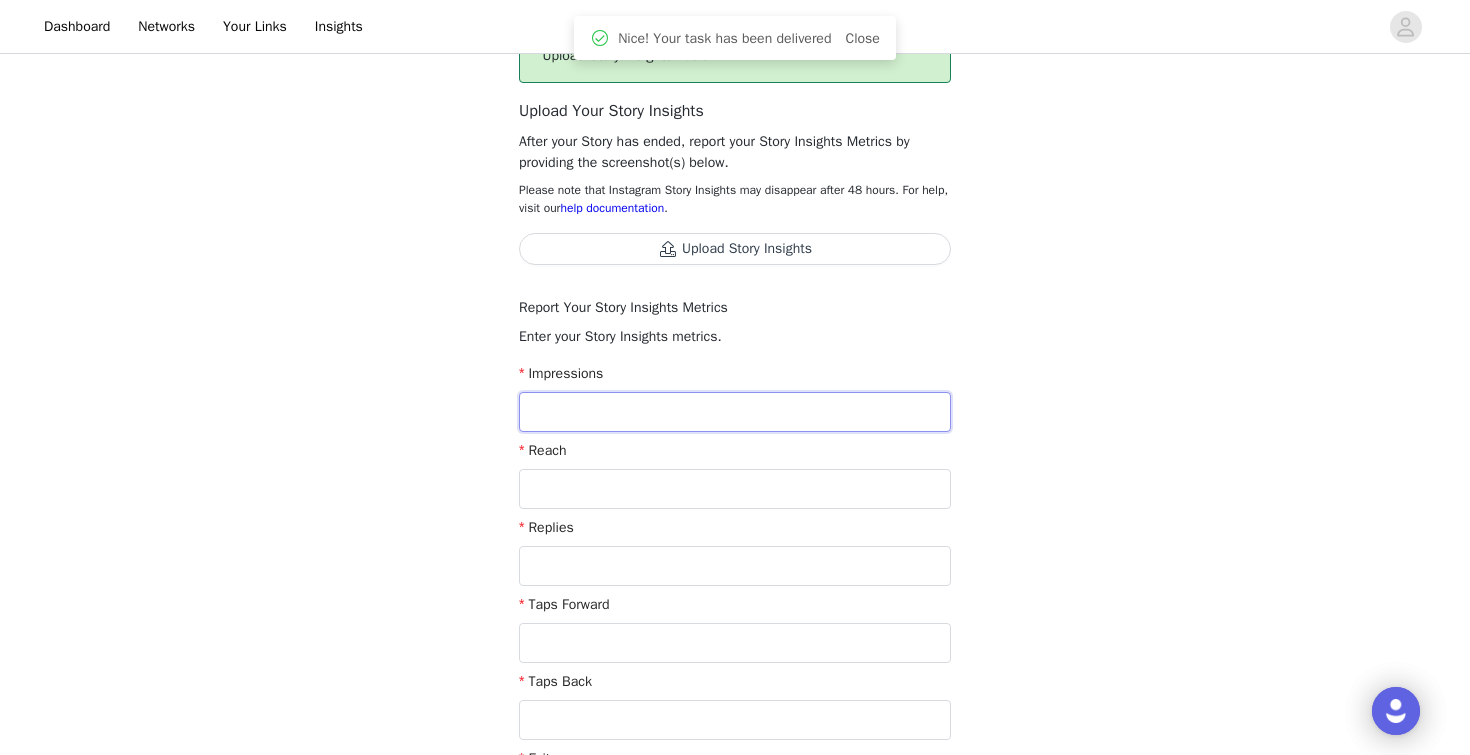 click at bounding box center (735, 412) 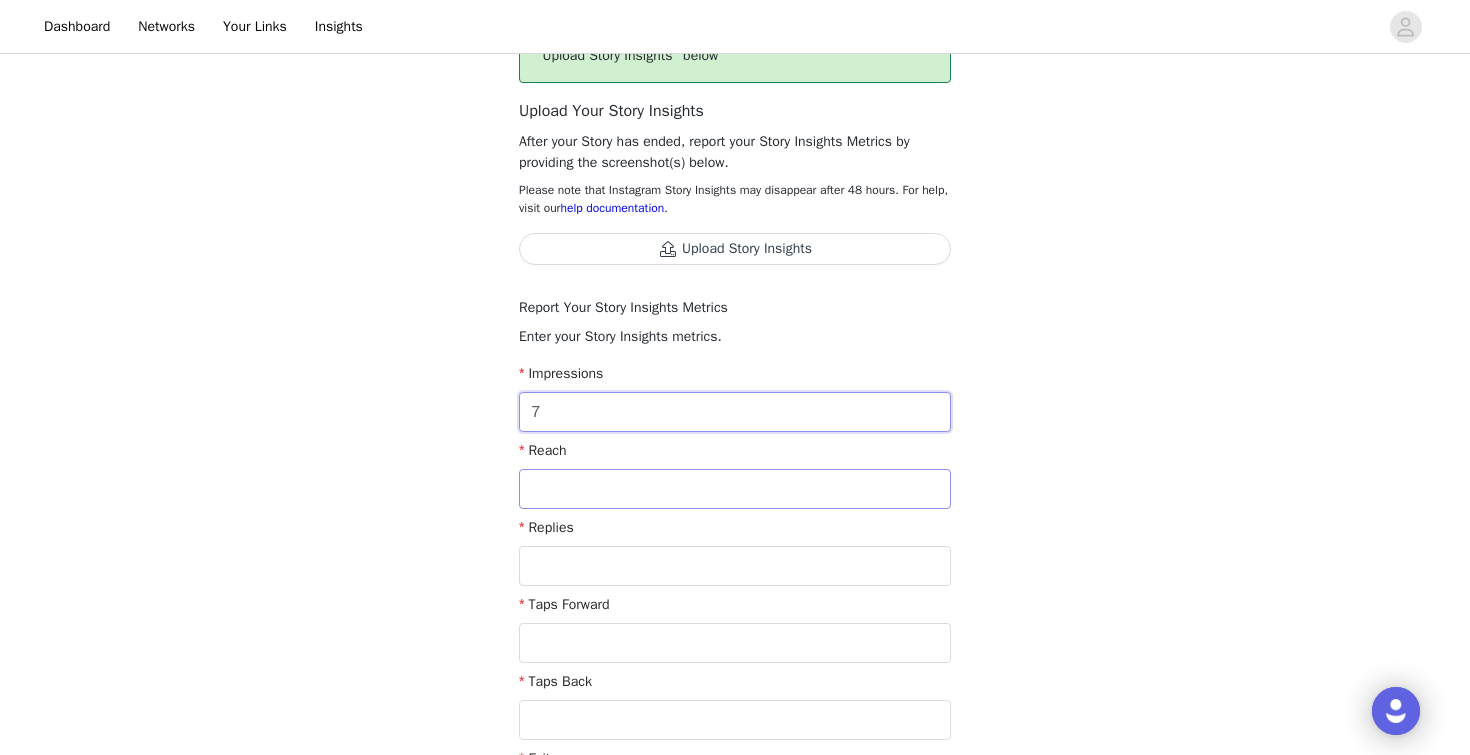 type on "7" 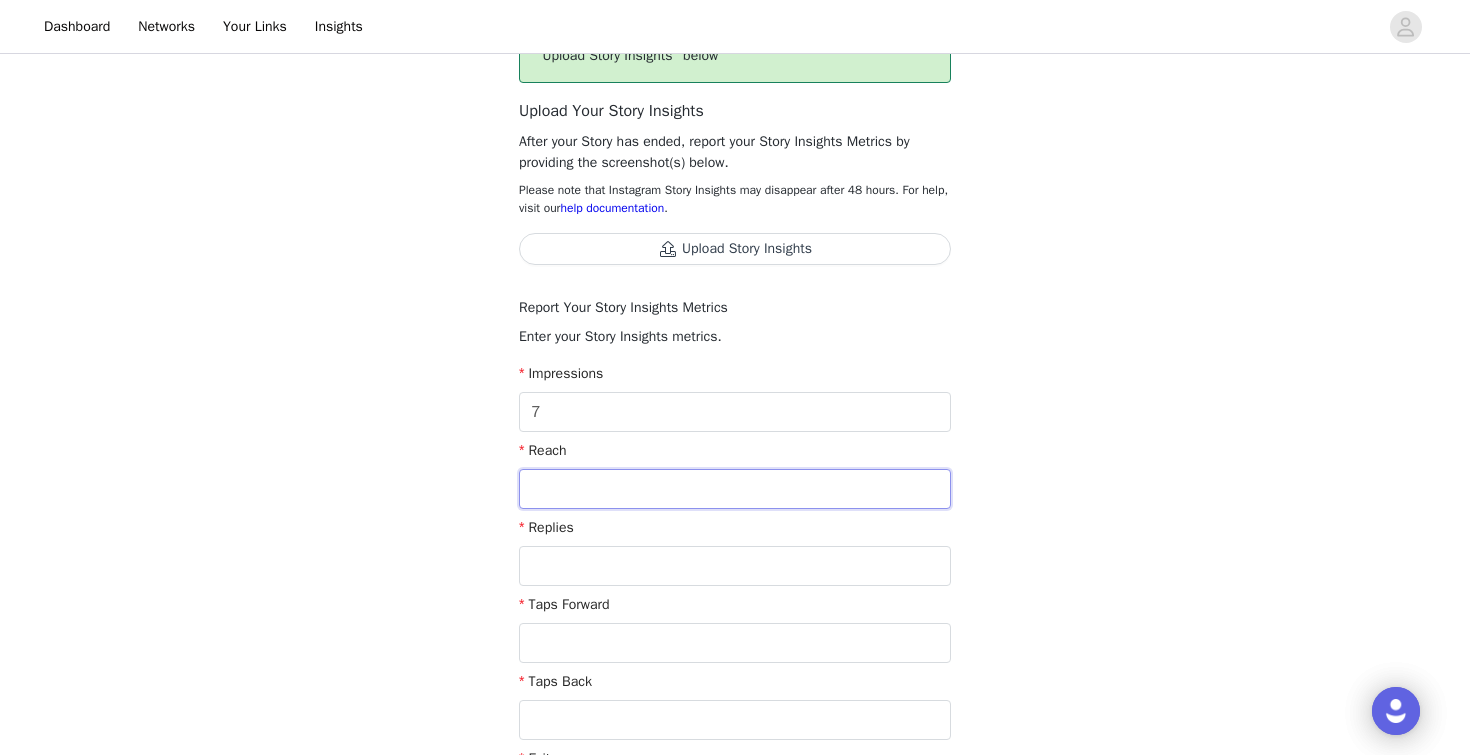 click at bounding box center [735, 489] 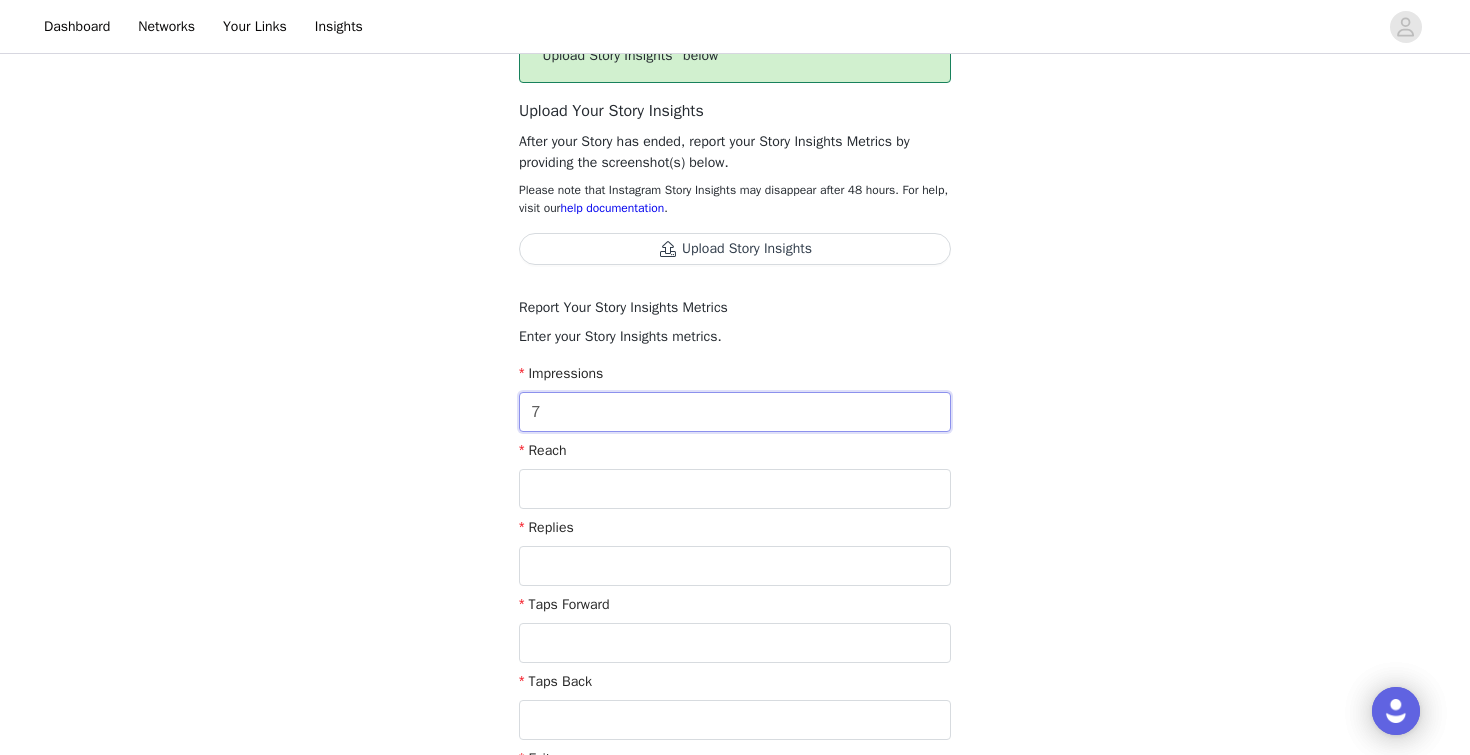 click on "7" at bounding box center (735, 412) 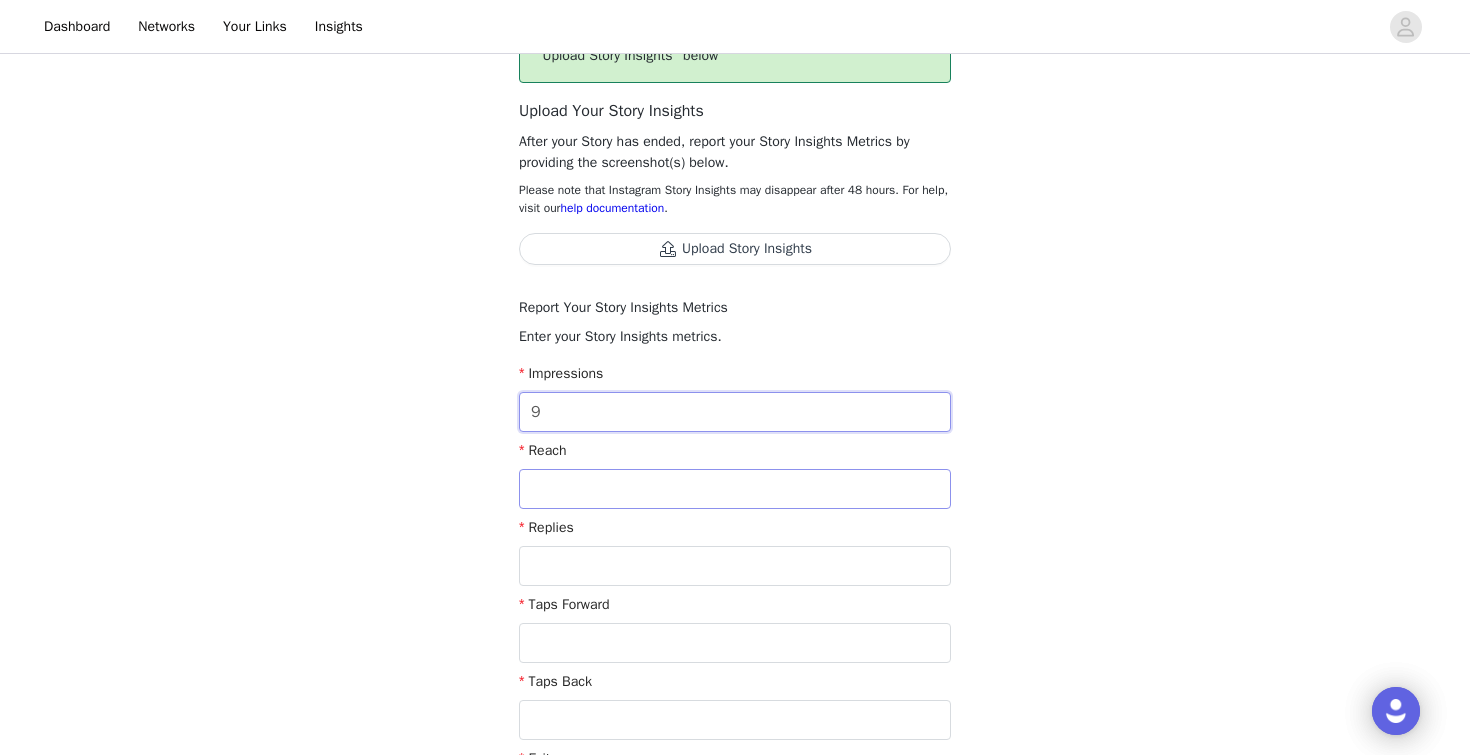 type on "9" 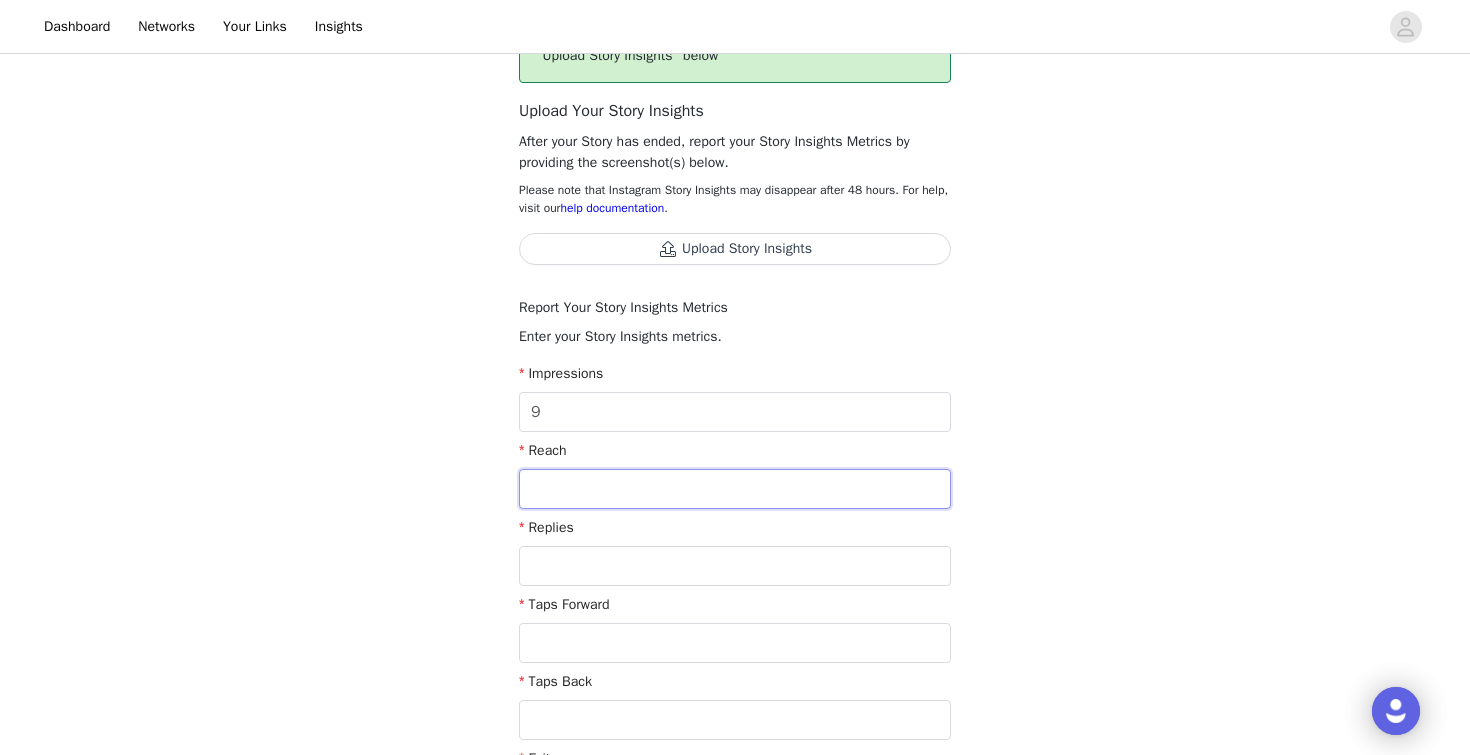 click at bounding box center (735, 489) 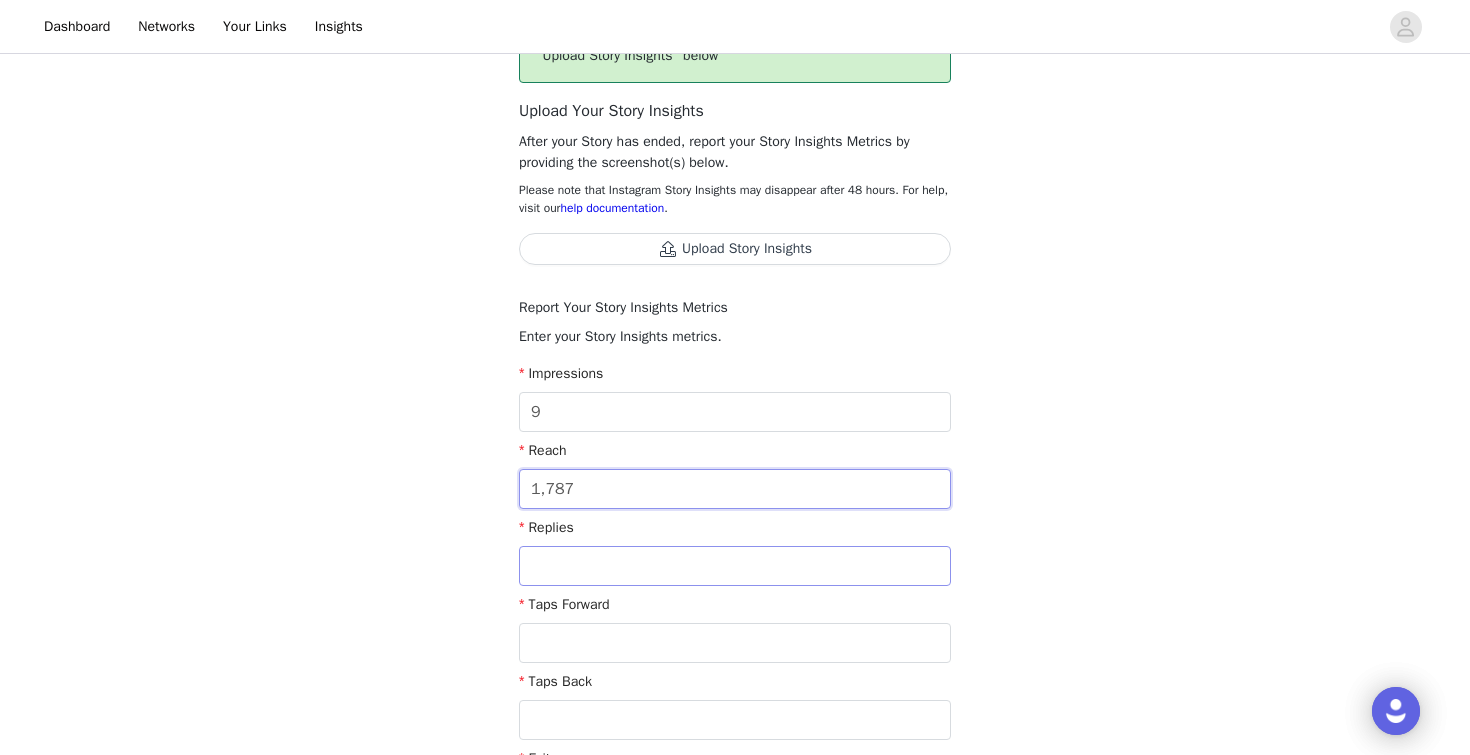 type on "1,787" 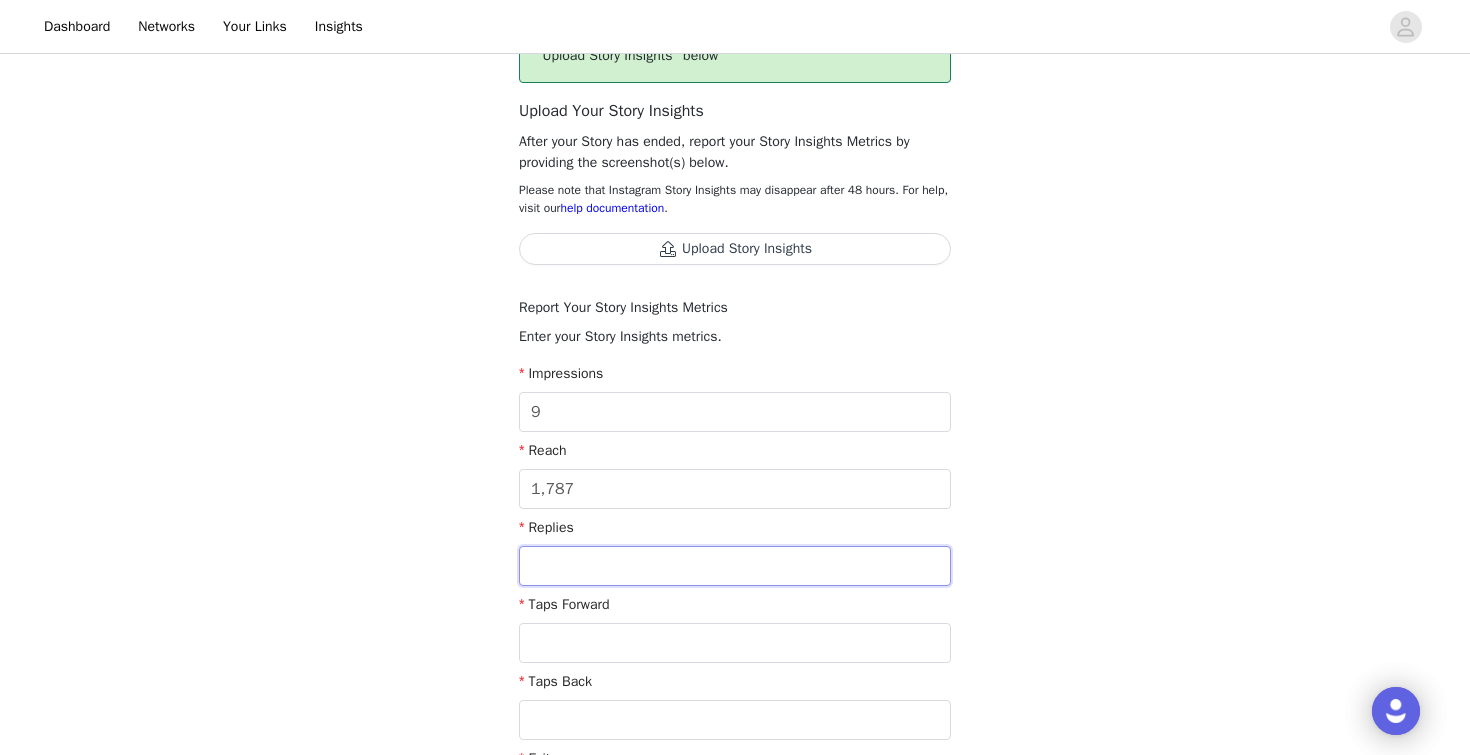 click at bounding box center (735, 566) 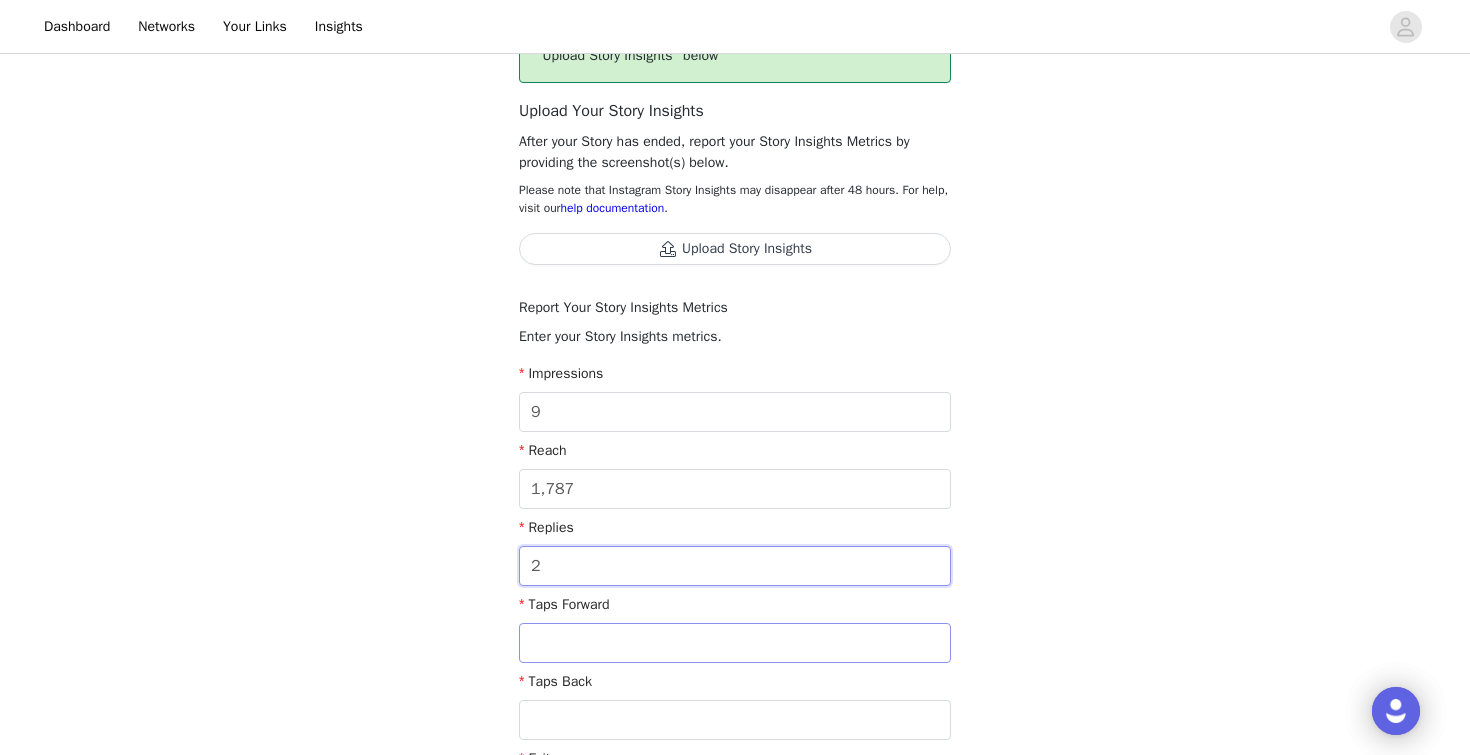 type on "2" 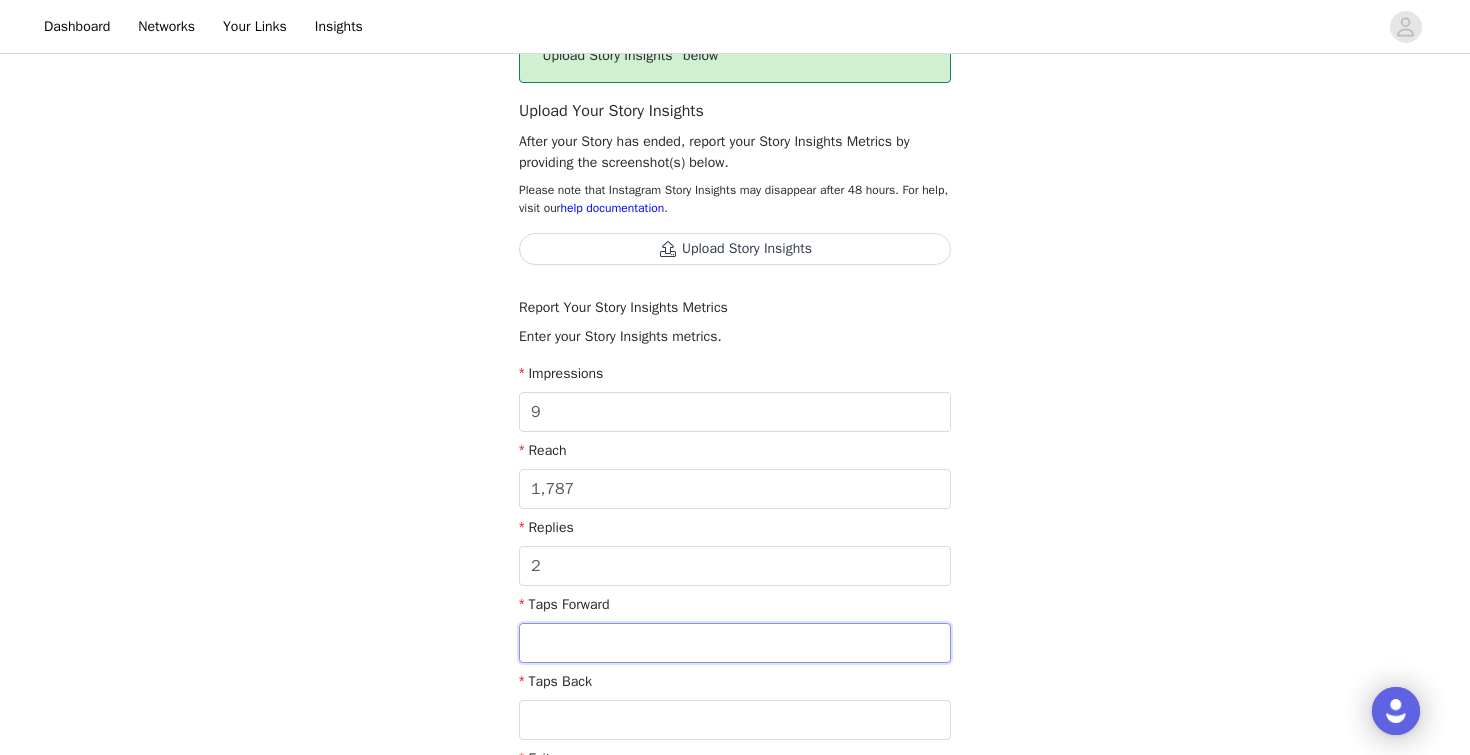 click at bounding box center [735, 643] 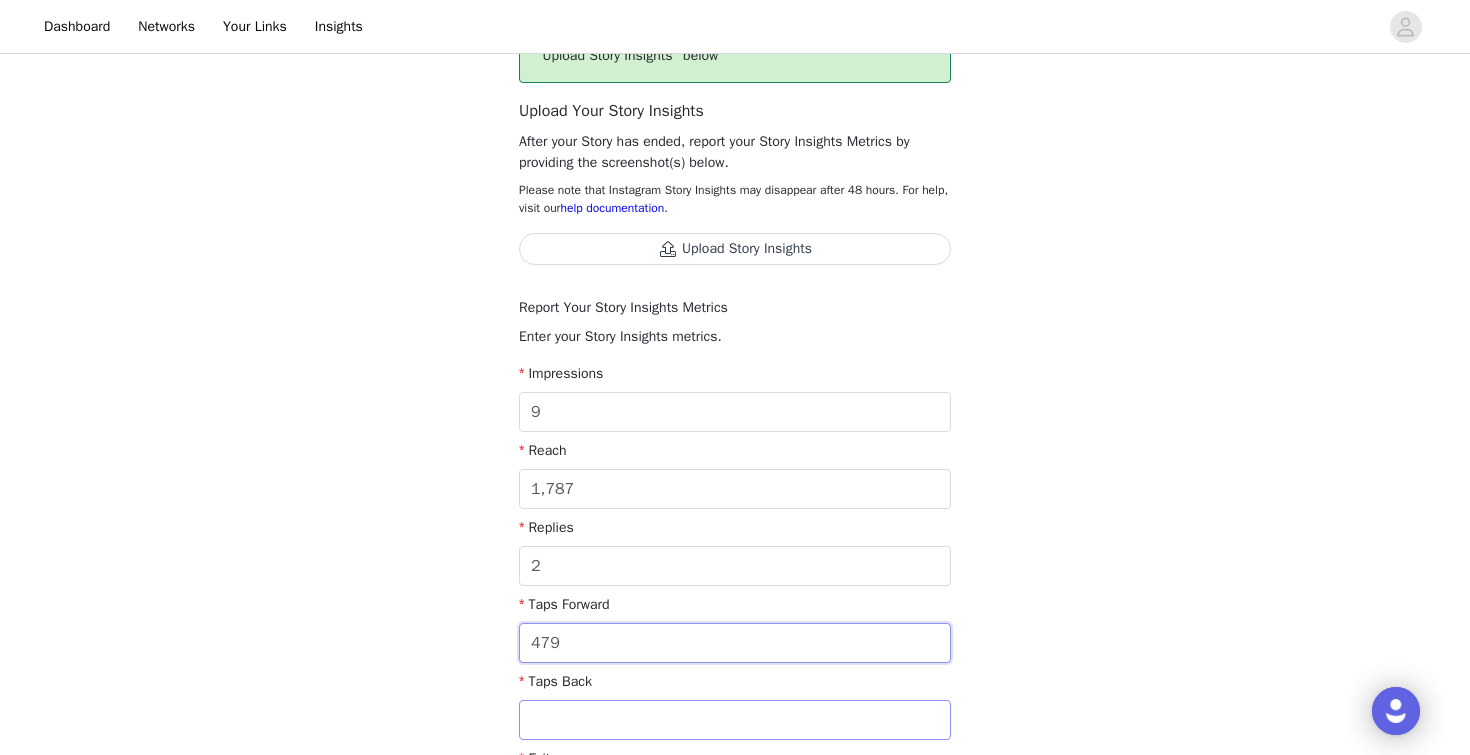 type on "479" 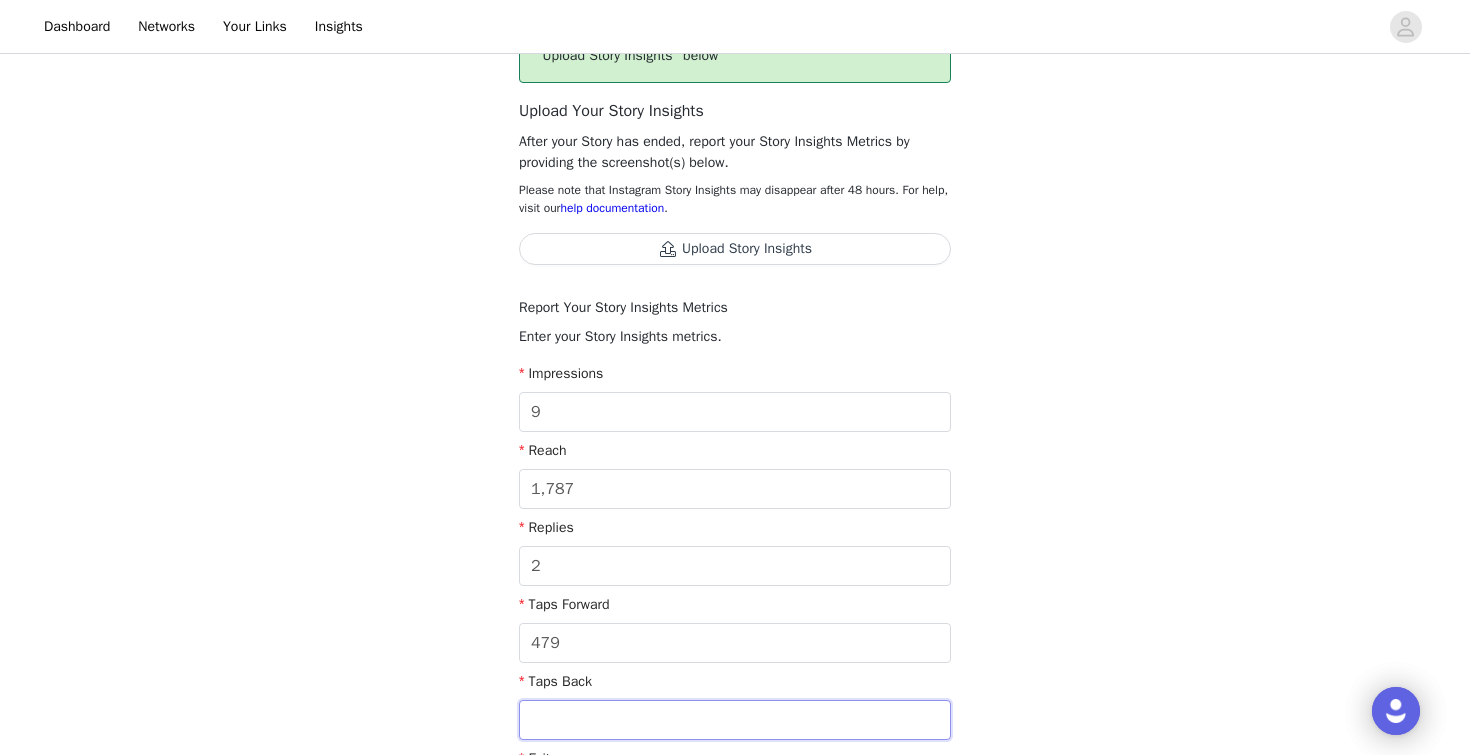 click at bounding box center (735, 720) 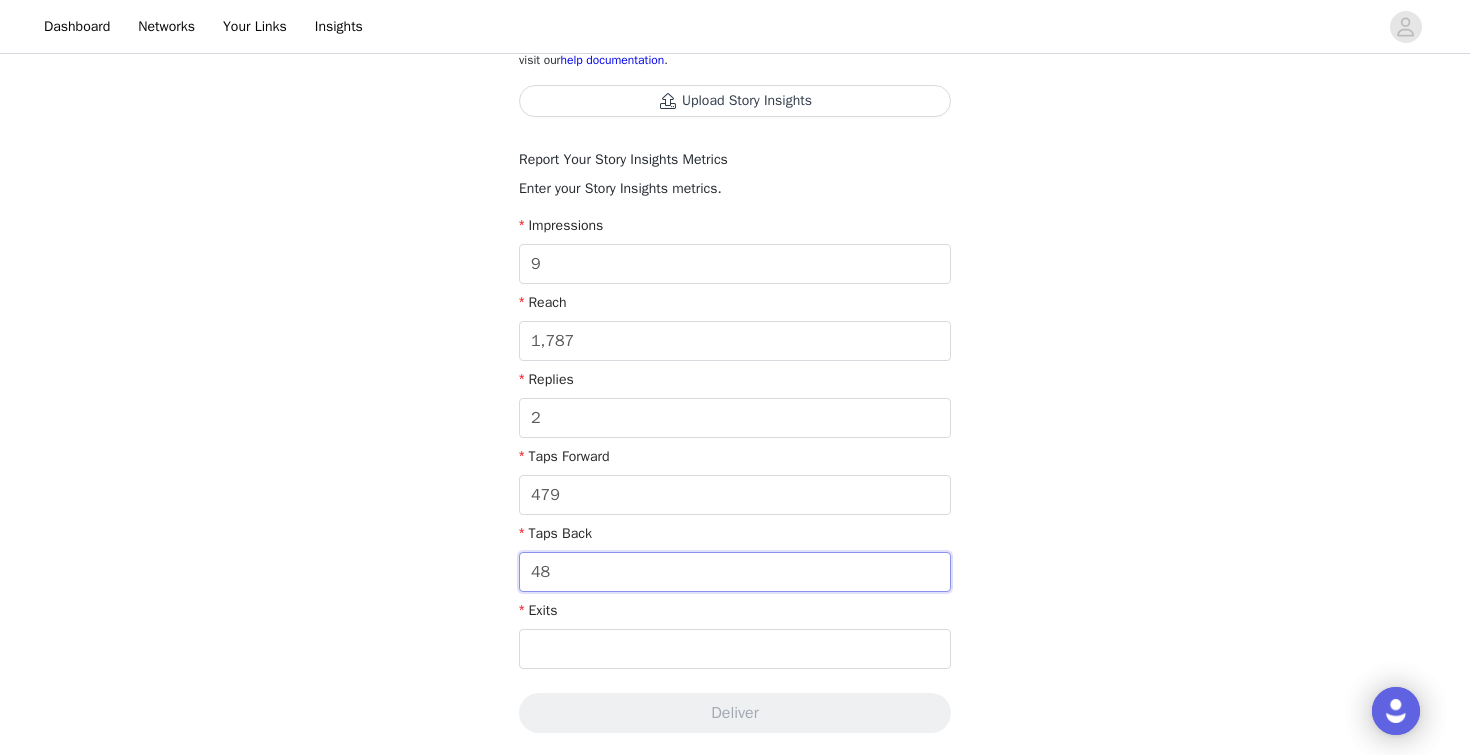 scroll, scrollTop: 360, scrollLeft: 0, axis: vertical 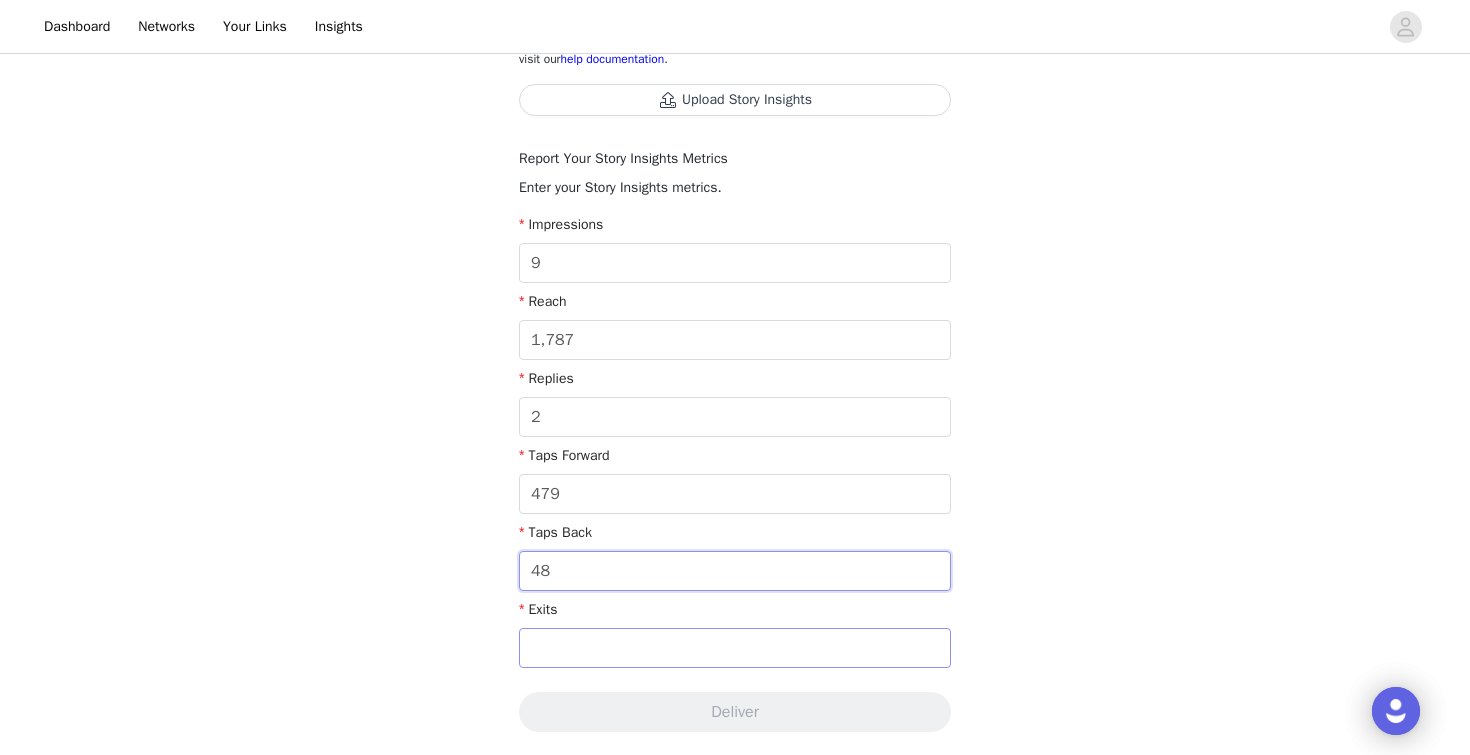 type on "48" 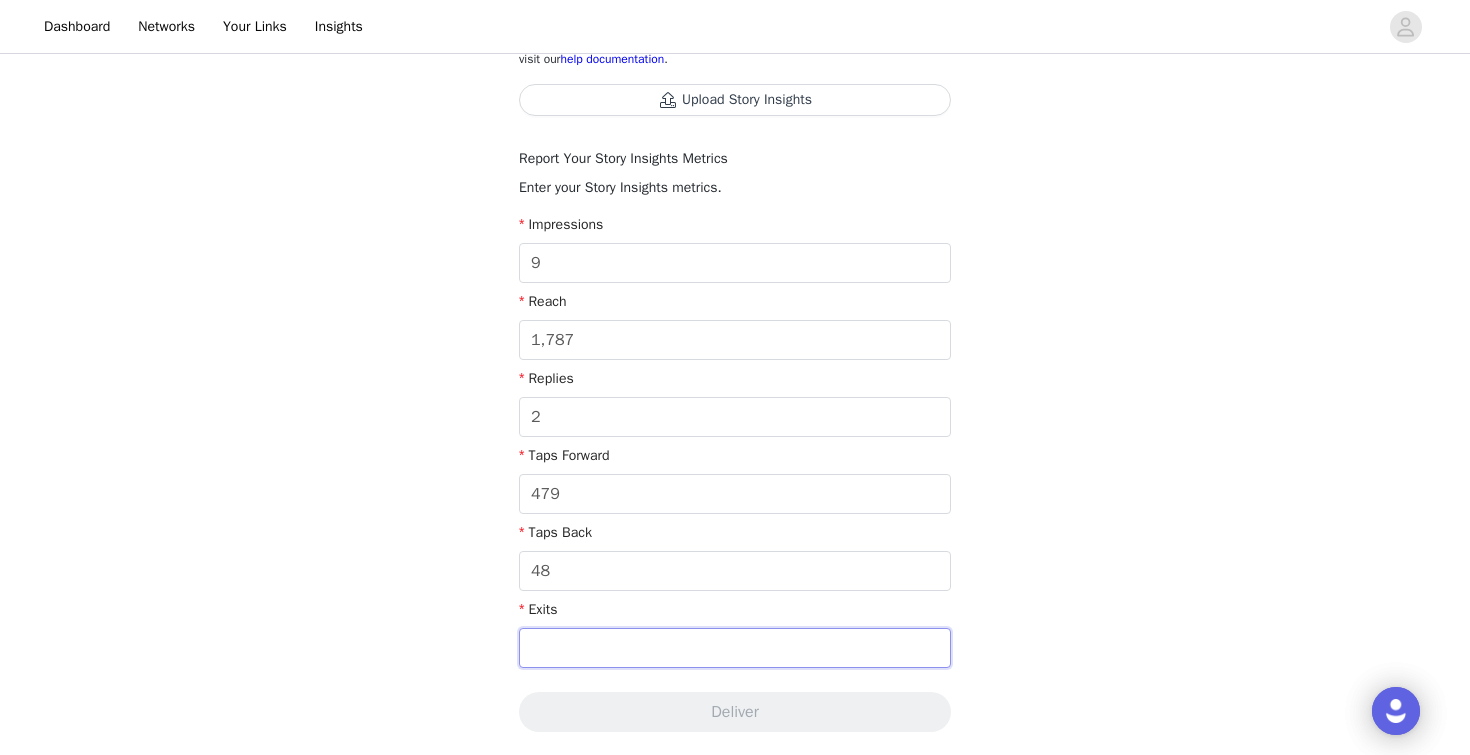 click at bounding box center (735, 648) 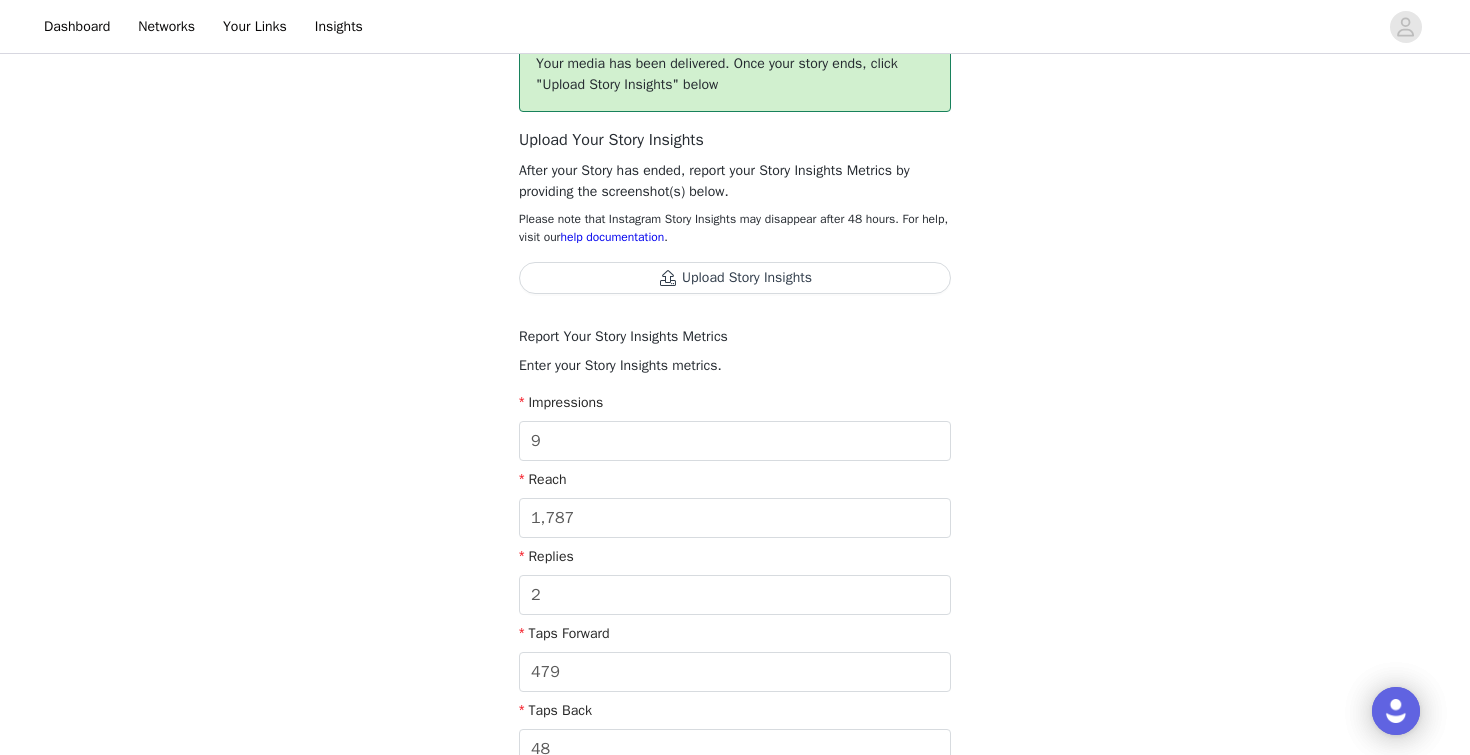 scroll, scrollTop: 114, scrollLeft: 0, axis: vertical 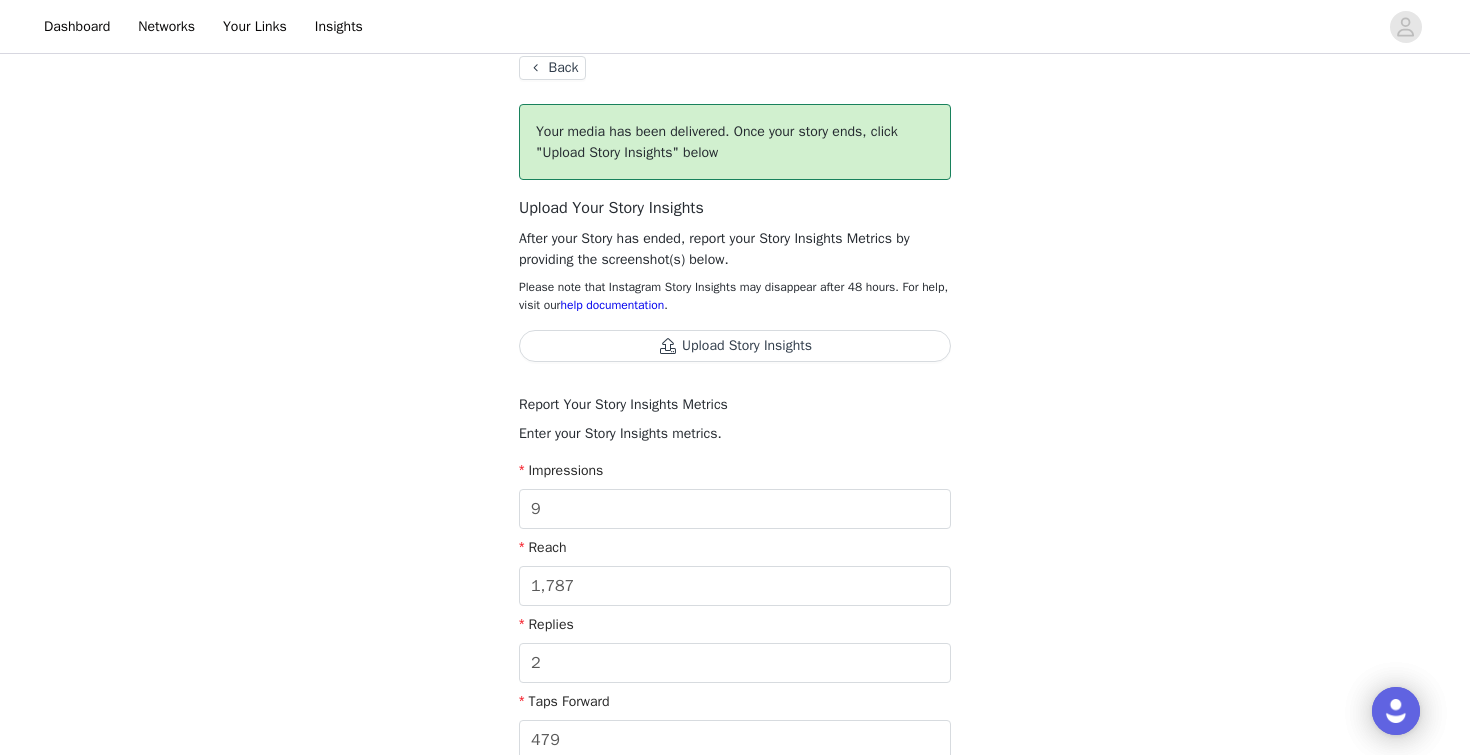 type on "2" 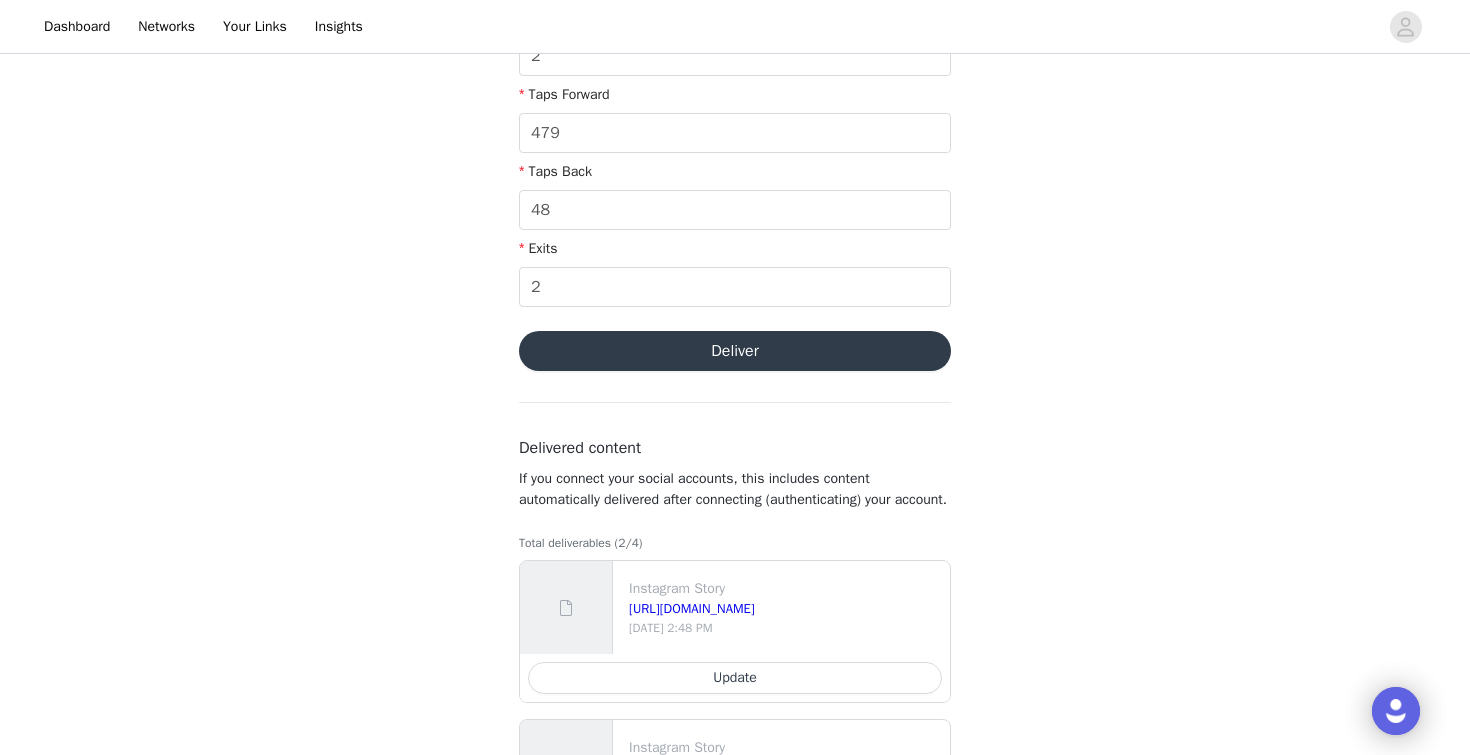 scroll, scrollTop: 783, scrollLeft: 0, axis: vertical 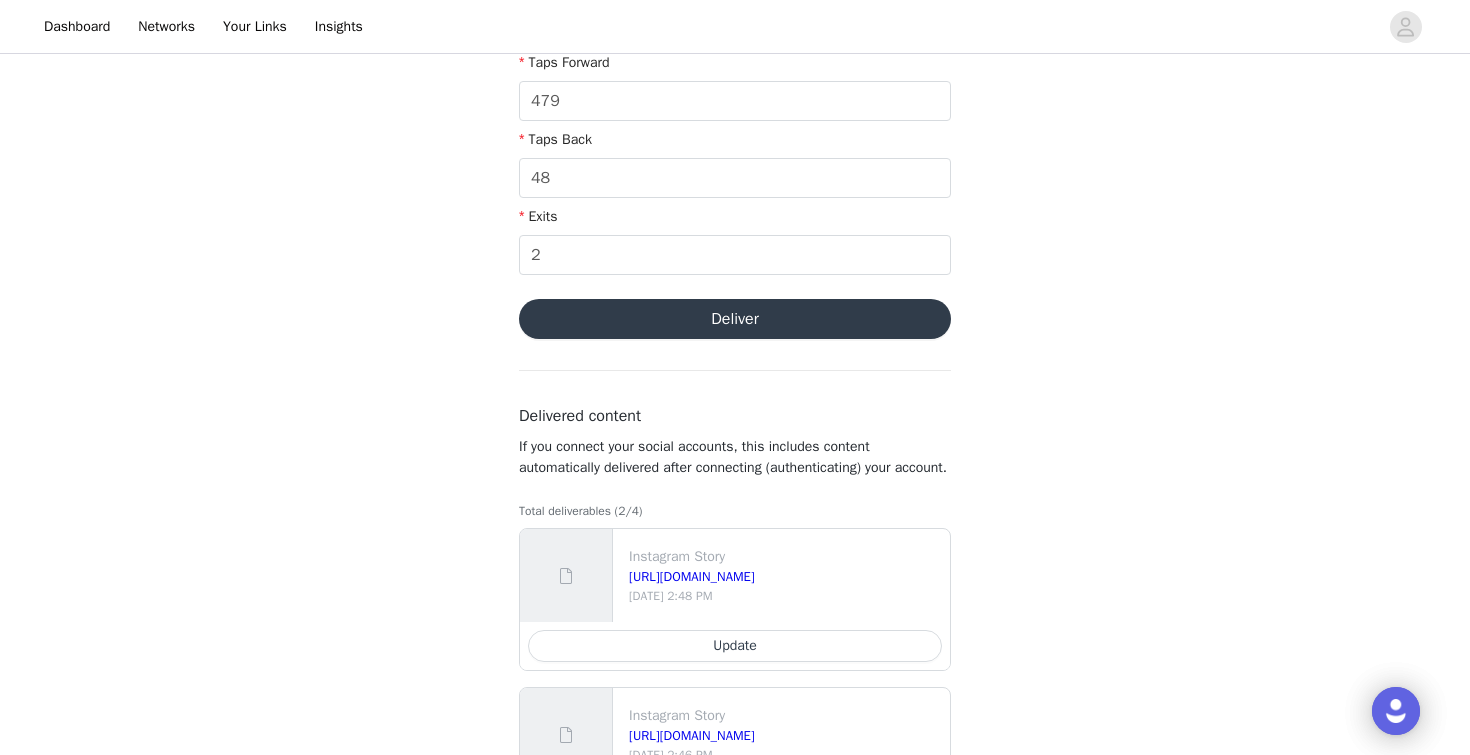 click on "Deliver" at bounding box center (735, 319) 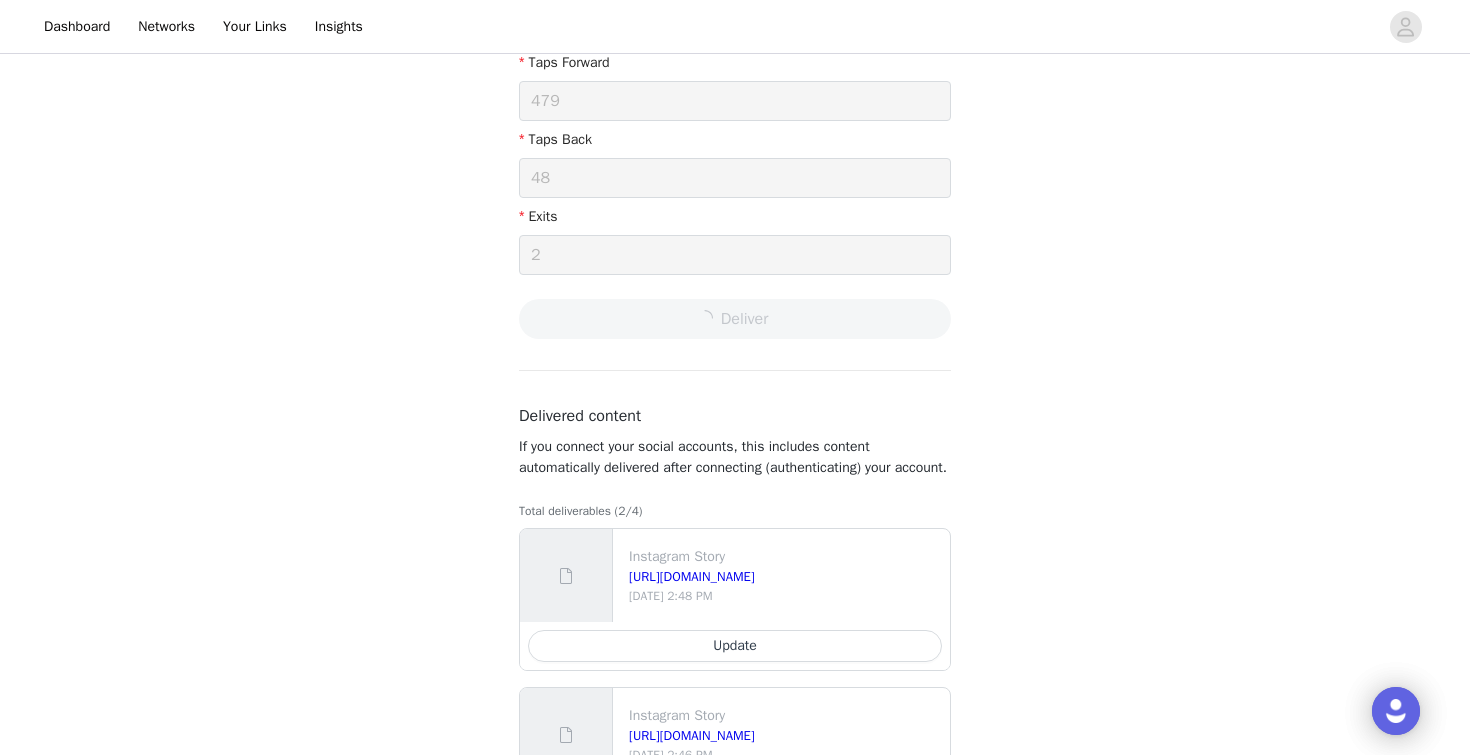 scroll, scrollTop: 0, scrollLeft: 0, axis: both 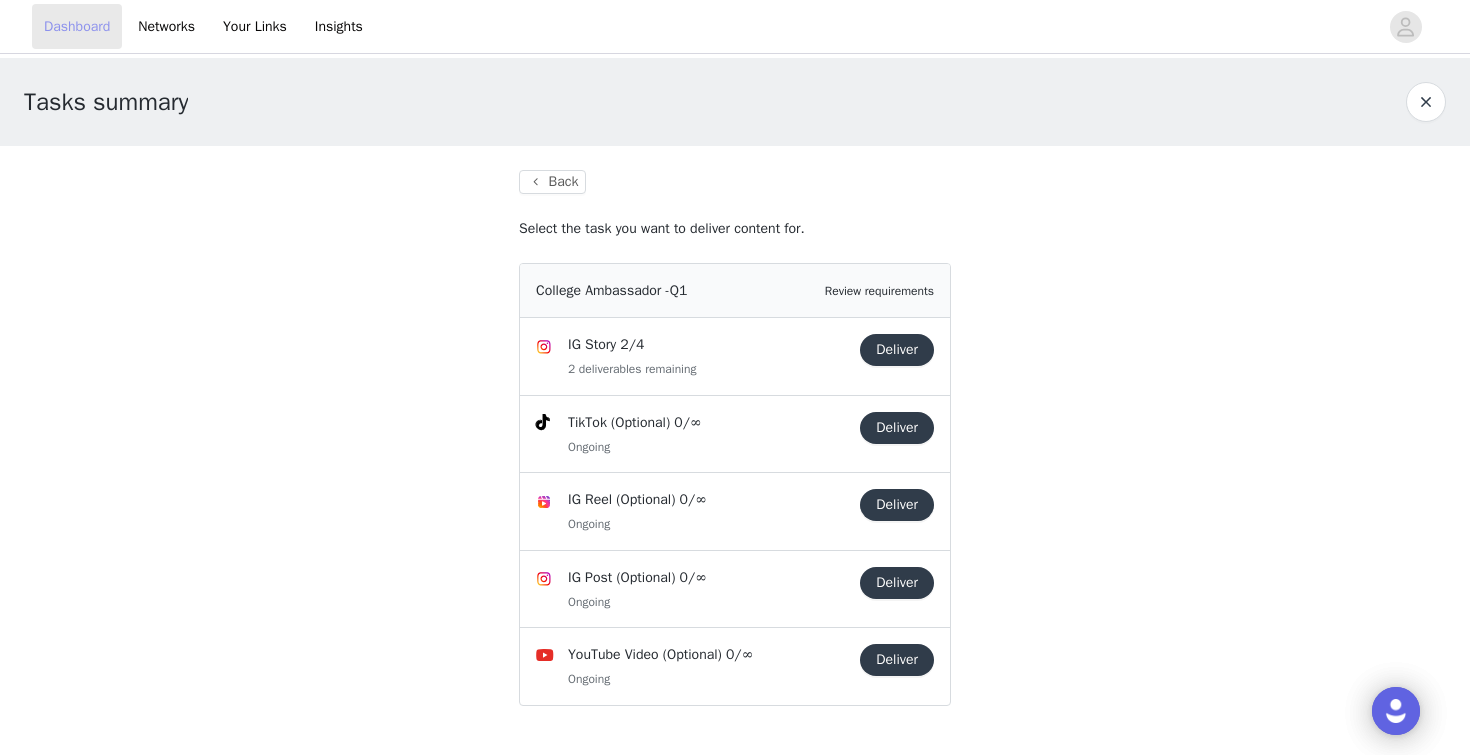 click on "Dashboard" at bounding box center [77, 26] 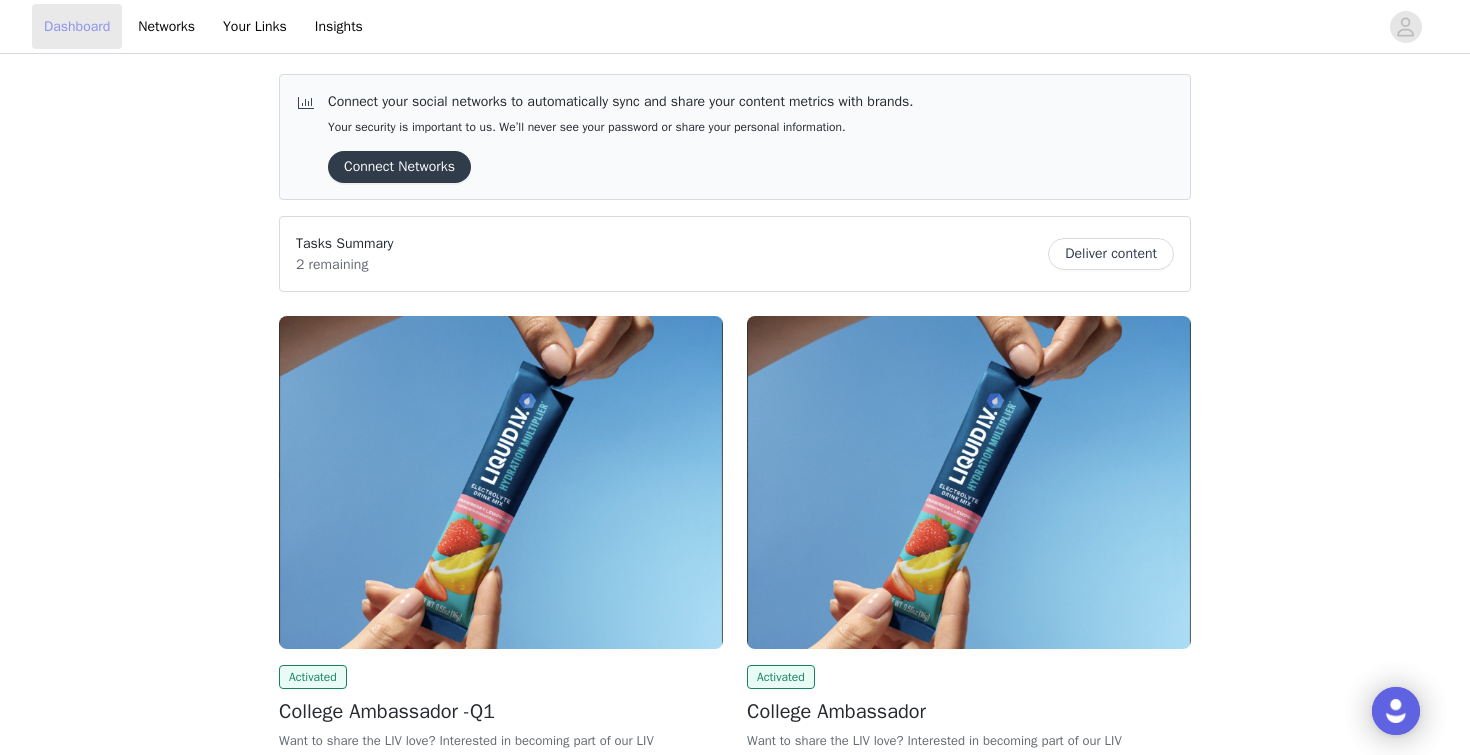 click on "Dashboard" at bounding box center [77, 26] 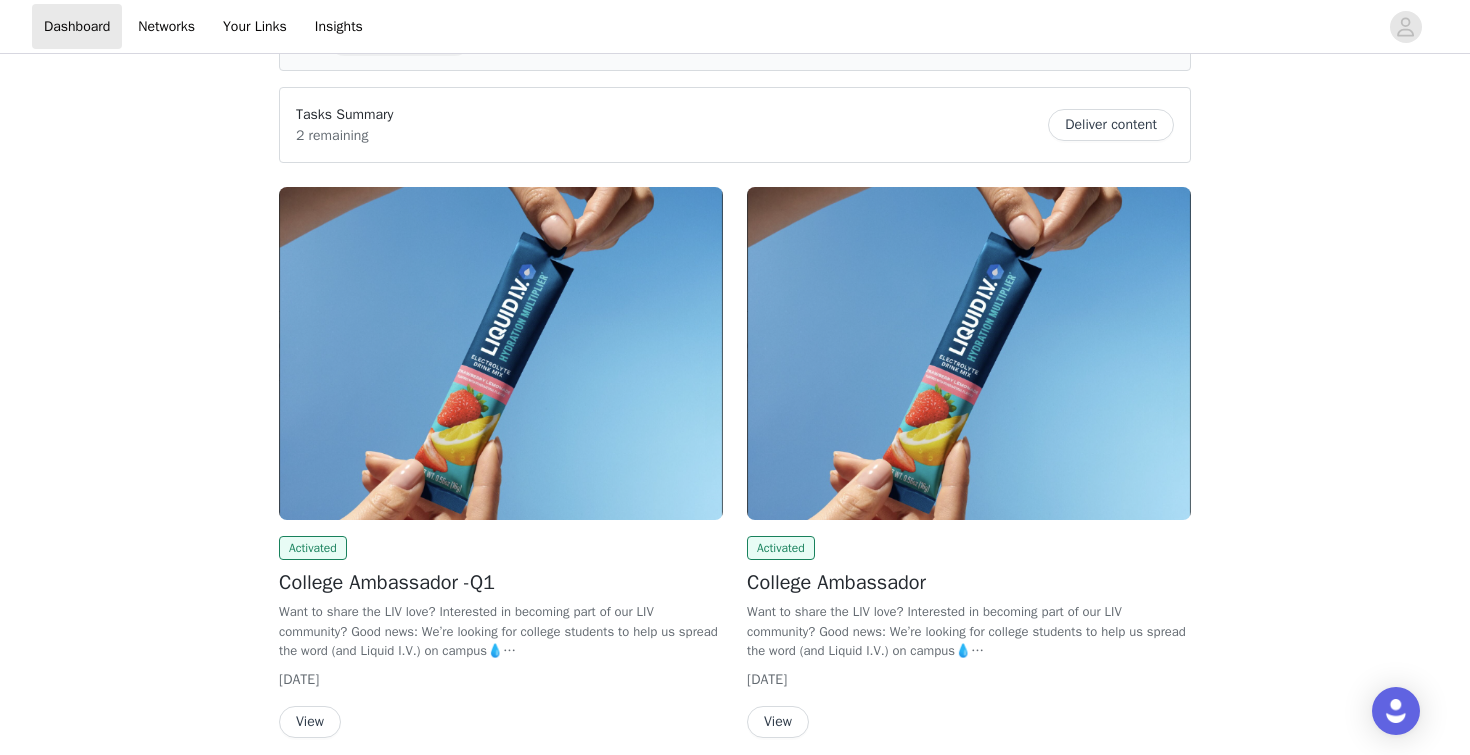 scroll, scrollTop: 0, scrollLeft: 0, axis: both 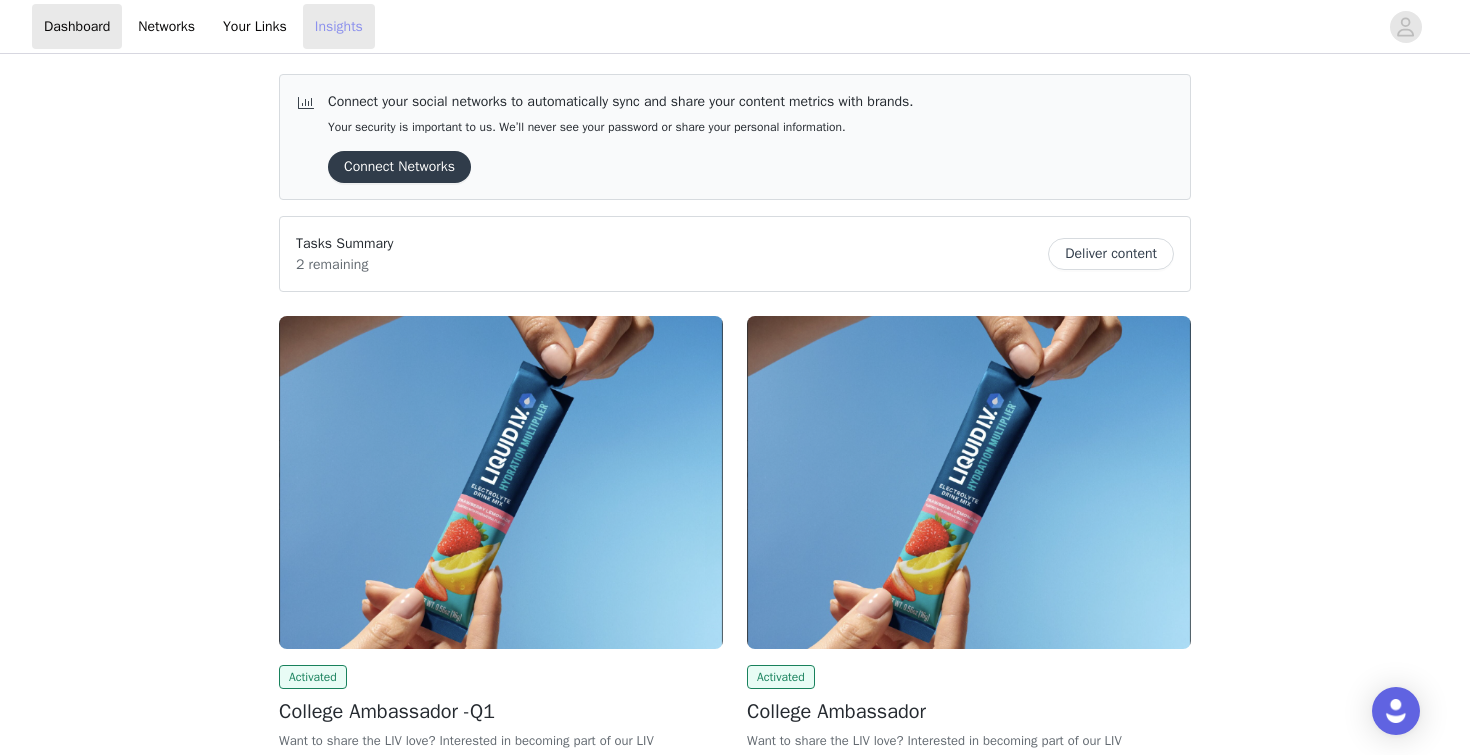 click on "Insights" at bounding box center (339, 26) 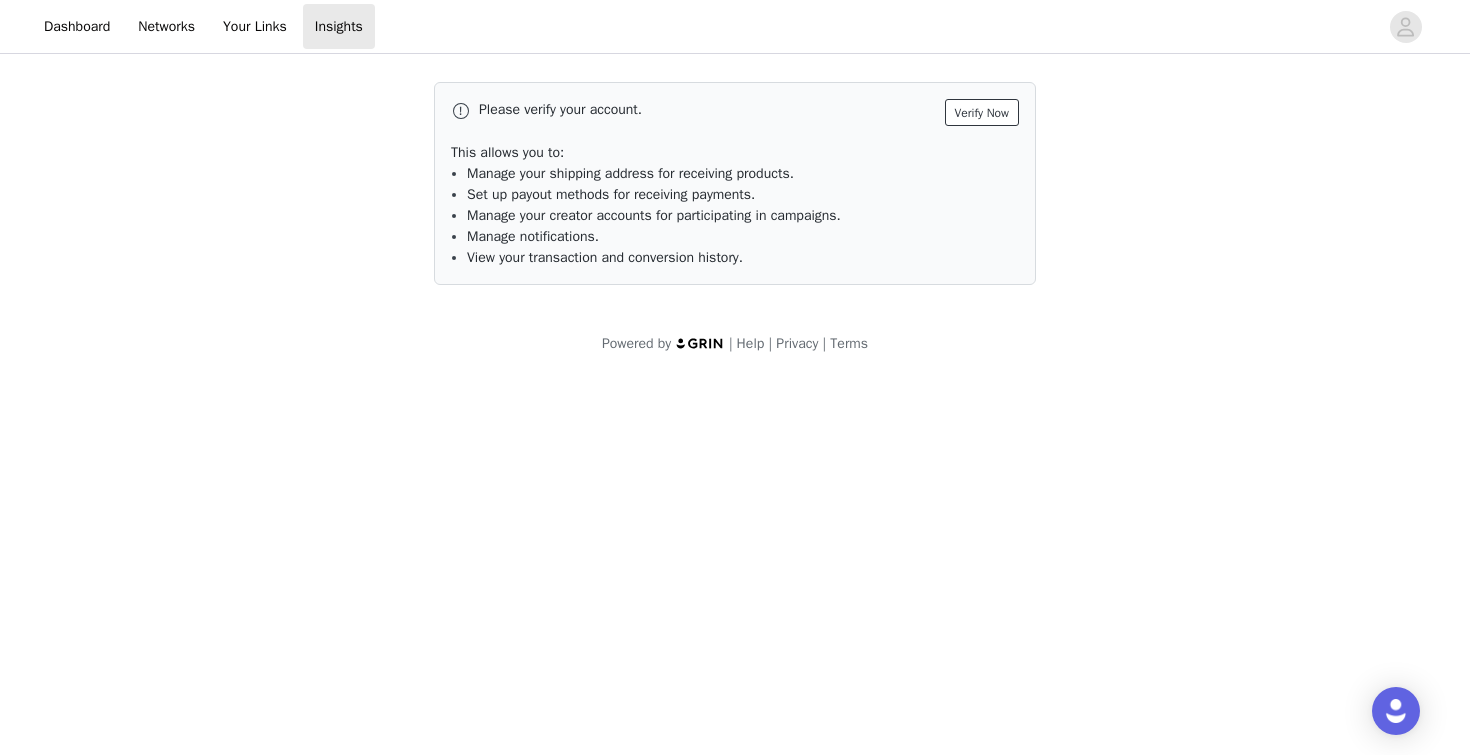 click on "Verify Now" at bounding box center (982, 112) 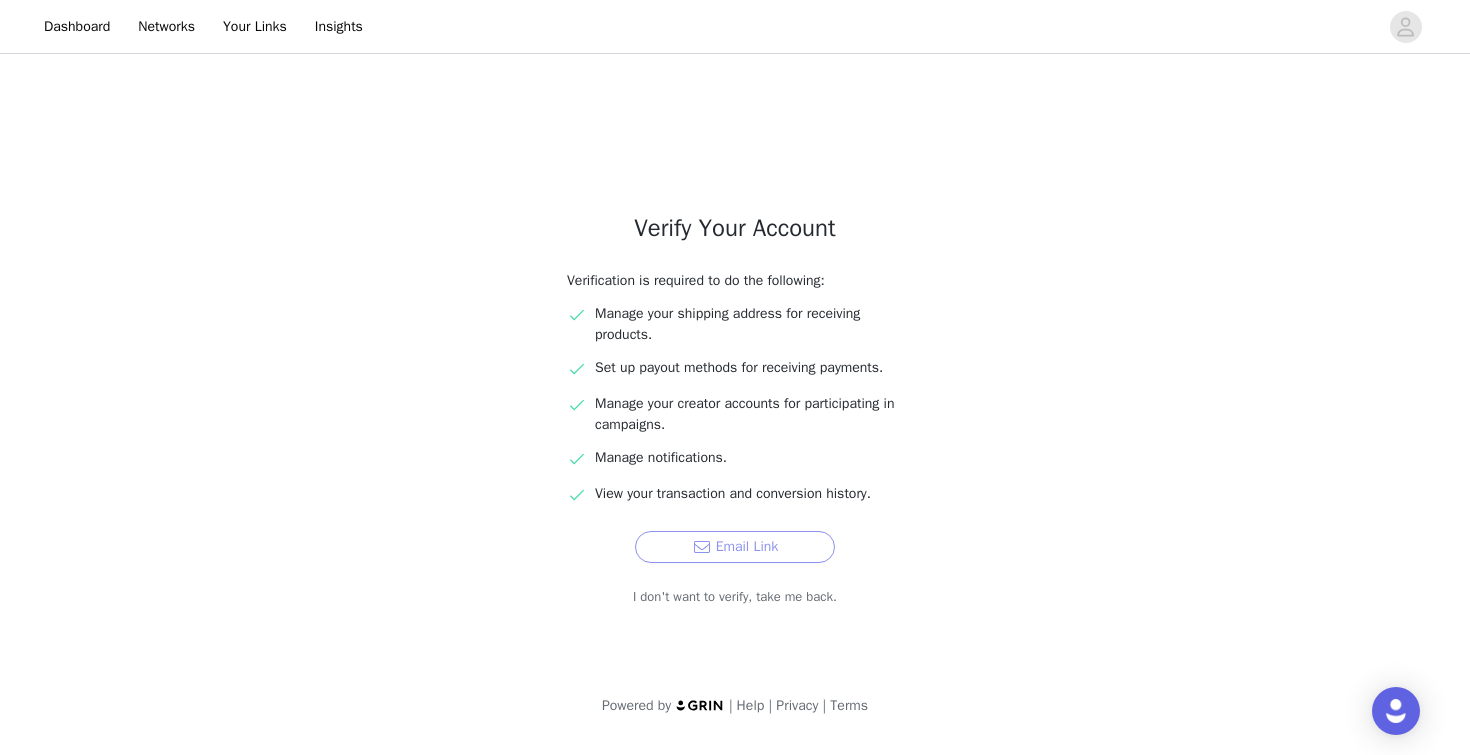 click on "Email Link" at bounding box center [735, 547] 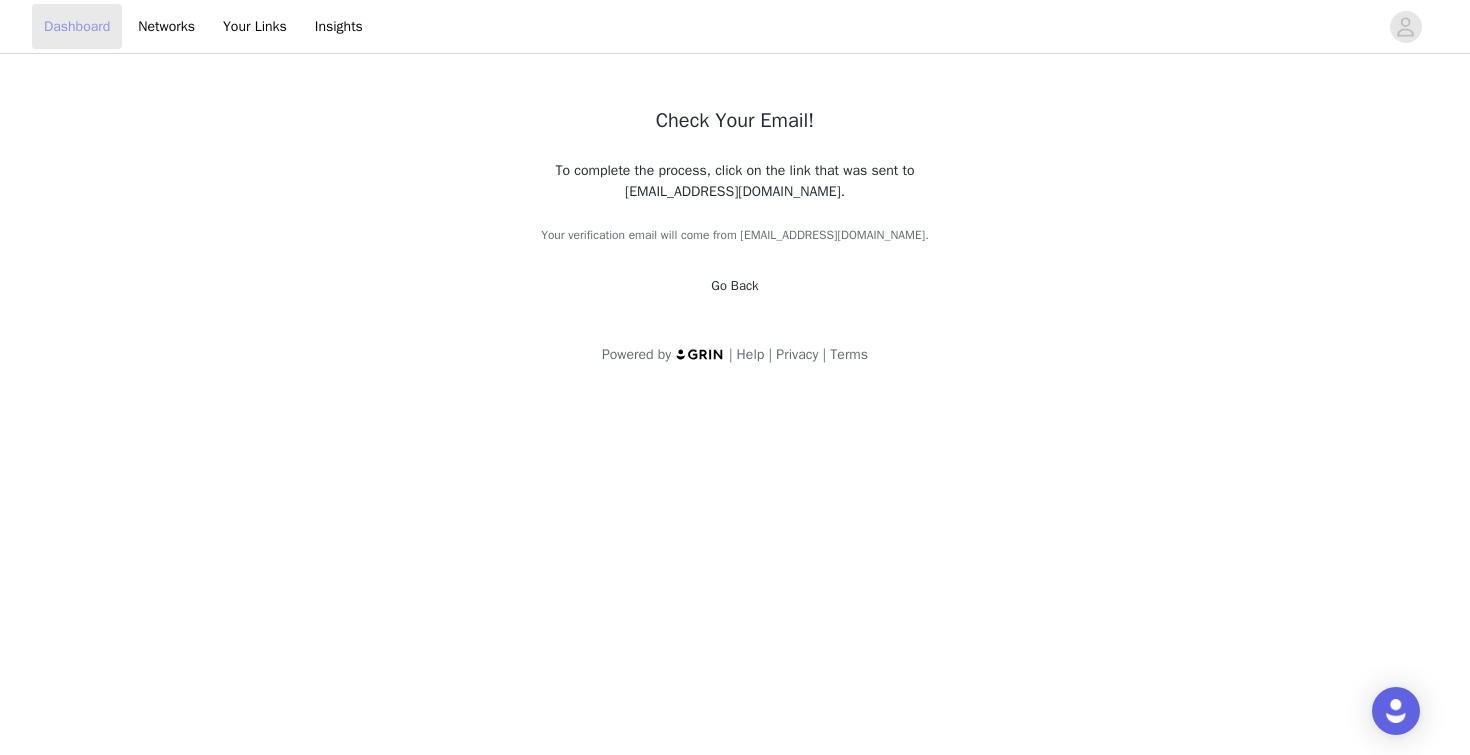 click on "Dashboard" at bounding box center (77, 26) 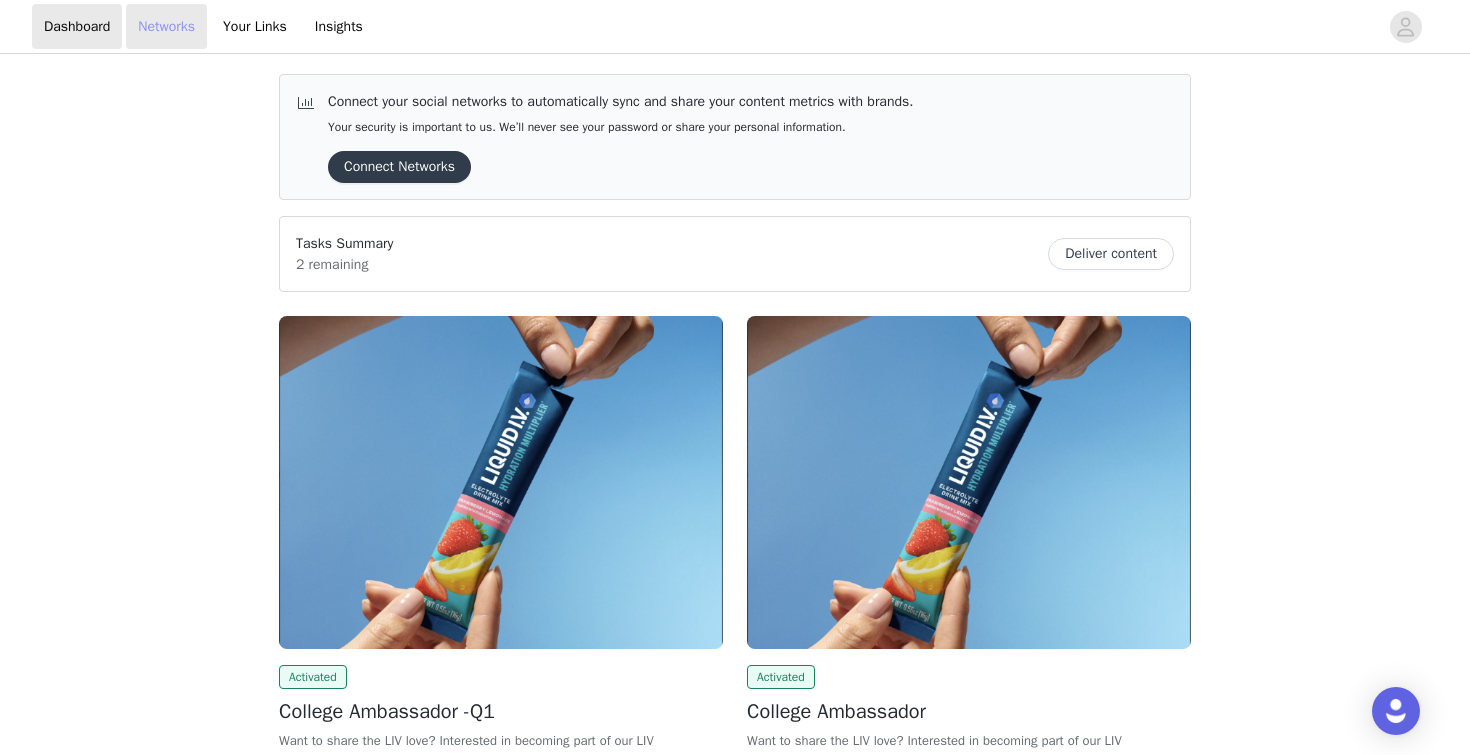 click on "Networks" at bounding box center (166, 26) 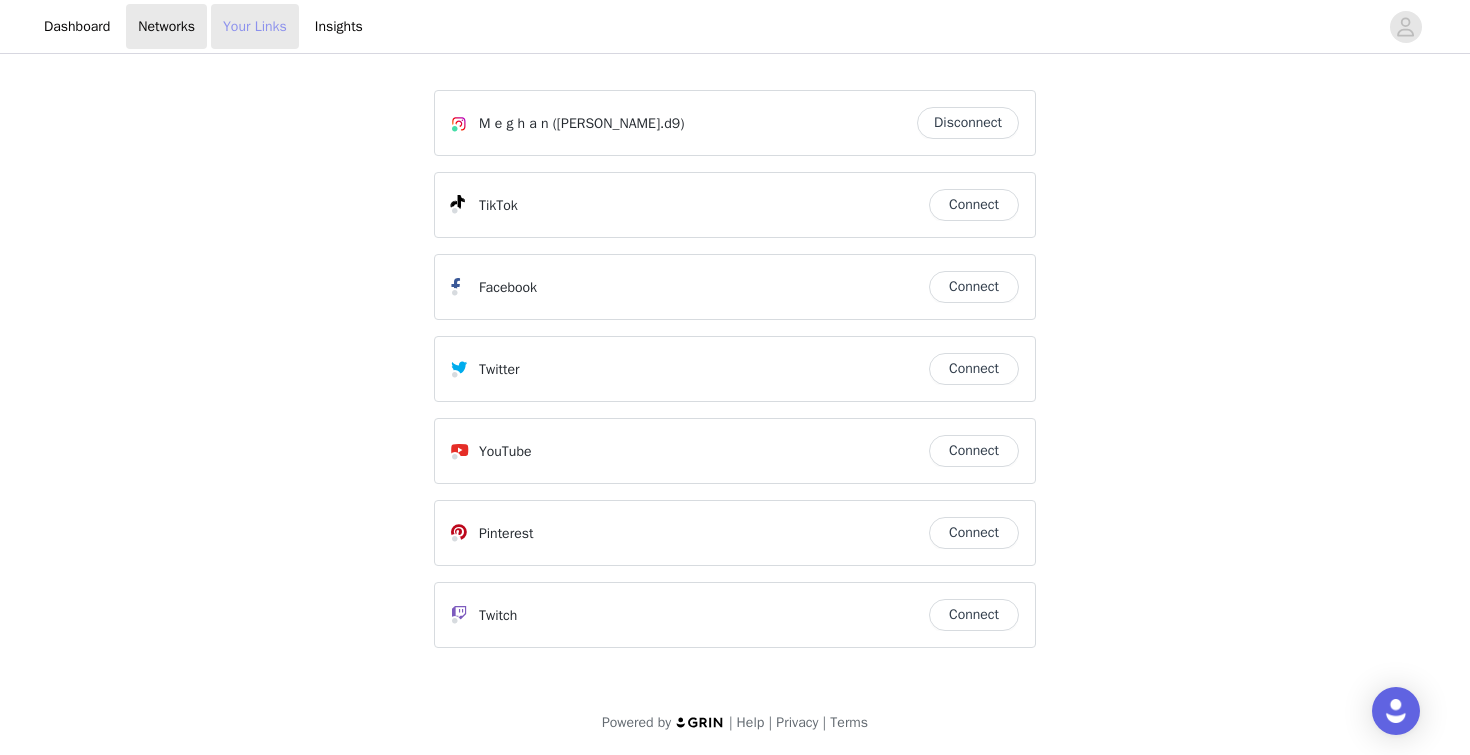 click on "Your Links" at bounding box center (255, 26) 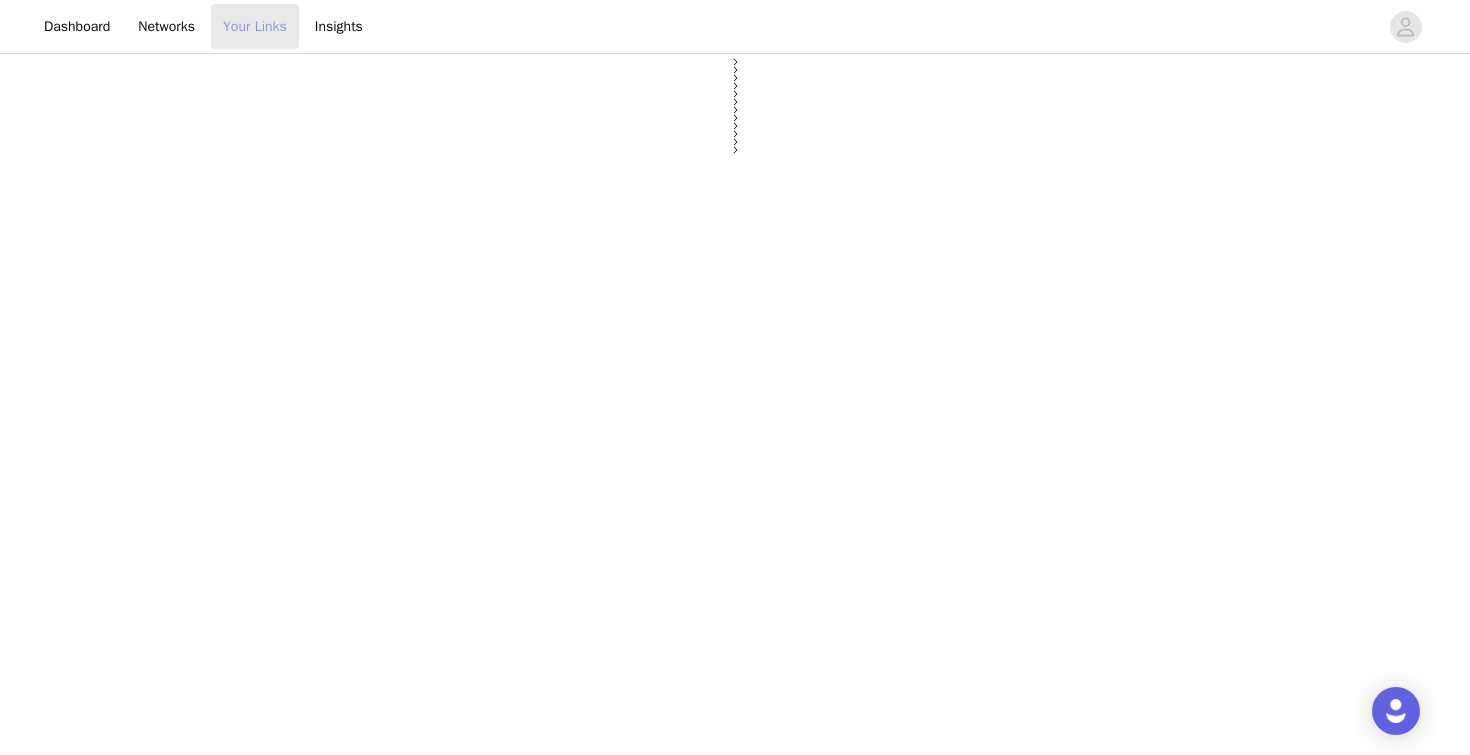 select on "12" 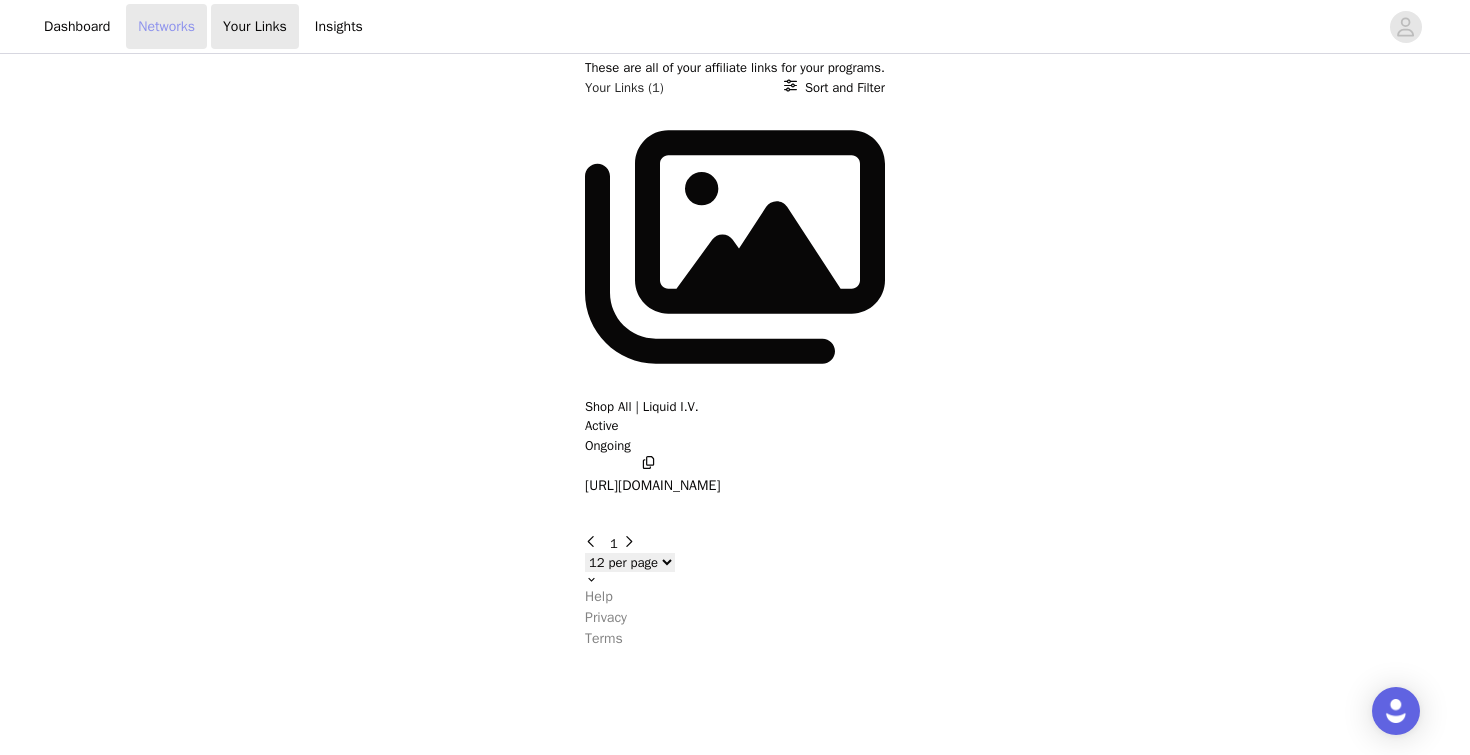 click on "Networks" at bounding box center [166, 26] 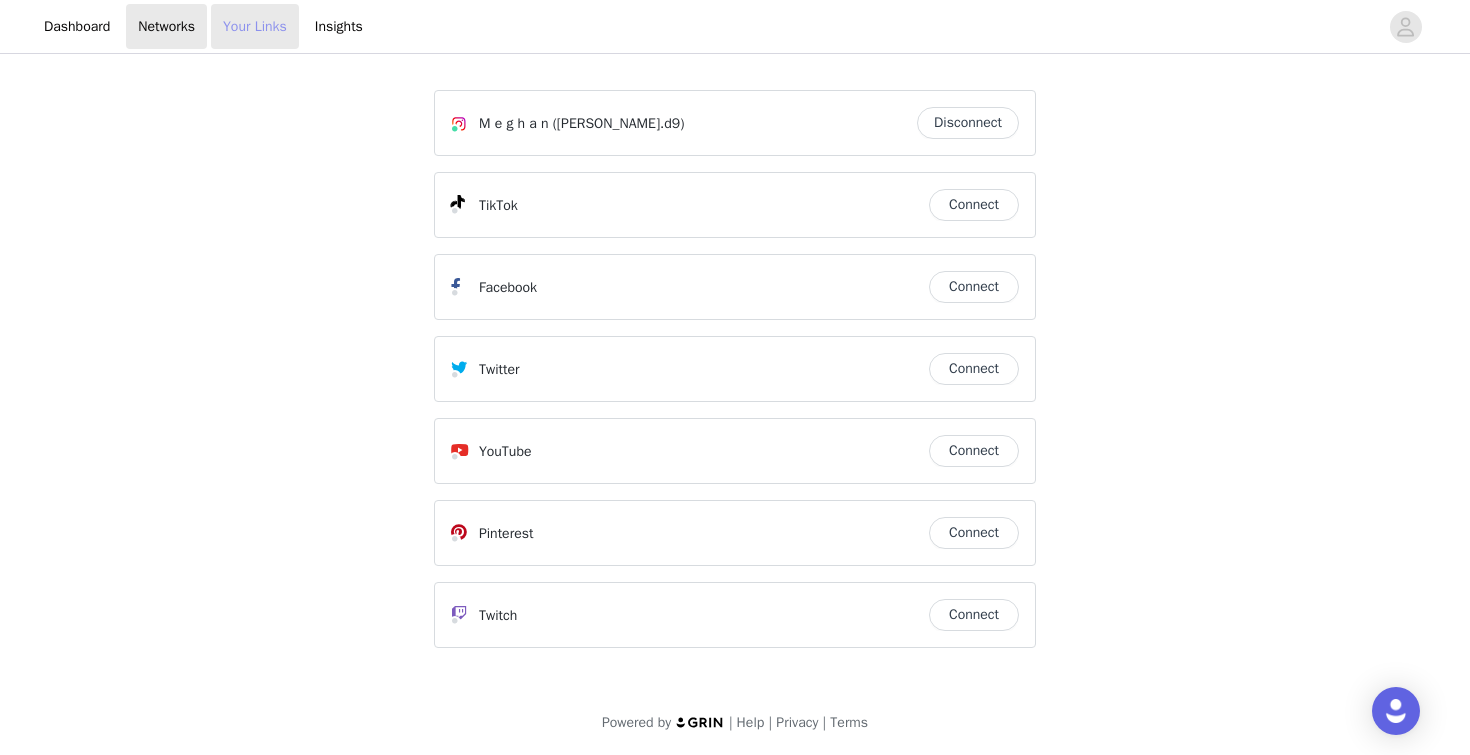 click on "Your Links" at bounding box center (255, 26) 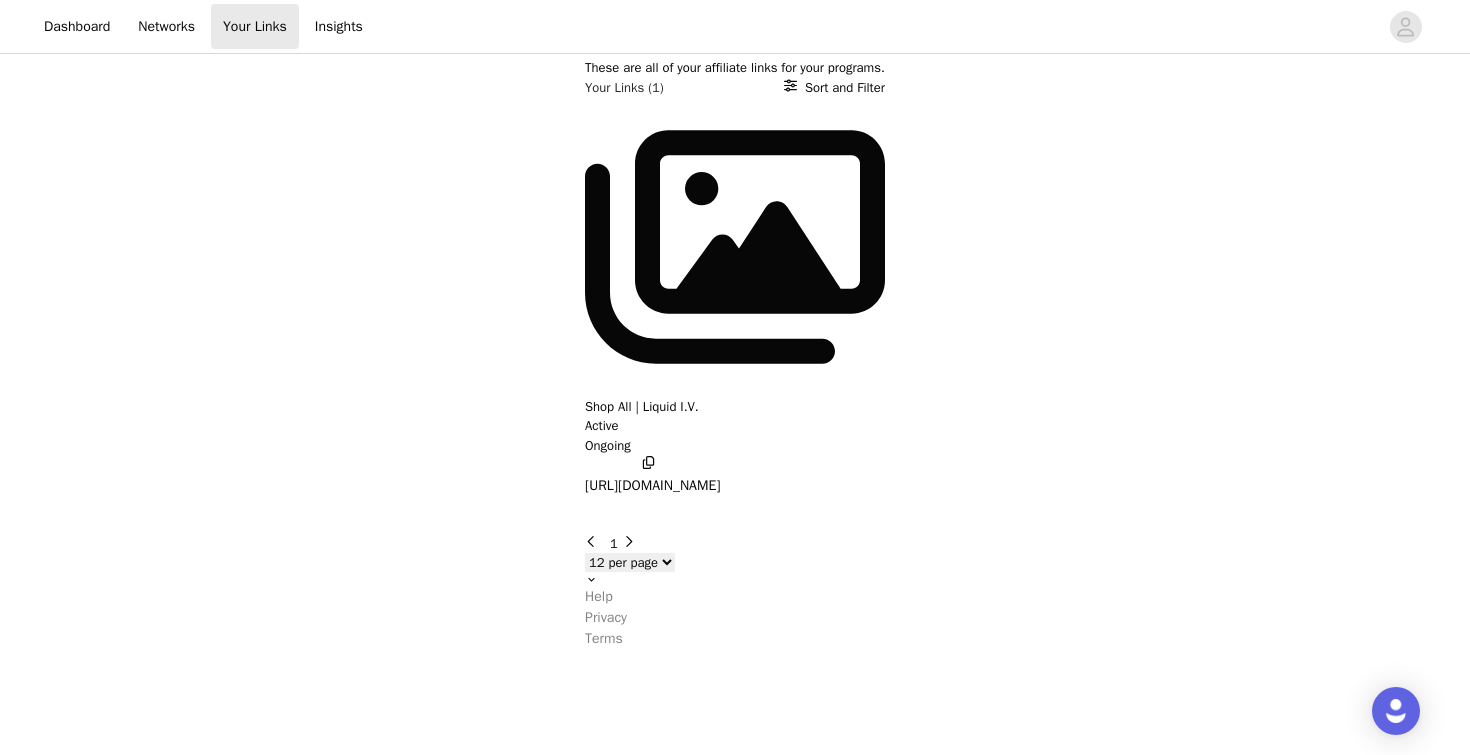 click on "Shop All | Liquid I.V. Active Ongoing" at bounding box center [735, 426] 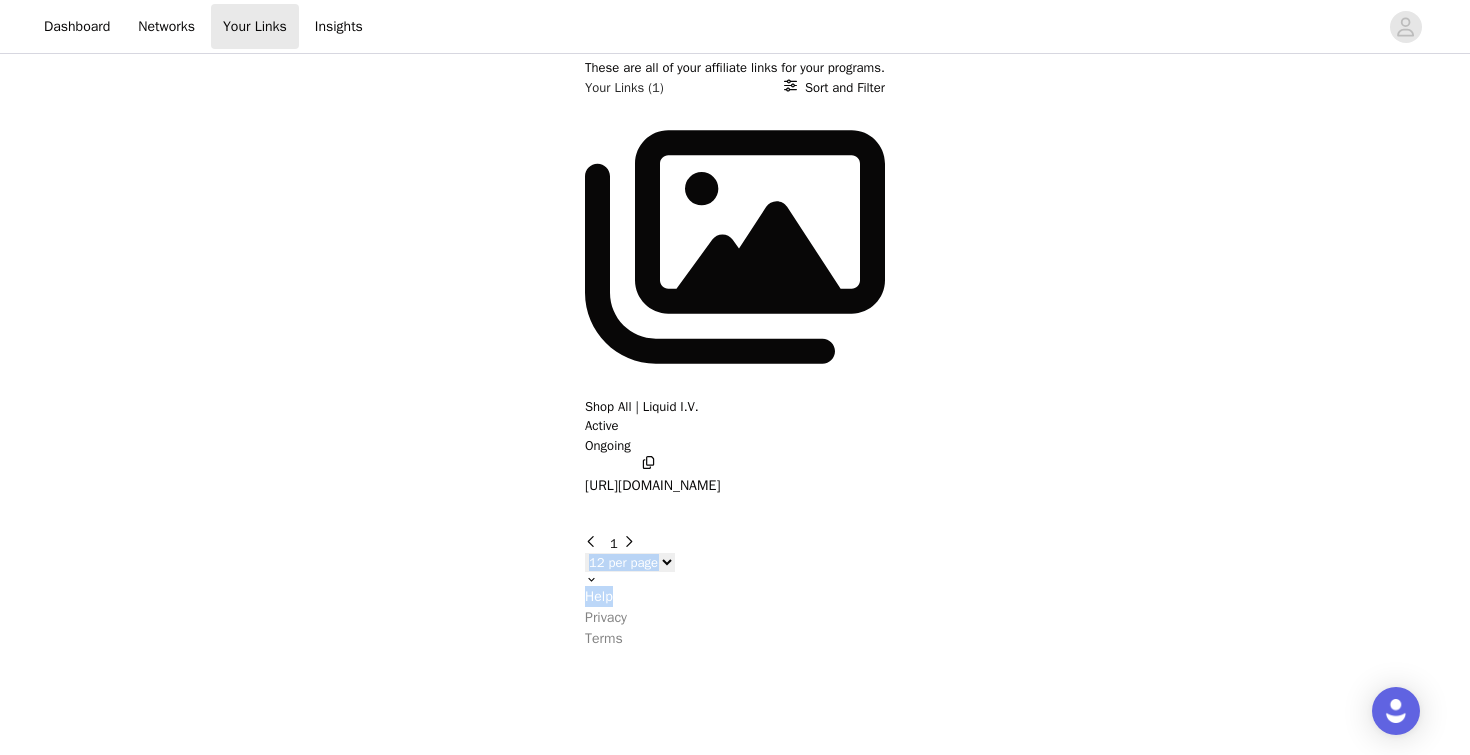 click on "Shop All | Liquid I.V. Active Ongoing https://glnk.io/qv1w/meghand9" at bounding box center [735, 299] 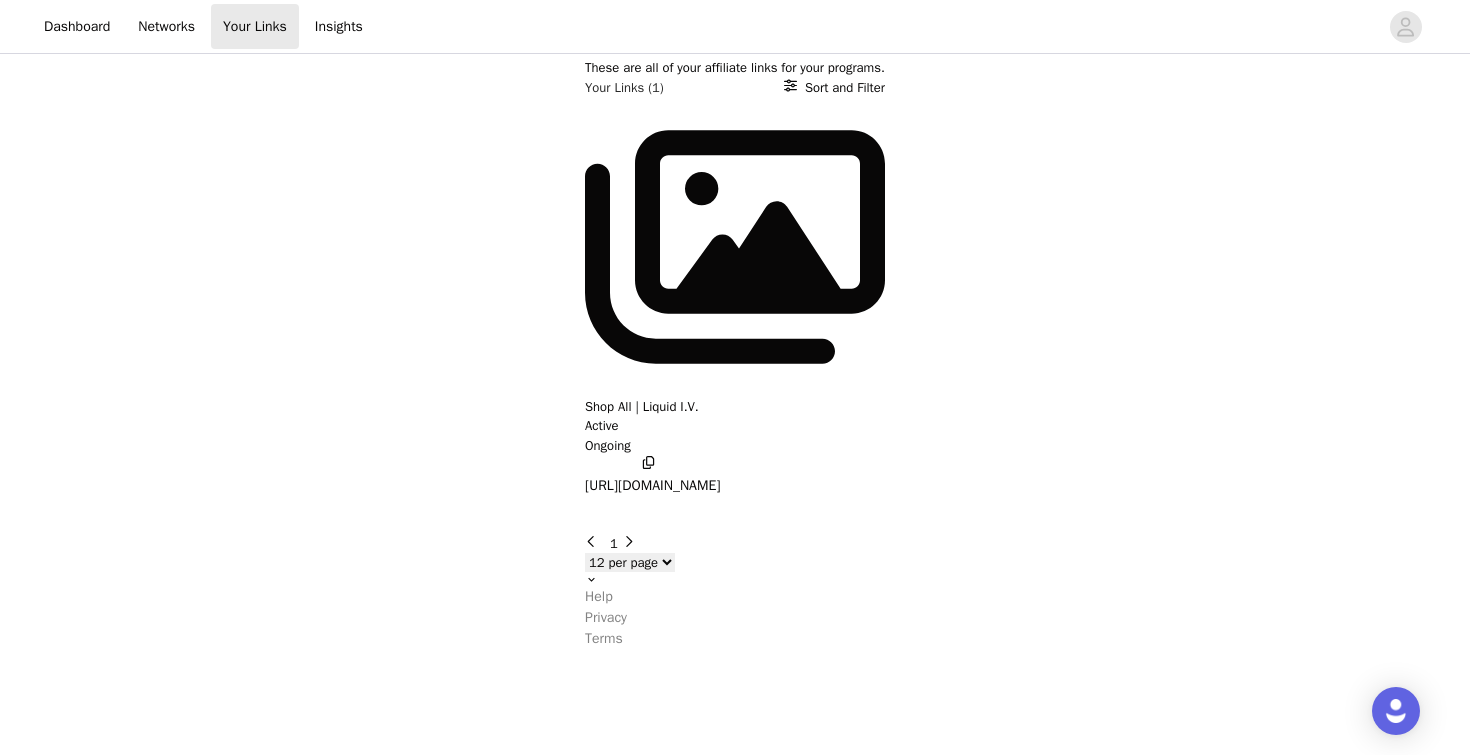 click on "Shop All | Liquid I.V. Active Ongoing https://glnk.io/qv1w/meghand9" at bounding box center [735, 299] 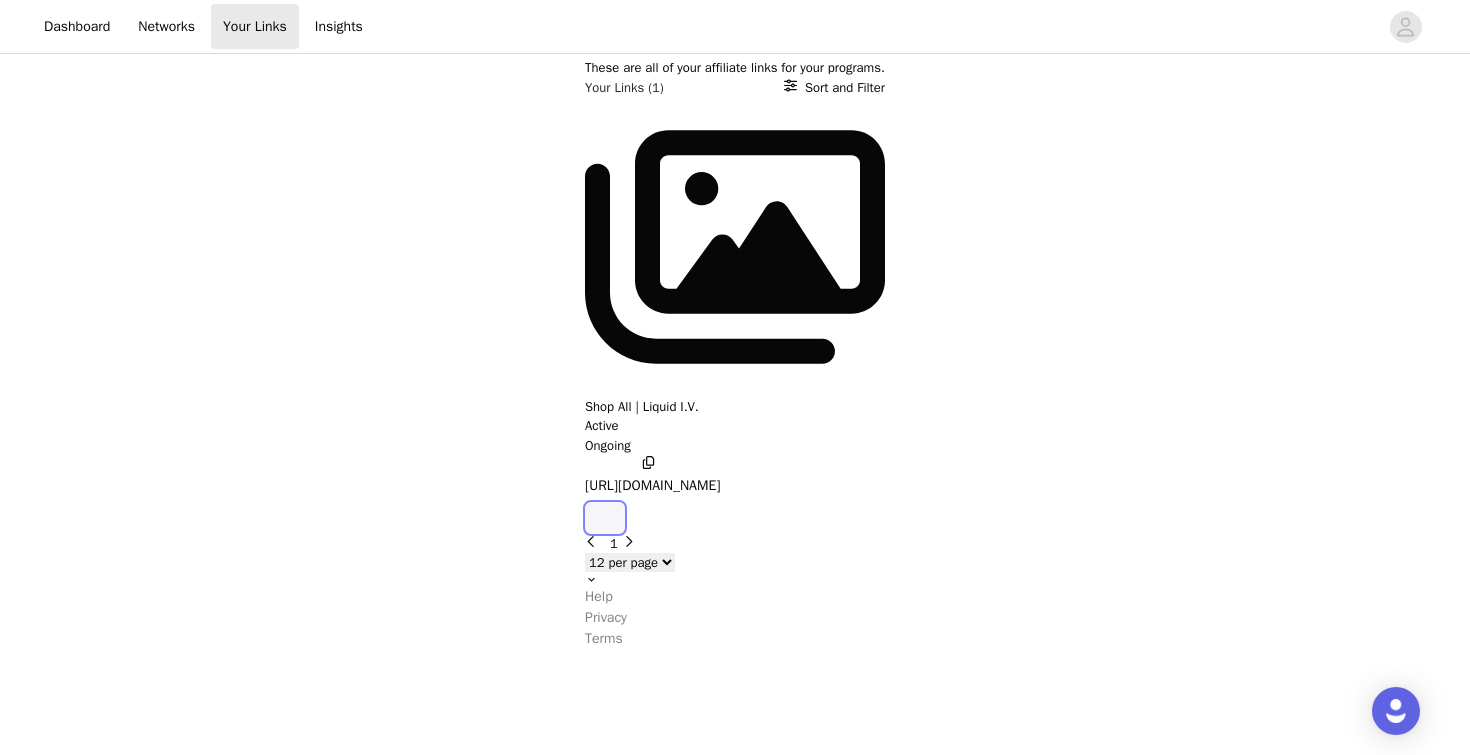 click 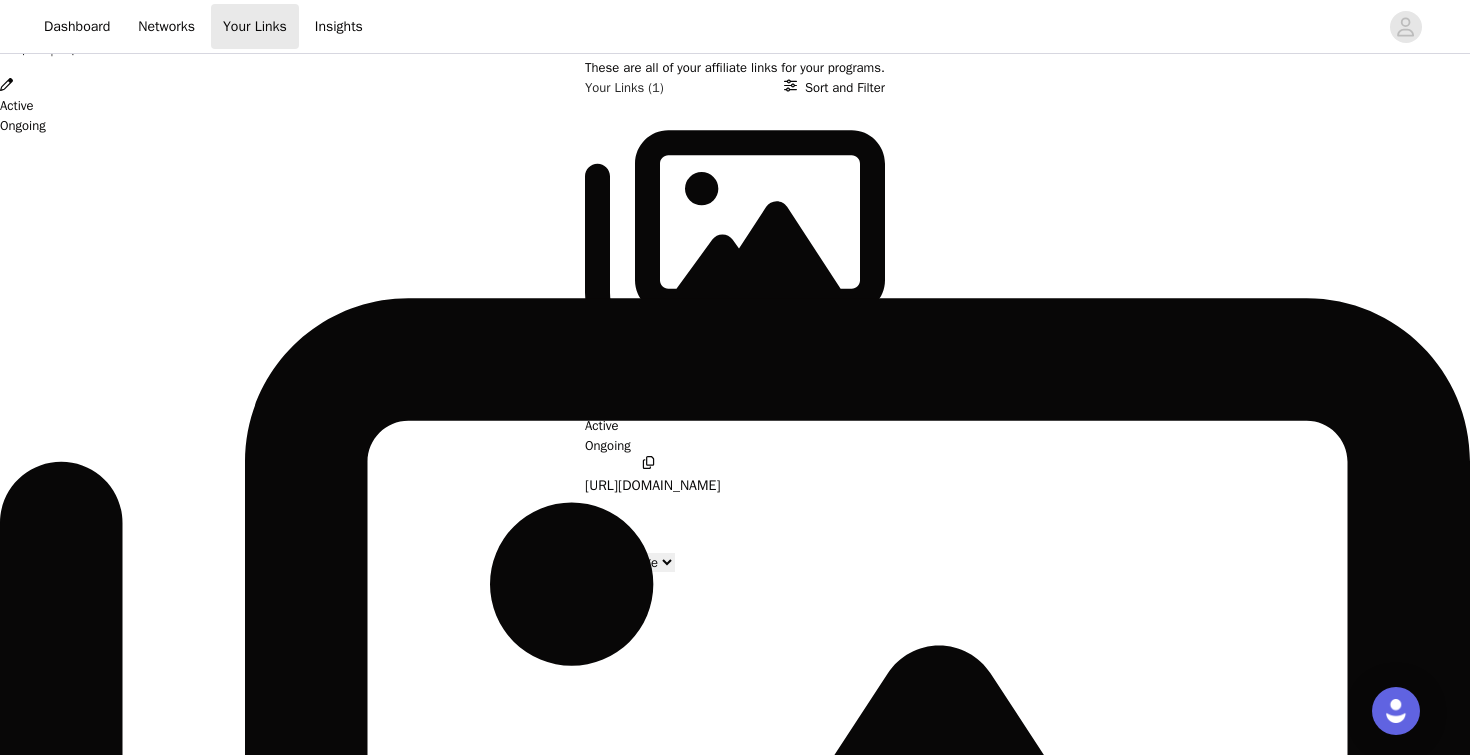 click on "Link Details Shop All | Liquid I.V. Active Ongoing https://glnk.io/qv1w/meghand9 Copy affiliate link Destination URL: https://www.liquid-iv.com/collections/all?discount_code=MEGHAN.D9 Programs: College Ambassador -Q1 College Ambassador Payout Details: Percentage of Sale 0% Start Date: Mar 23, 2020 End Date: Ongoing" at bounding box center (735, 649) 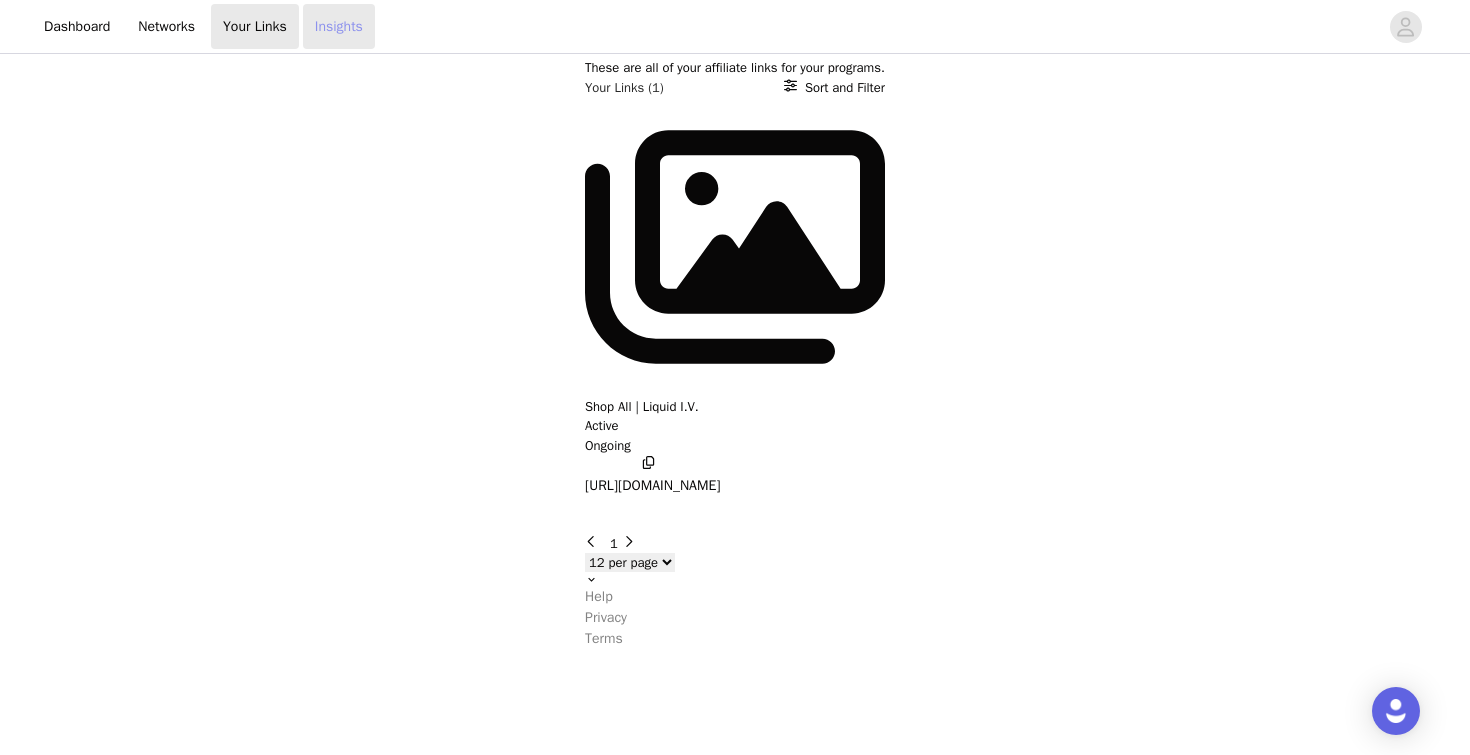 click on "Insights" at bounding box center (339, 26) 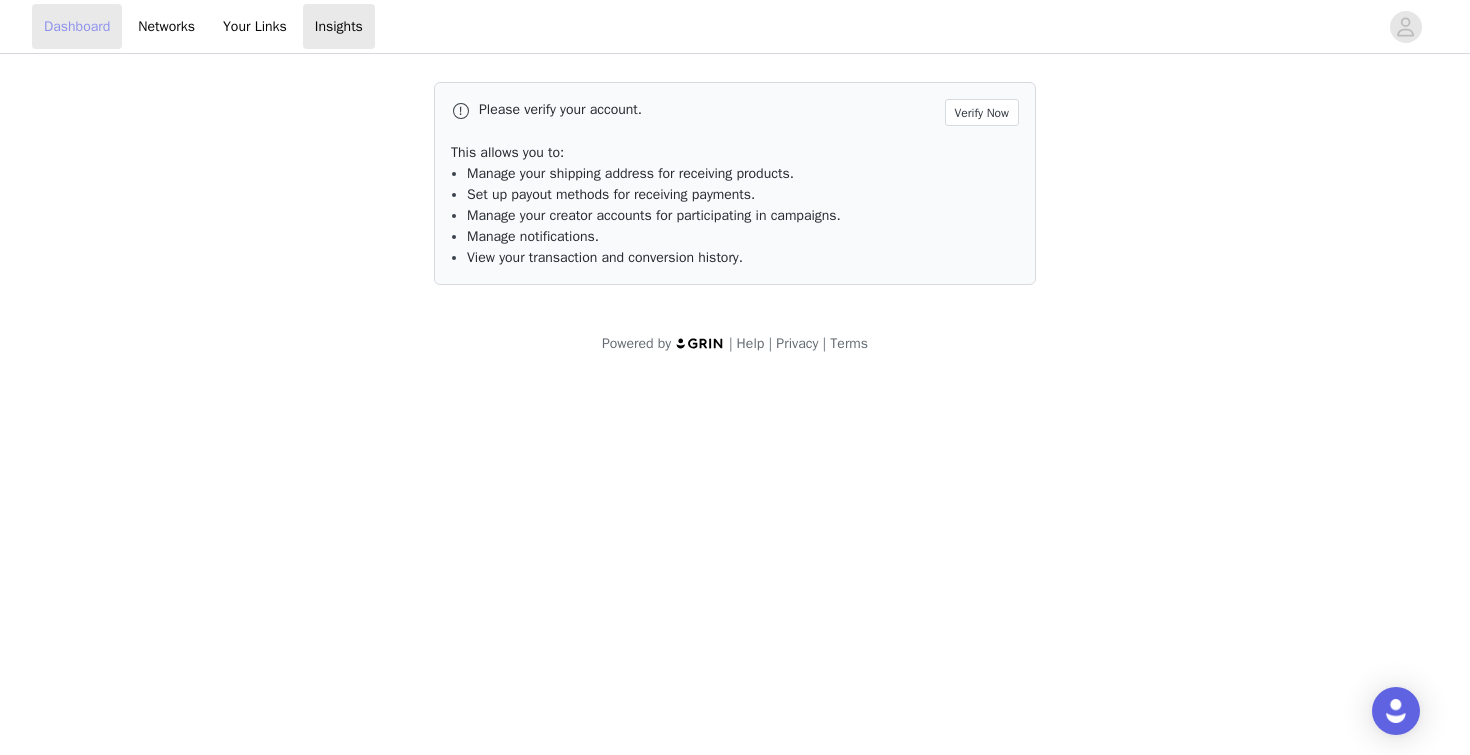 click on "Dashboard" at bounding box center (77, 26) 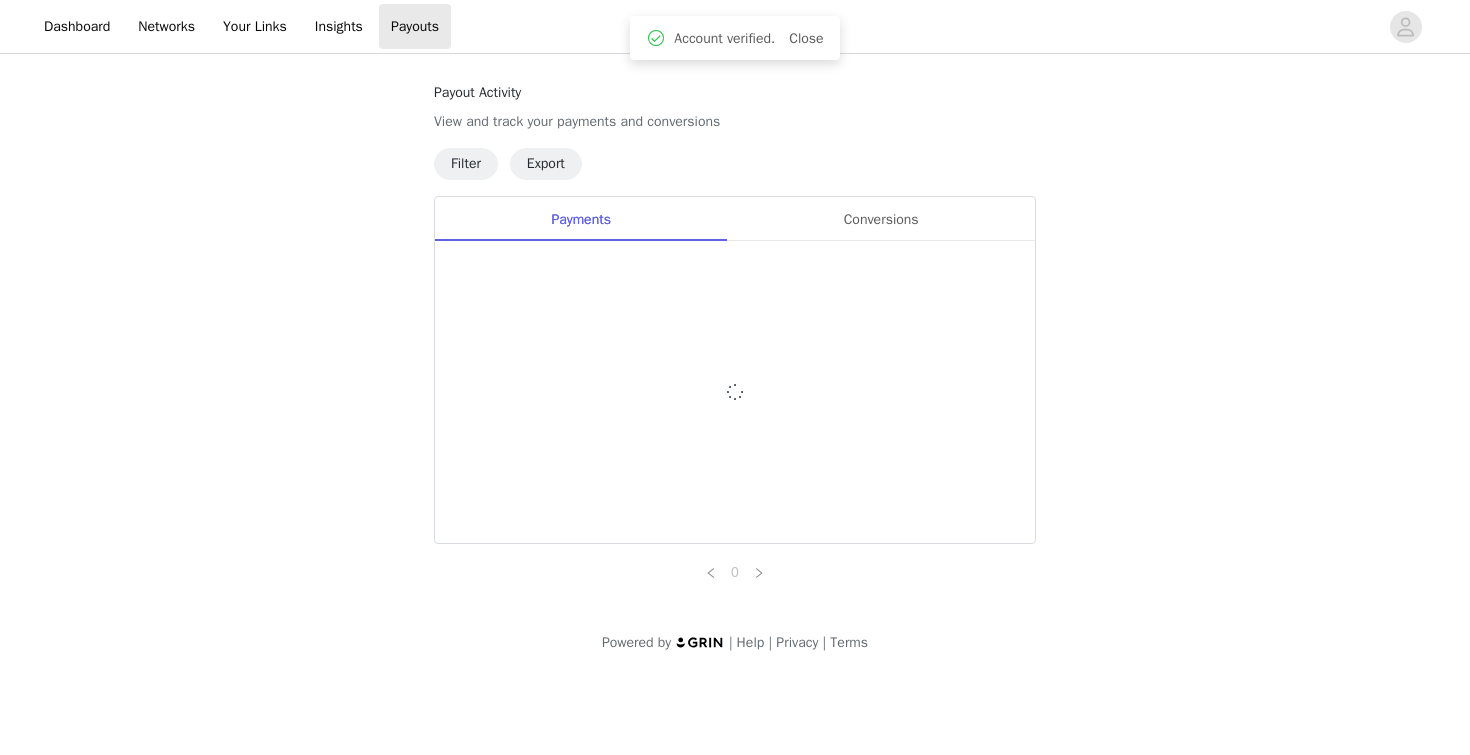 scroll, scrollTop: 0, scrollLeft: 0, axis: both 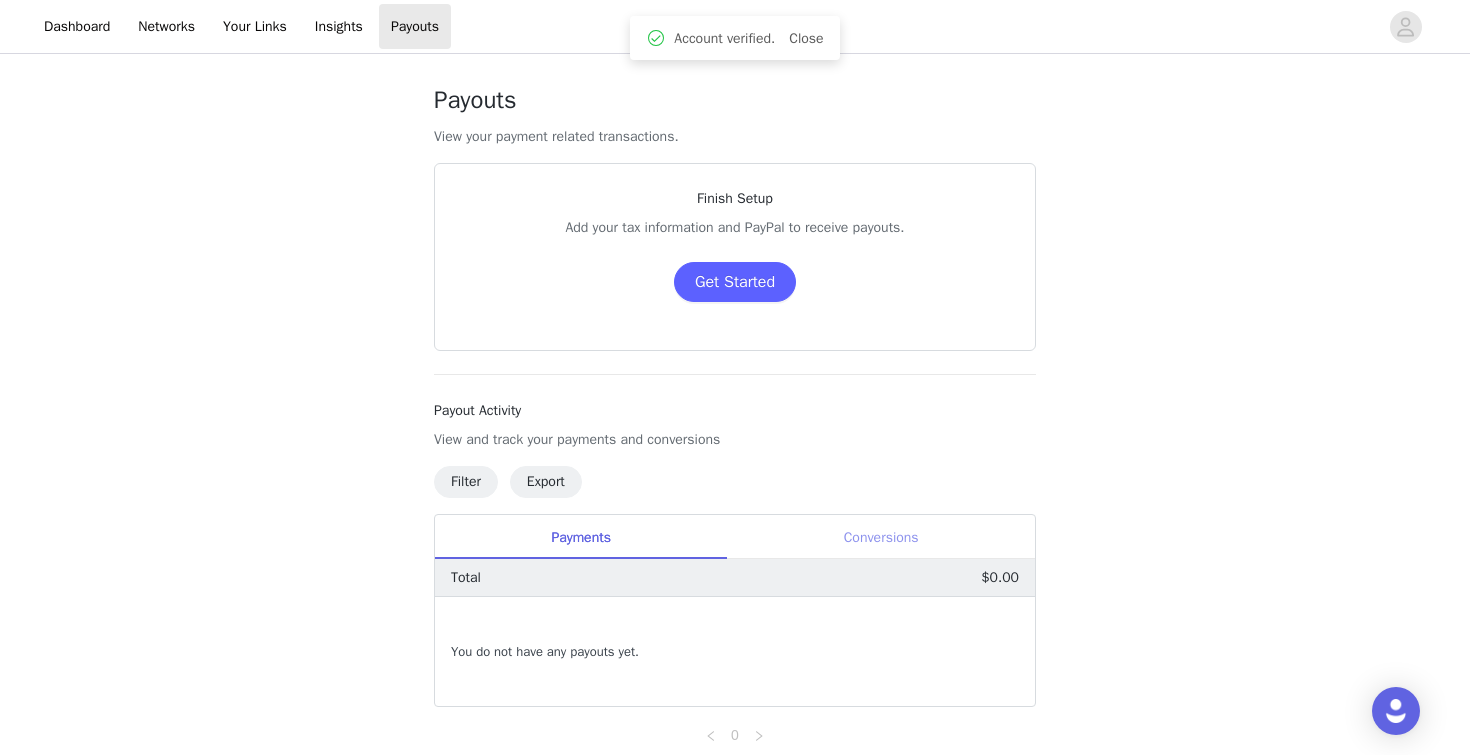 click on "Conversions" at bounding box center (881, 537) 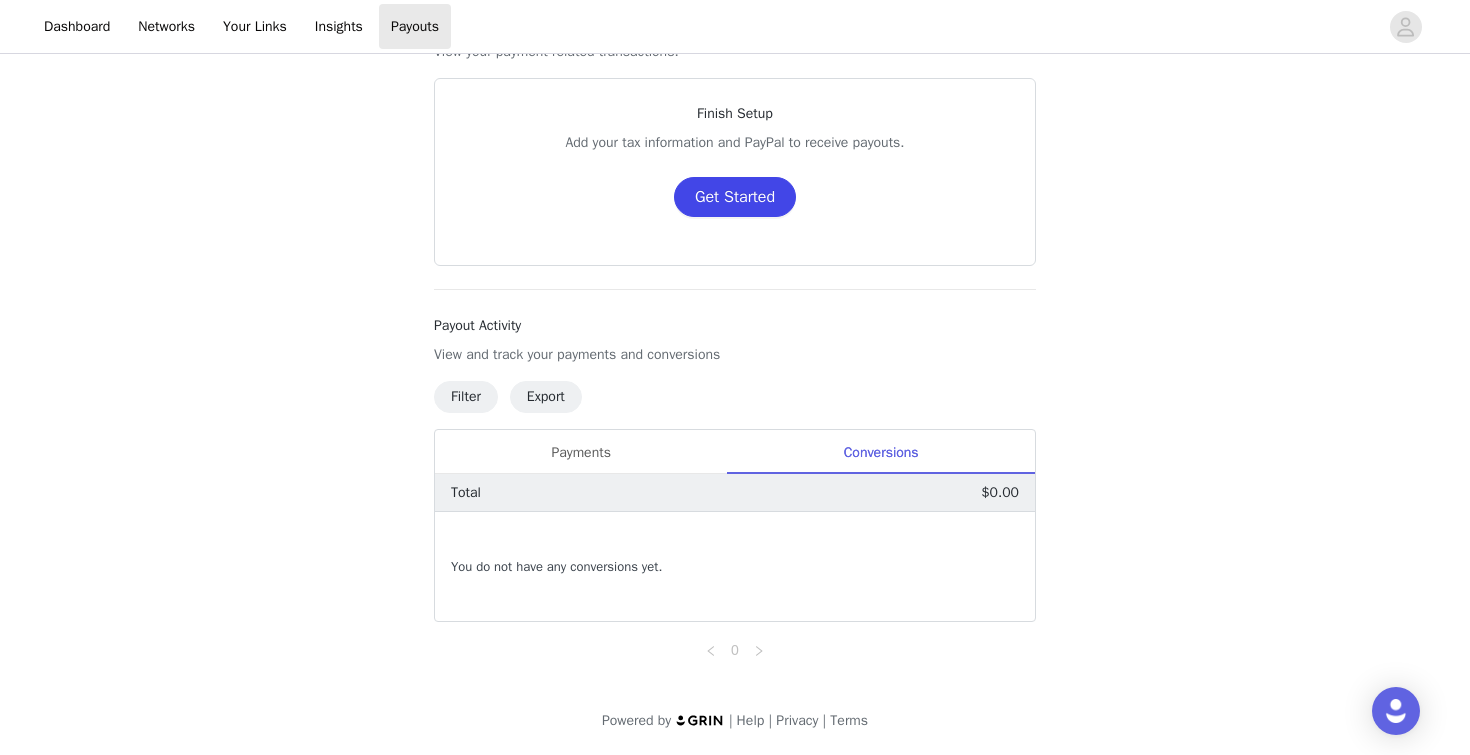 scroll, scrollTop: 0, scrollLeft: 0, axis: both 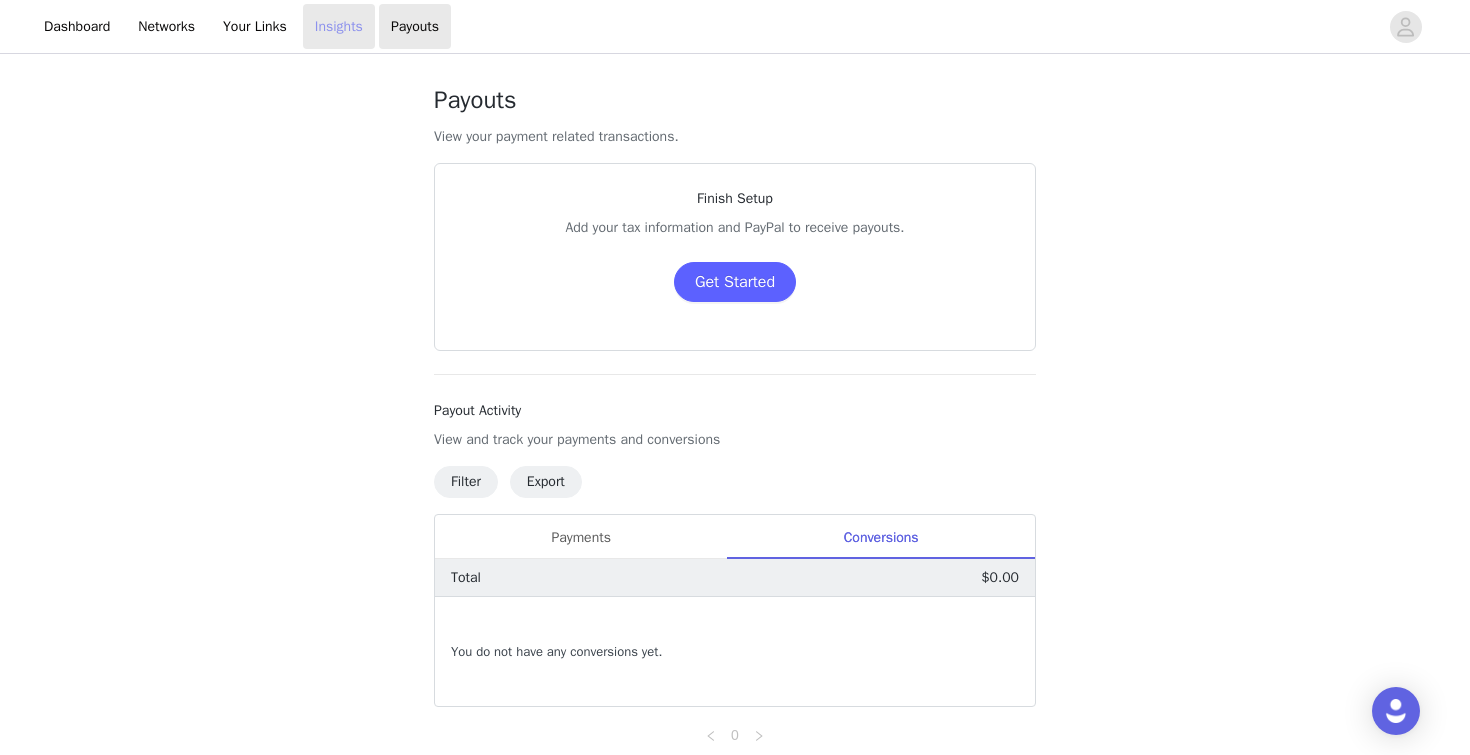 click on "Insights" at bounding box center (339, 26) 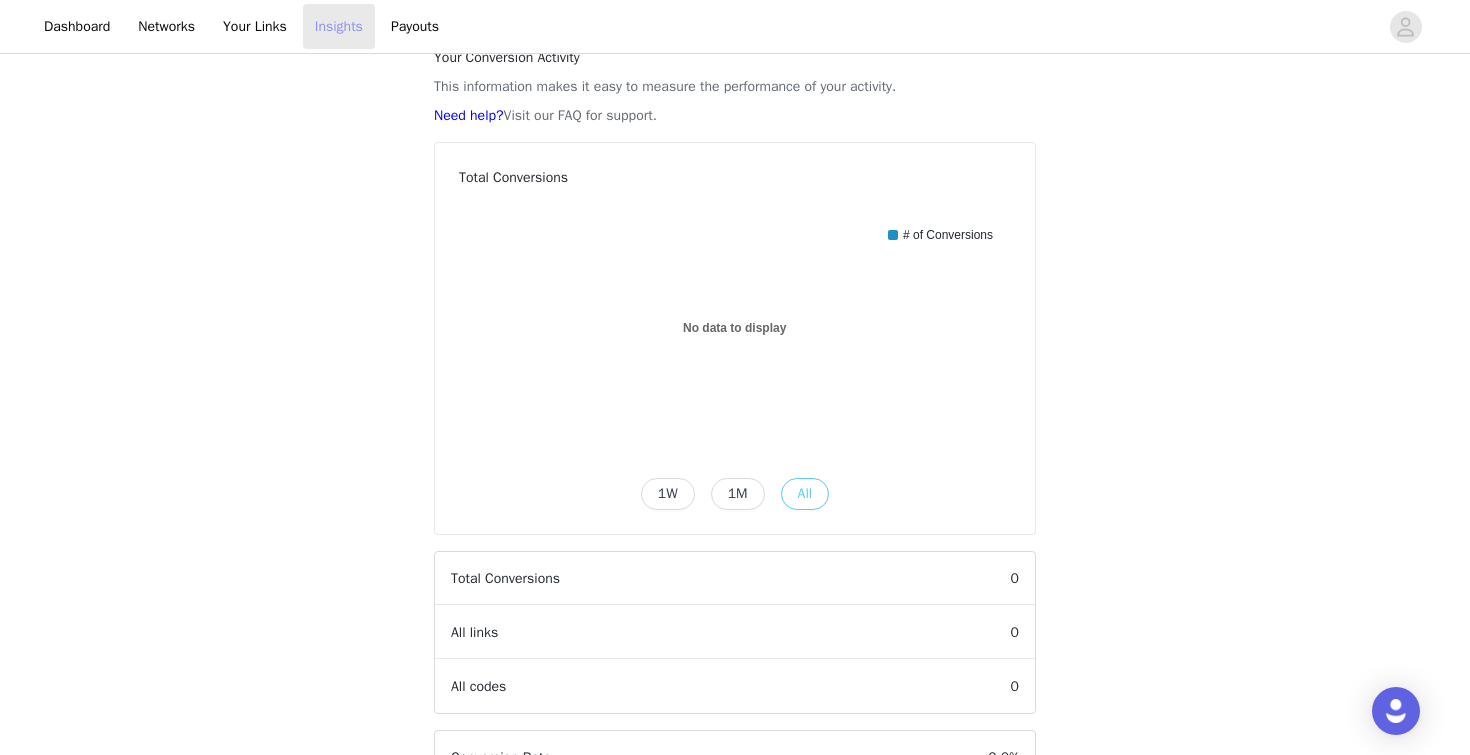 scroll, scrollTop: 0, scrollLeft: 0, axis: both 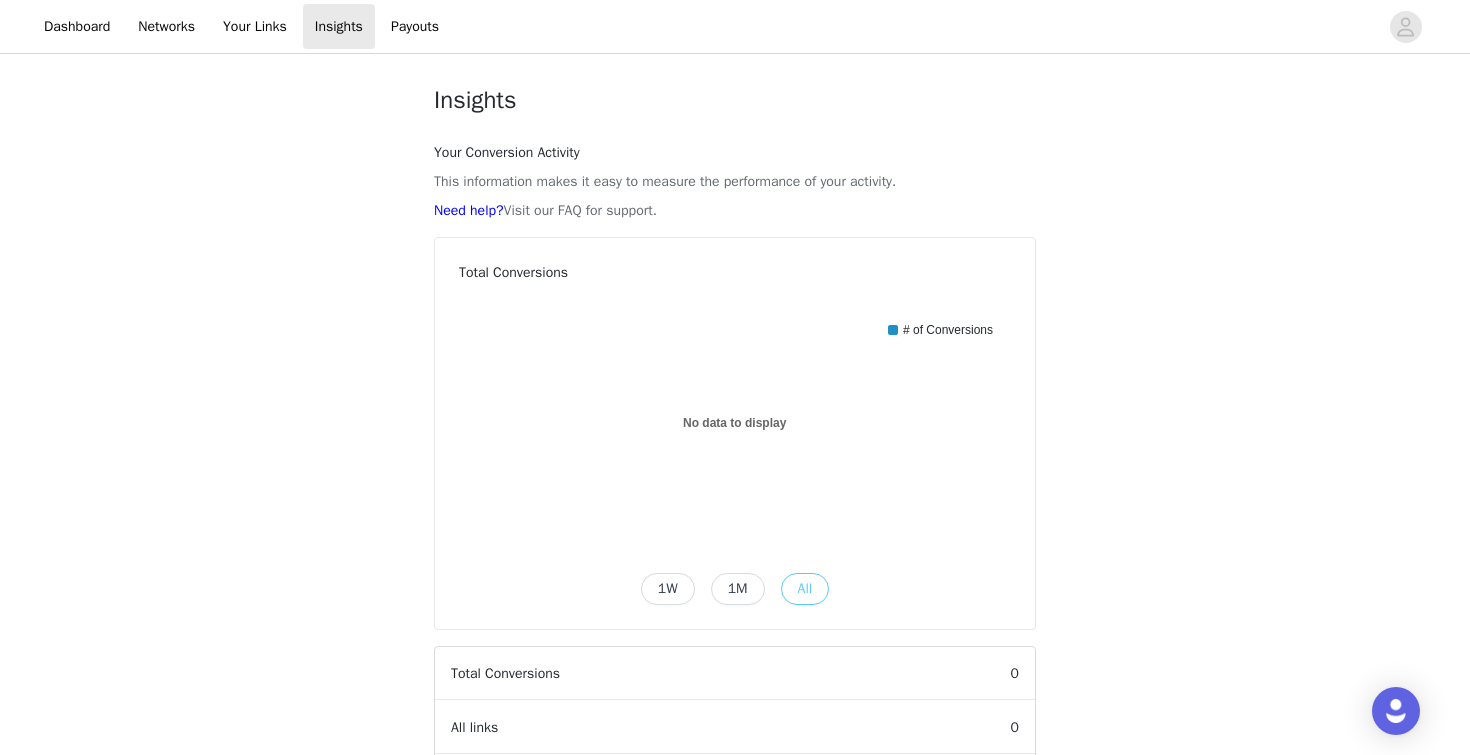 click on "1W" at bounding box center [668, 589] 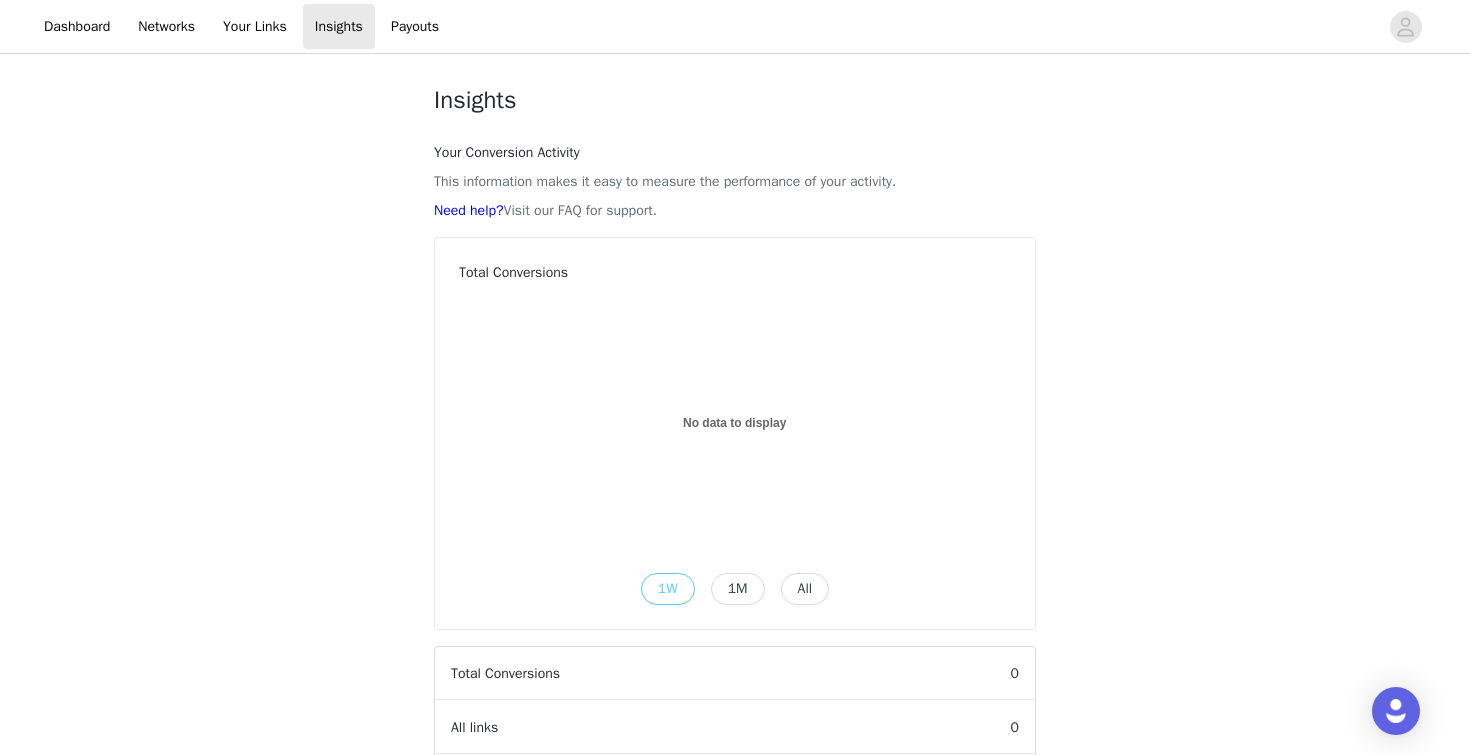 click on "1M" at bounding box center (738, 589) 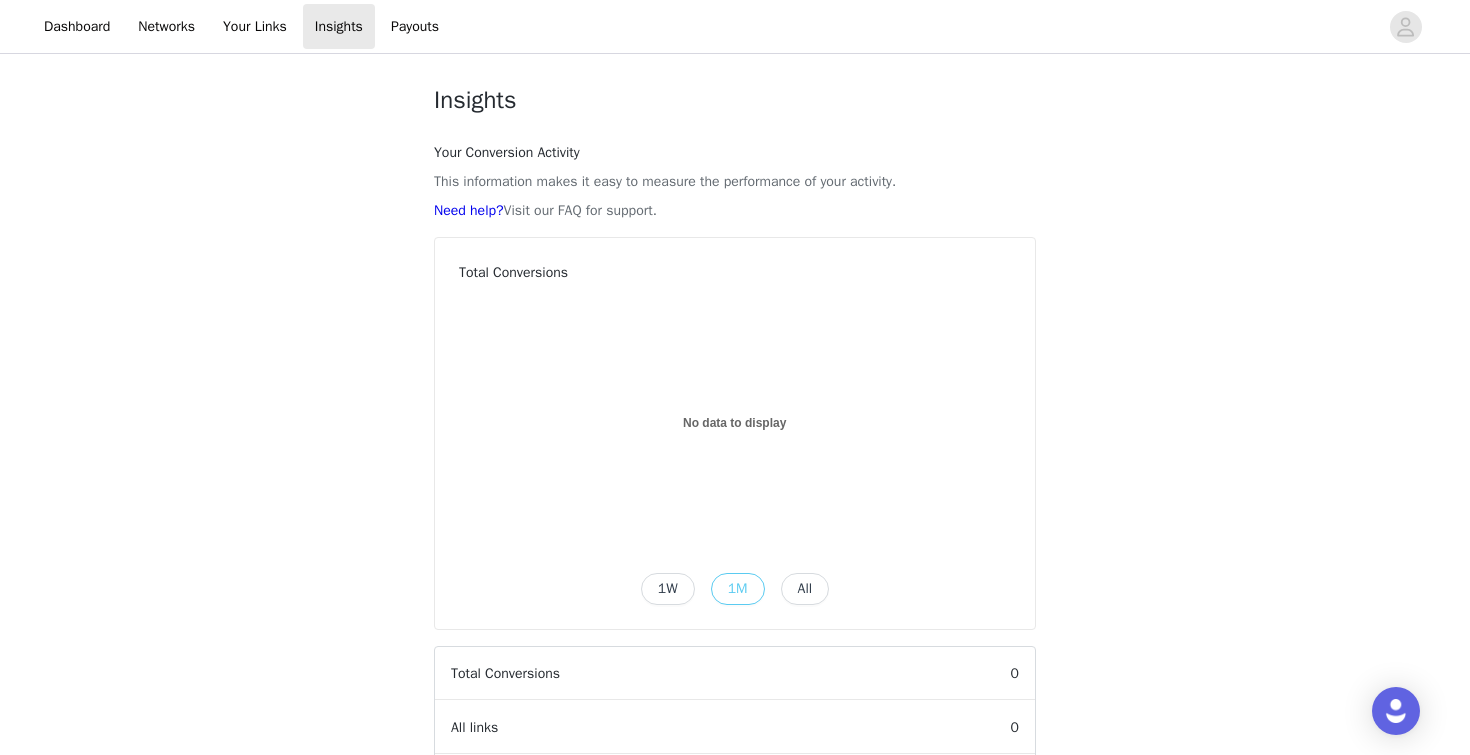 click on "All" at bounding box center (805, 589) 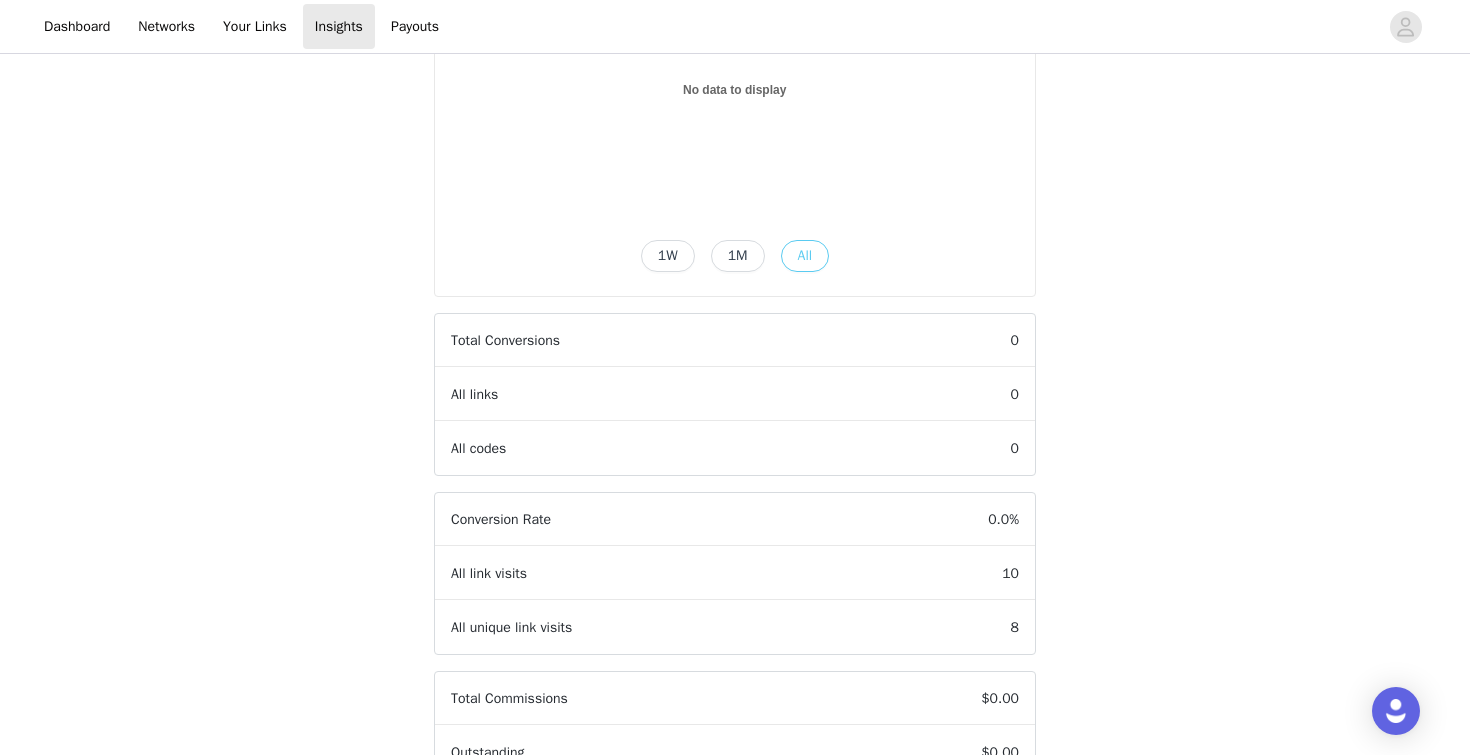 scroll, scrollTop: 0, scrollLeft: 0, axis: both 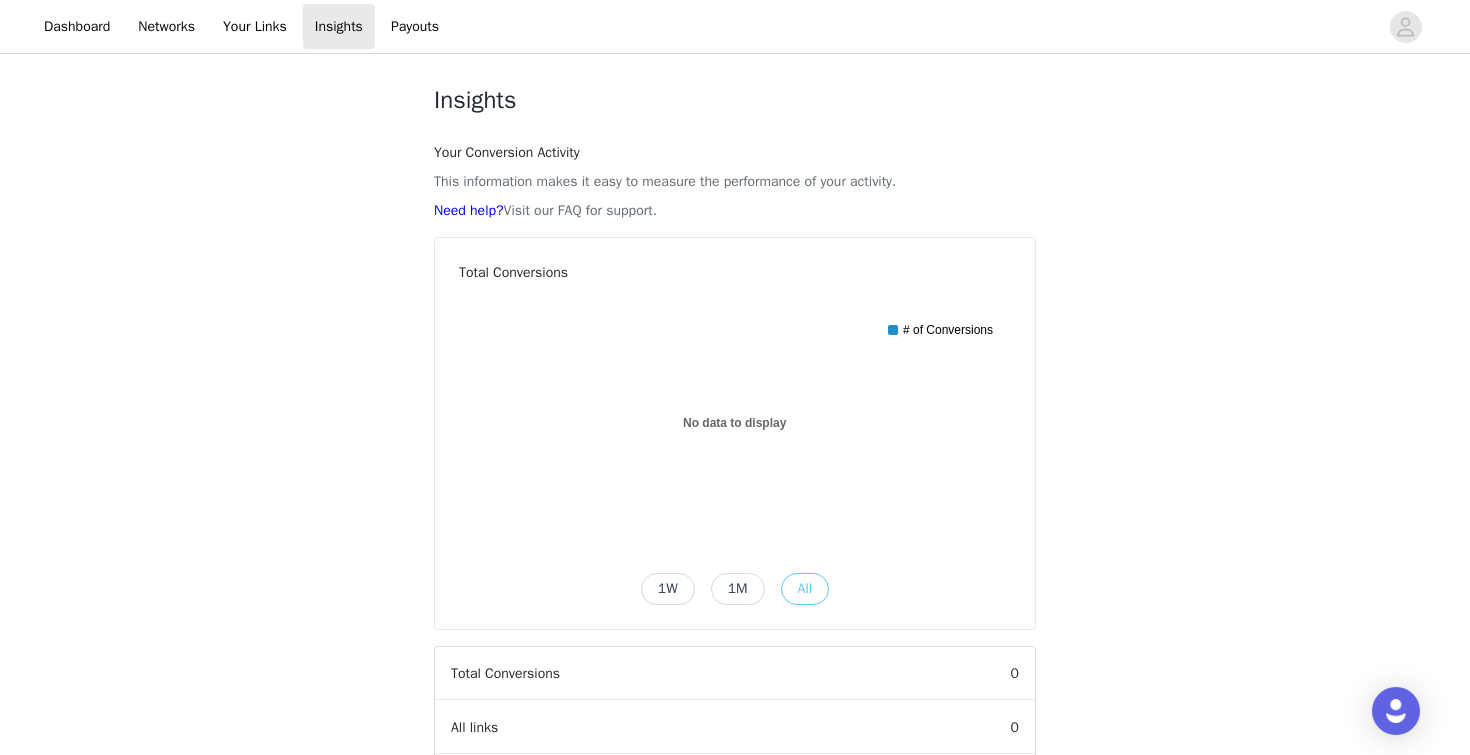 click on "# of Conversions" 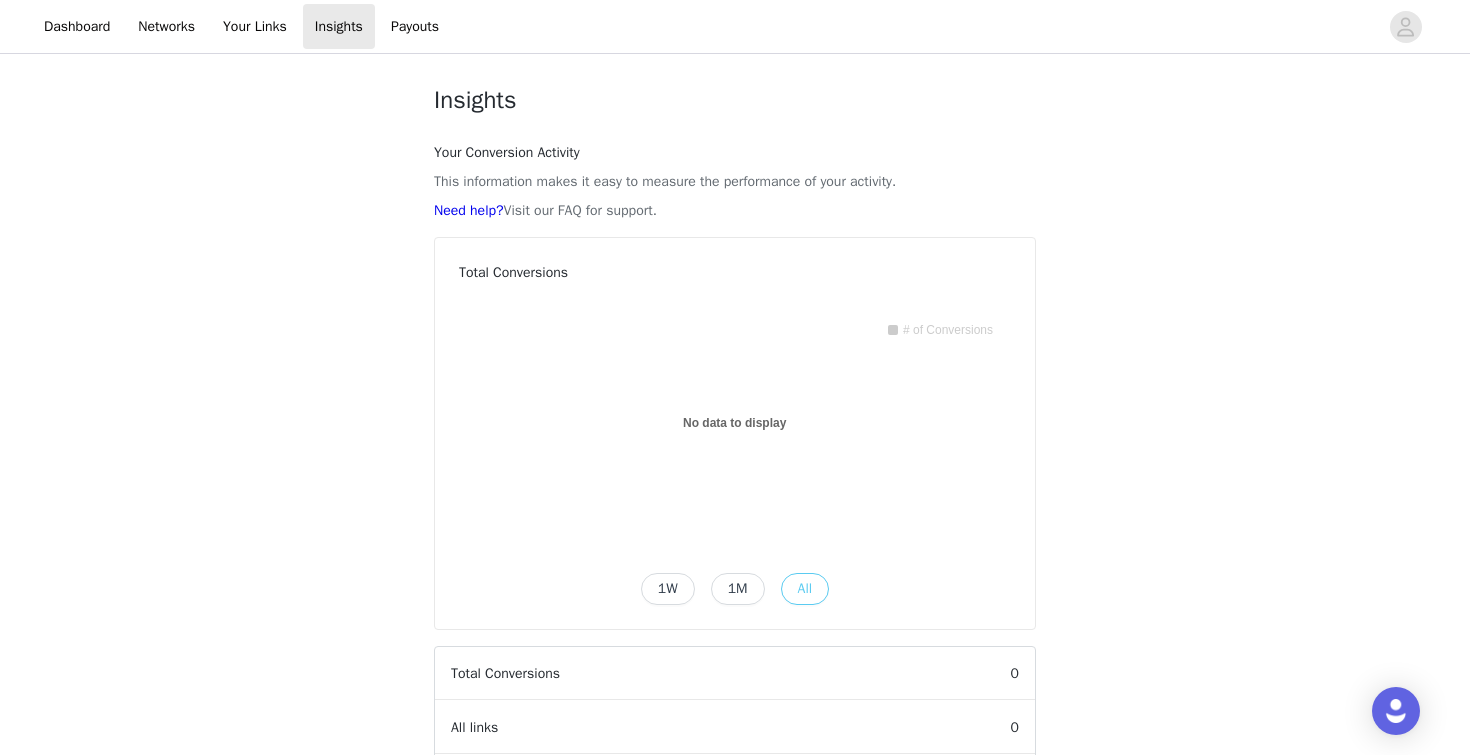 click 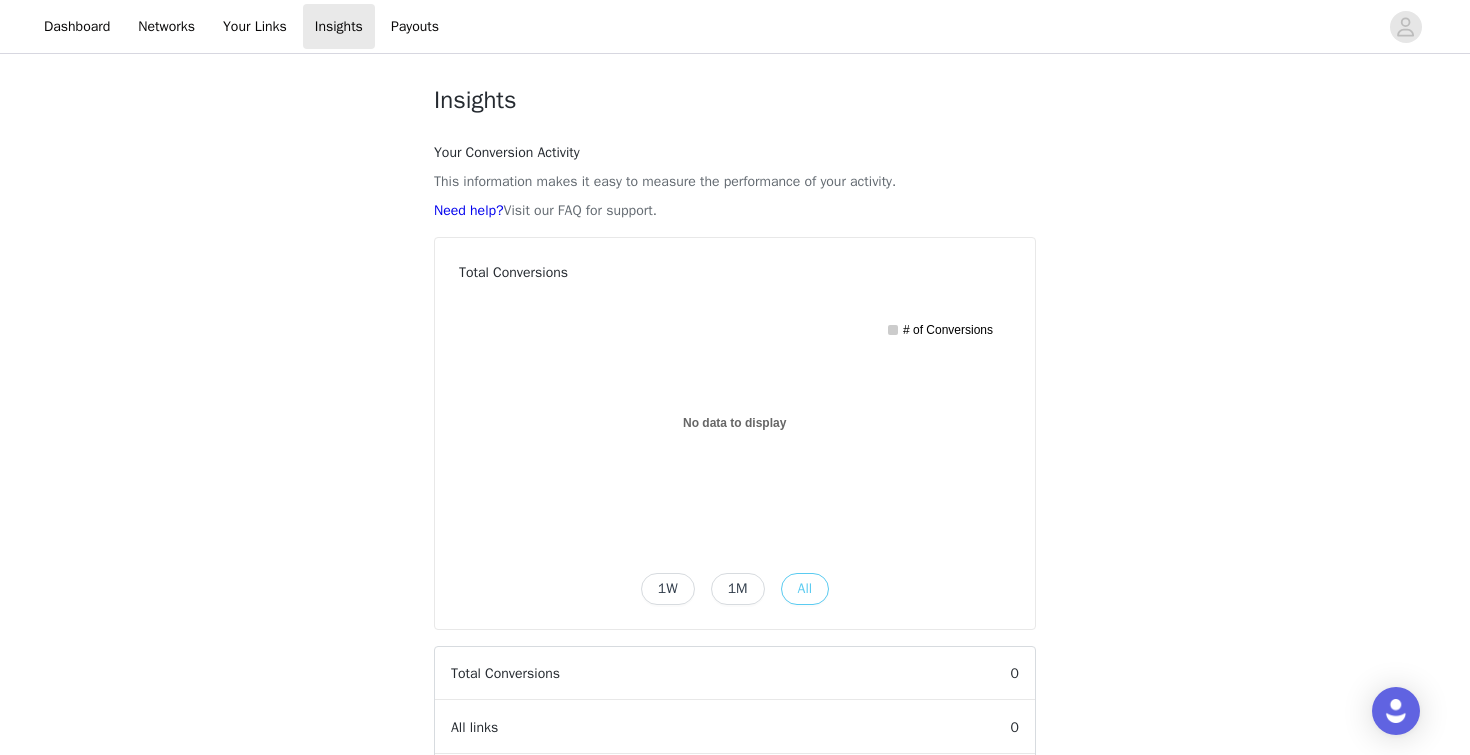 click on "# of Conversions" 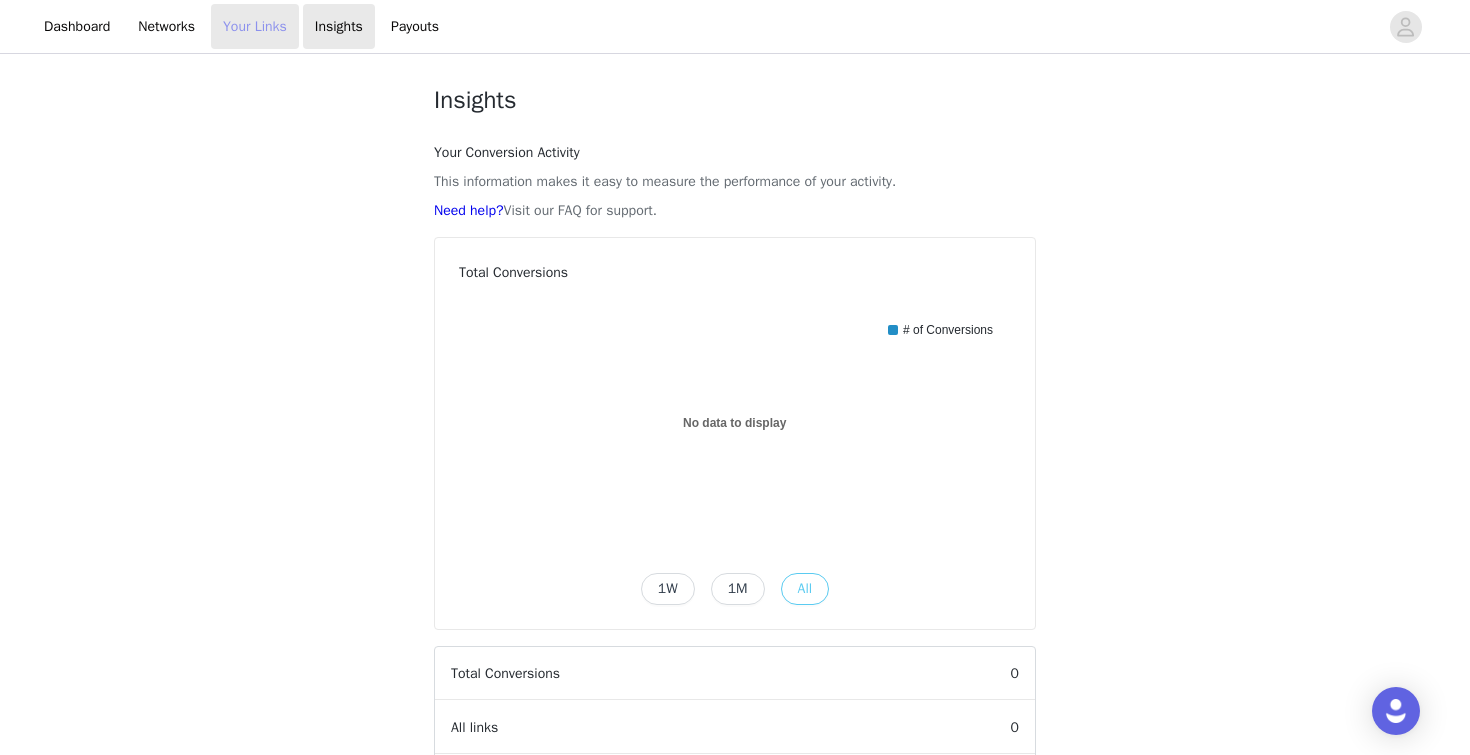 click on "Your Links" at bounding box center (255, 26) 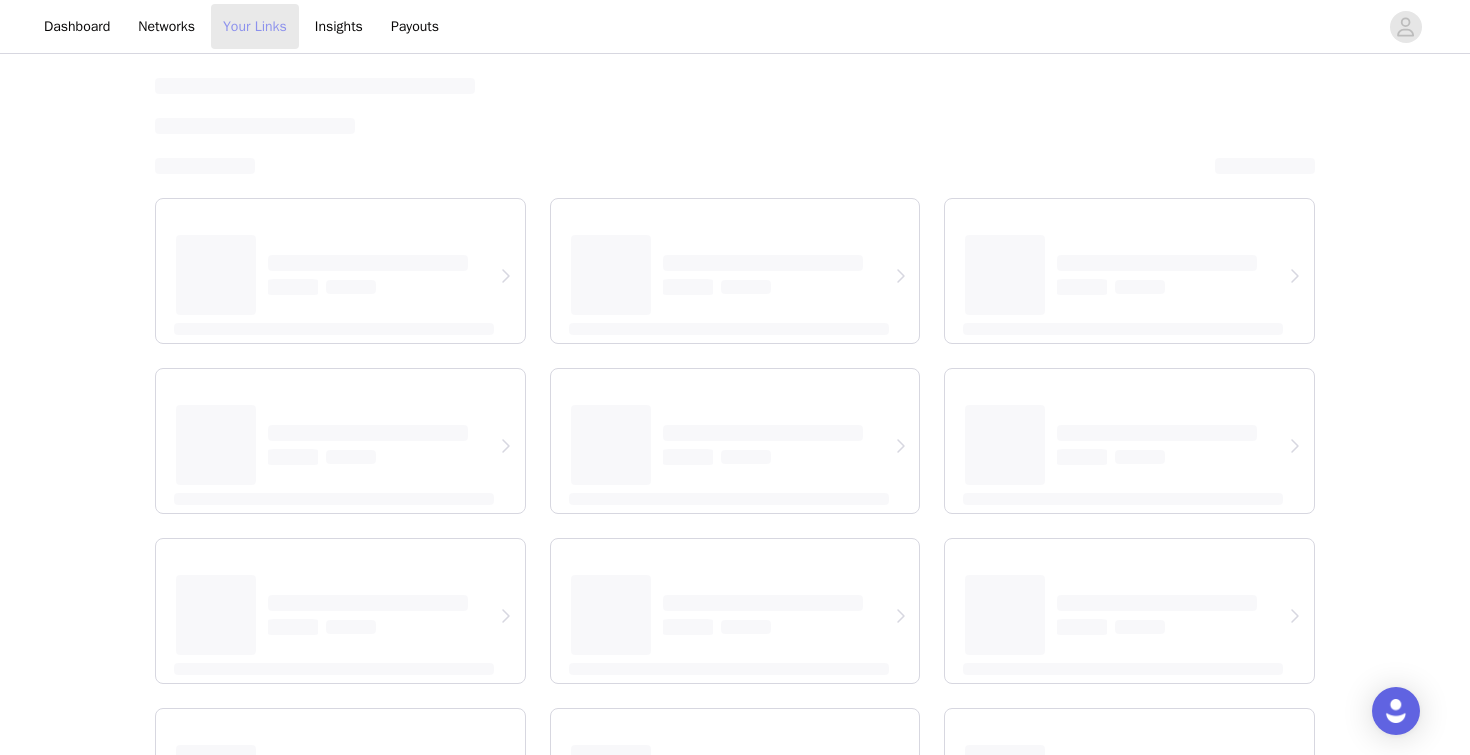 select on "12" 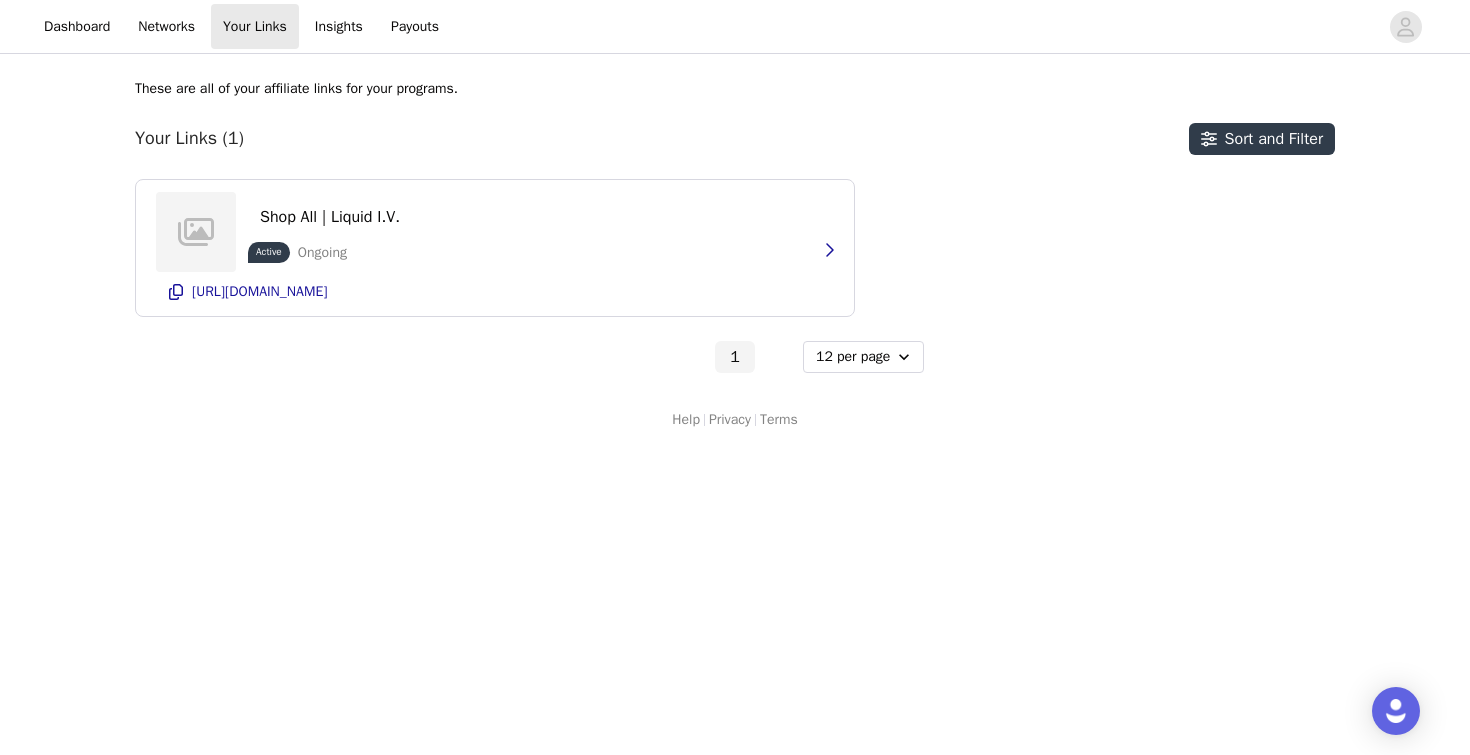click on "These are all of your affiliate links for your programs. Your Links (1) Sort and Filter Shop All | Liquid I.V. Active Ongoing [URL][DOMAIN_NAME] 1  - Optional 6 per page 12 per page 24 per page Help Privacy Terms" at bounding box center [735, 254] 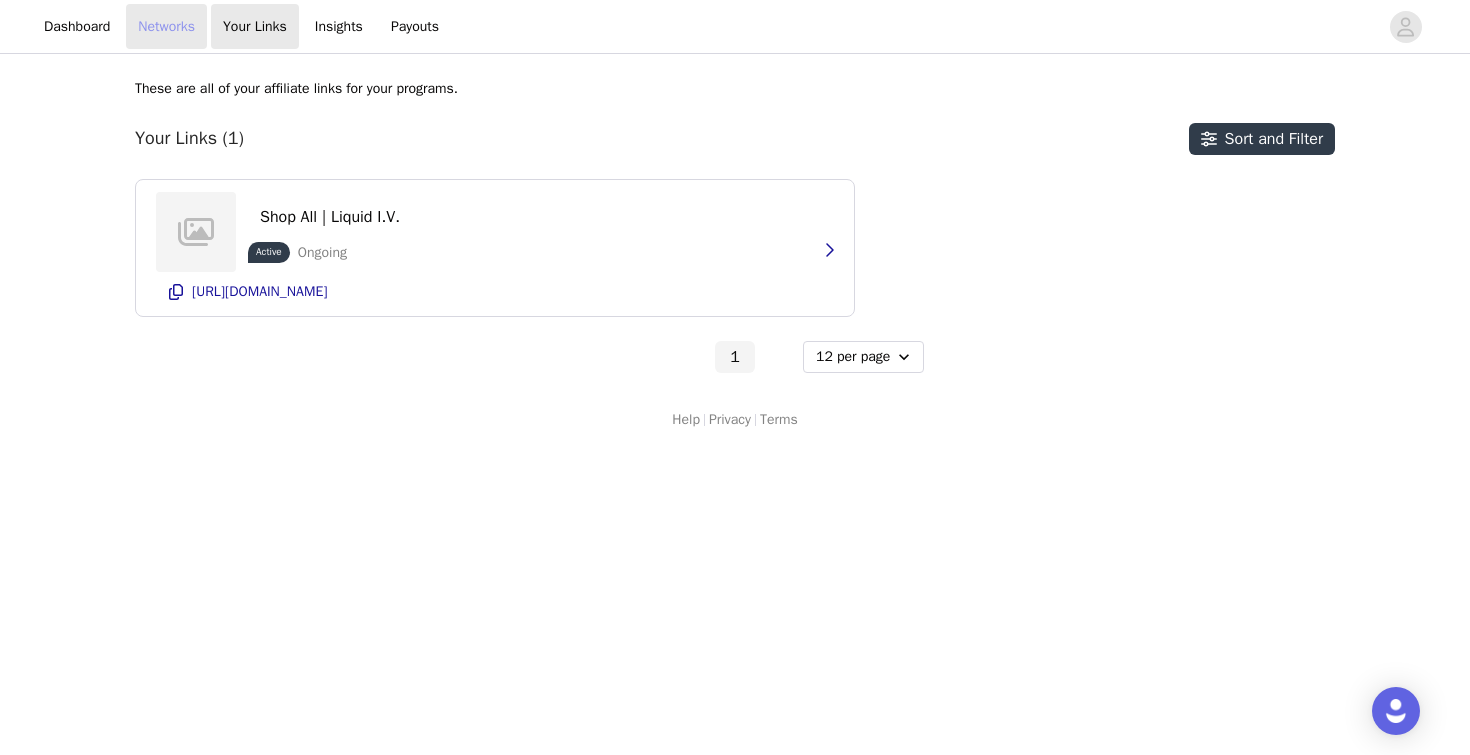 click on "Networks" at bounding box center [166, 26] 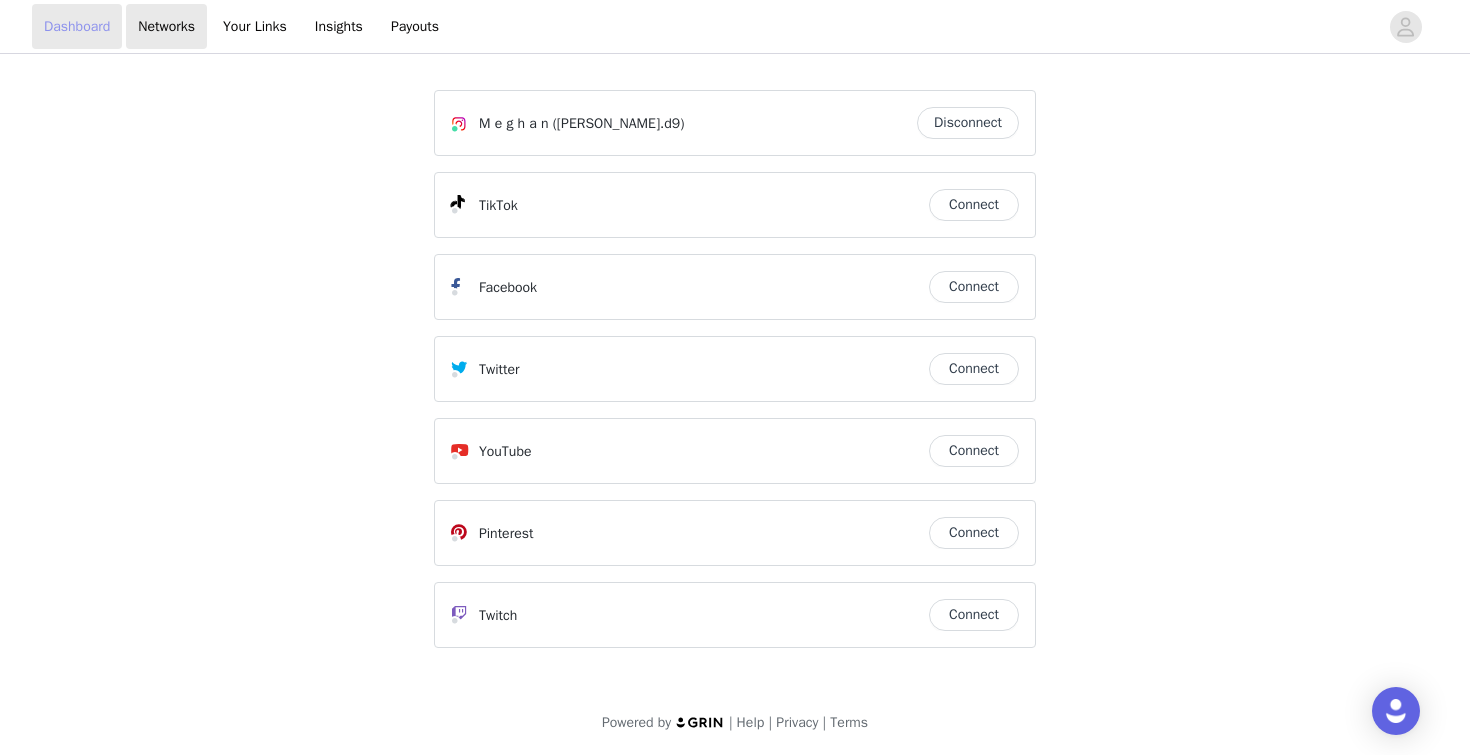 click on "Dashboard" at bounding box center (77, 26) 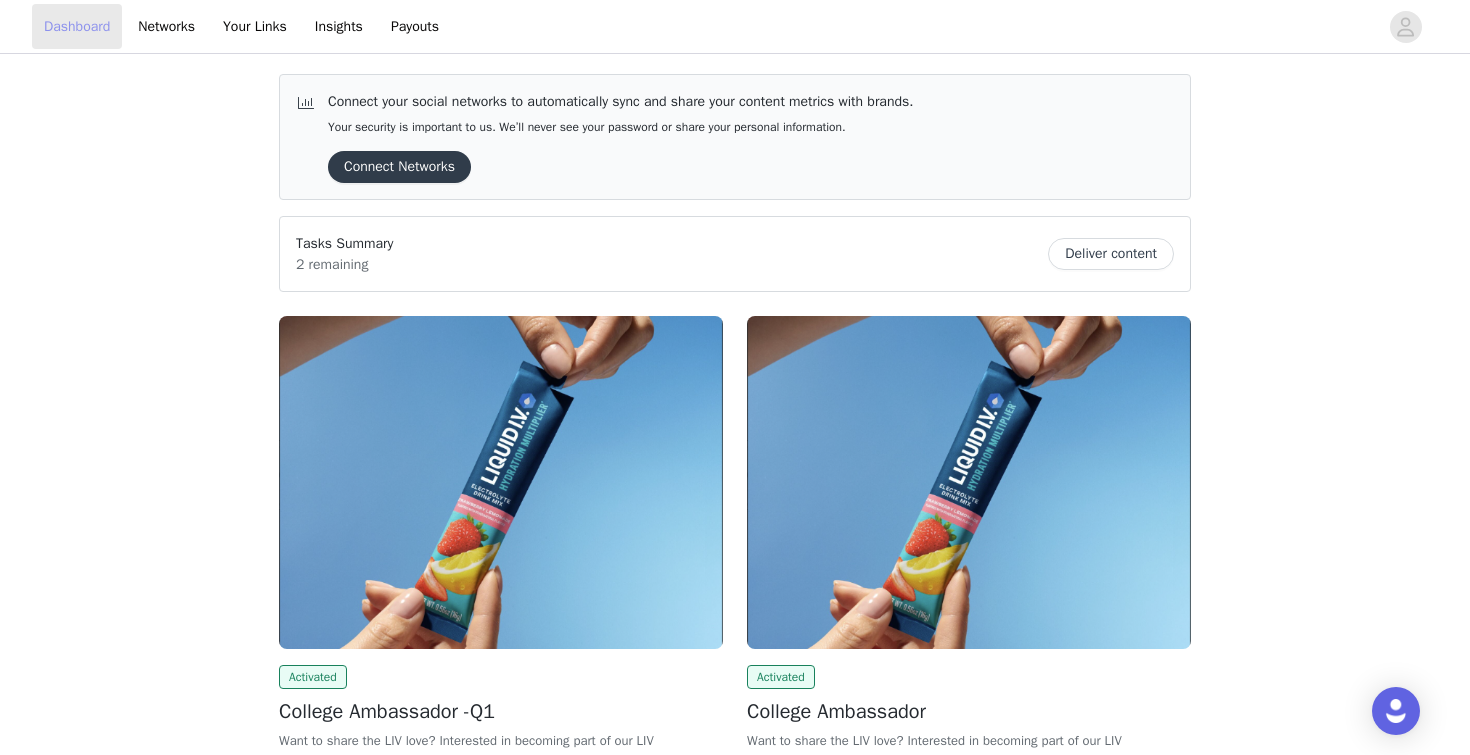 scroll, scrollTop: 167, scrollLeft: 0, axis: vertical 